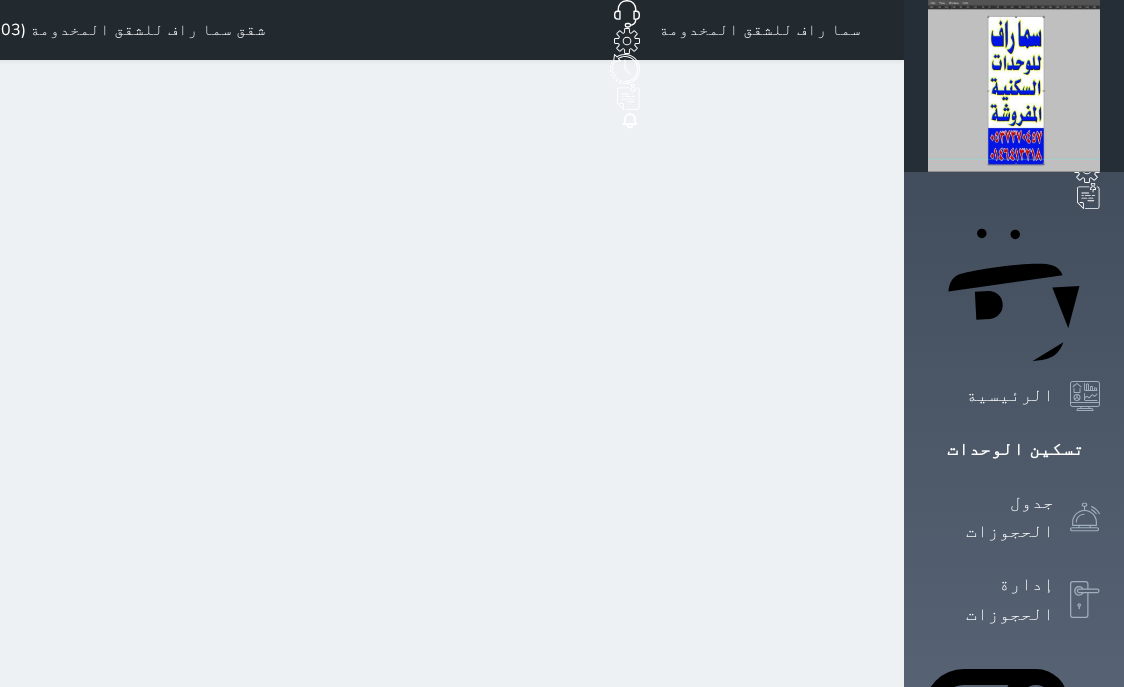 scroll, scrollTop: 0, scrollLeft: 0, axis: both 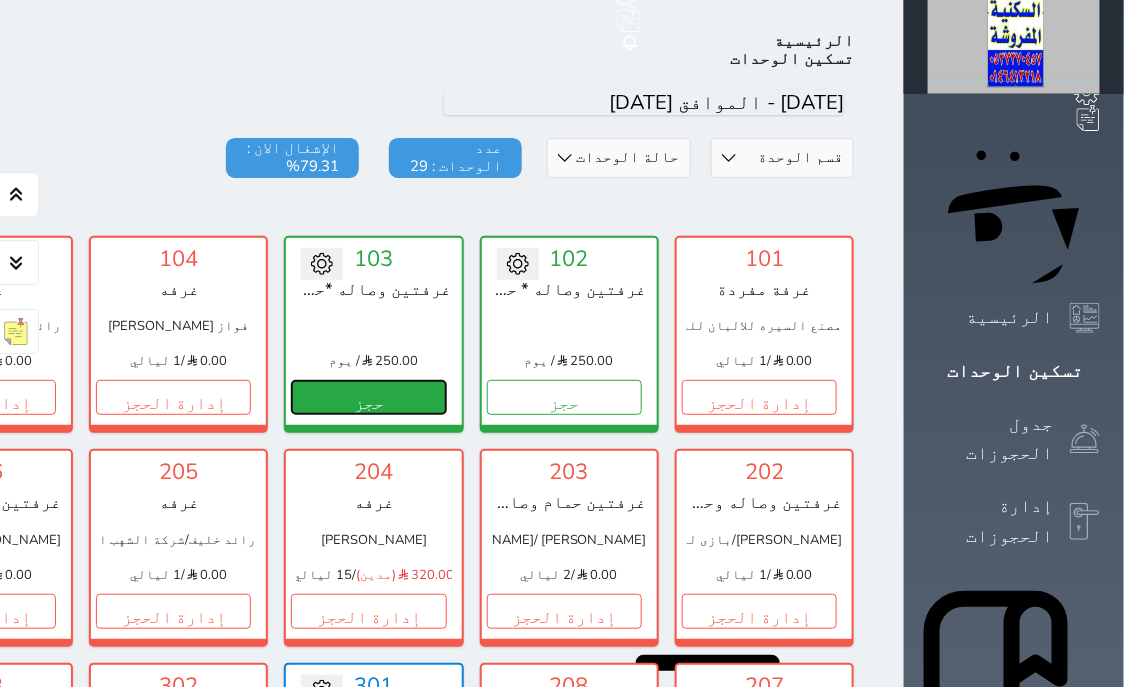 click on "حجز" at bounding box center (368, 397) 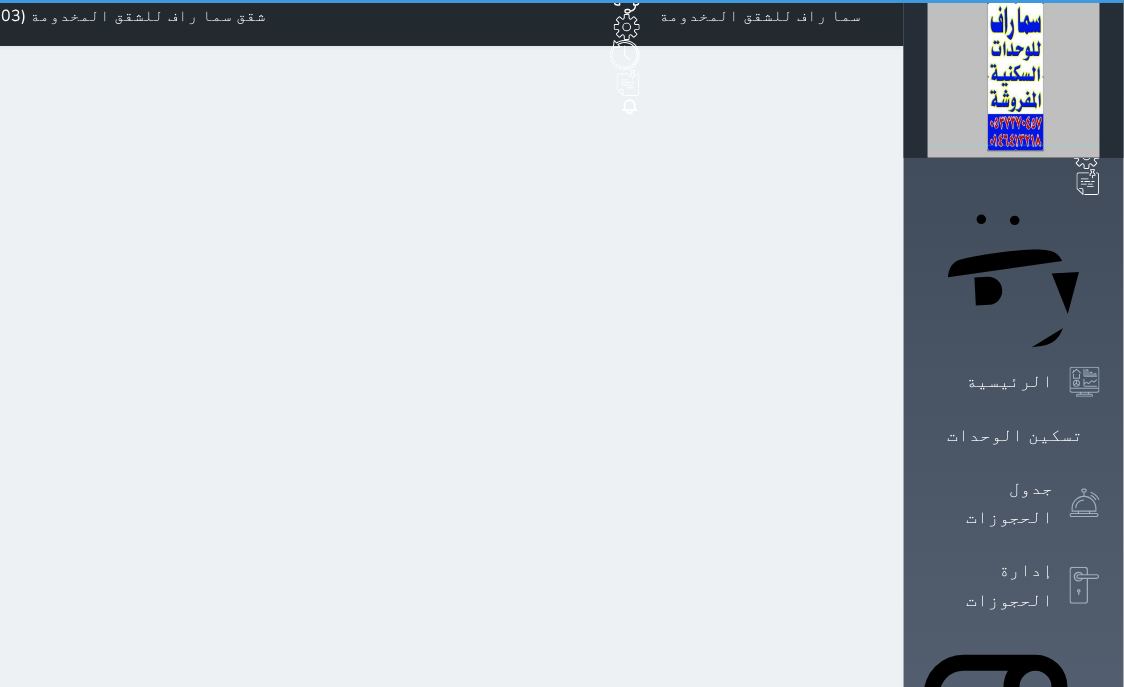 scroll, scrollTop: 0, scrollLeft: 0, axis: both 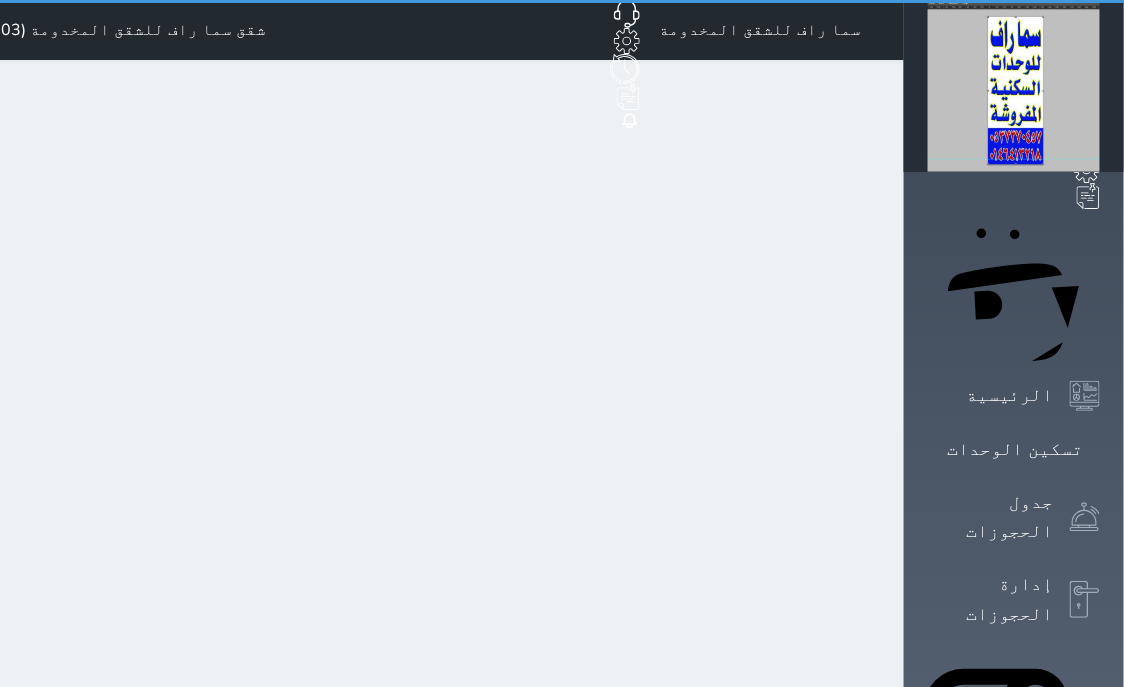 select on "1" 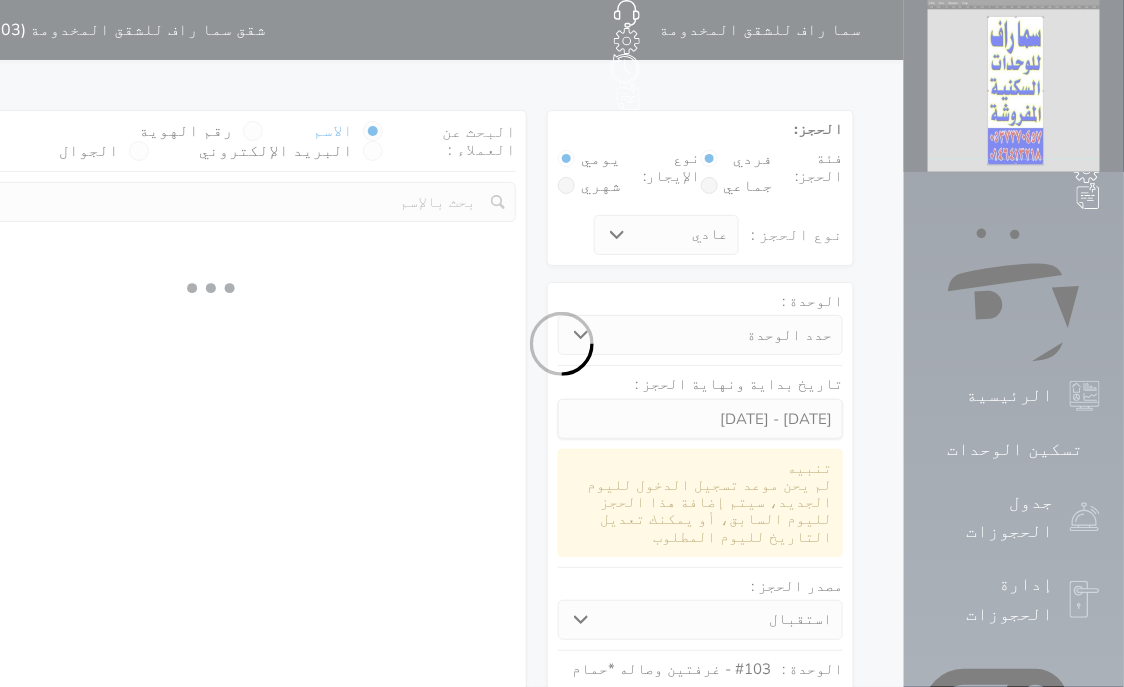 select 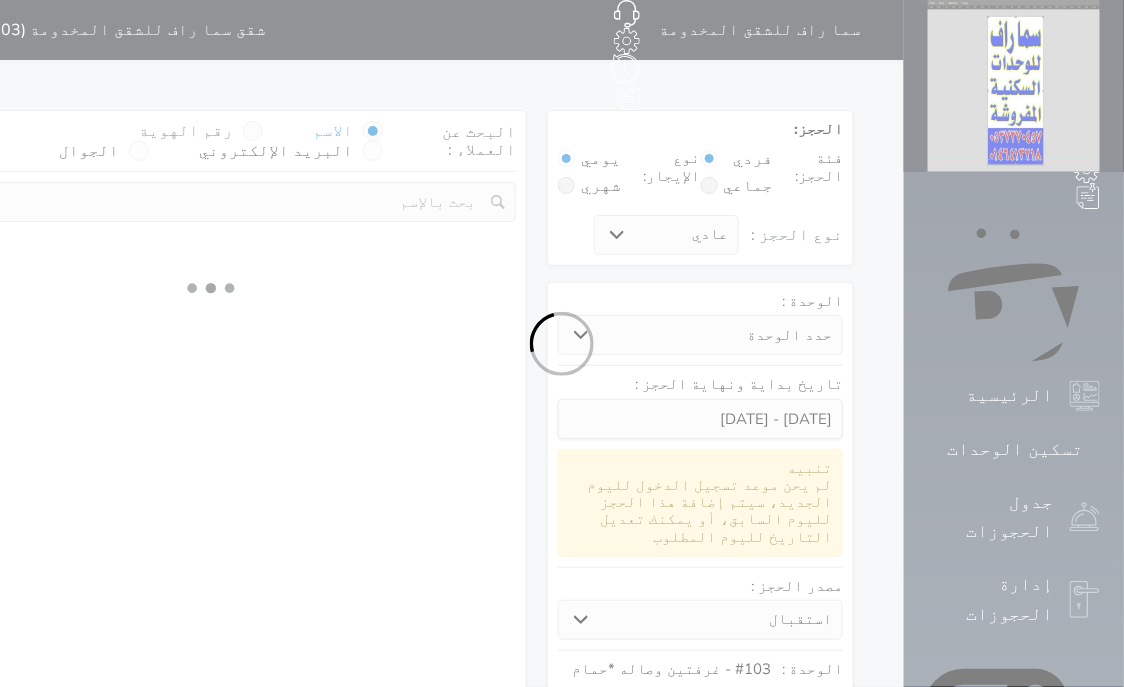 select on "1" 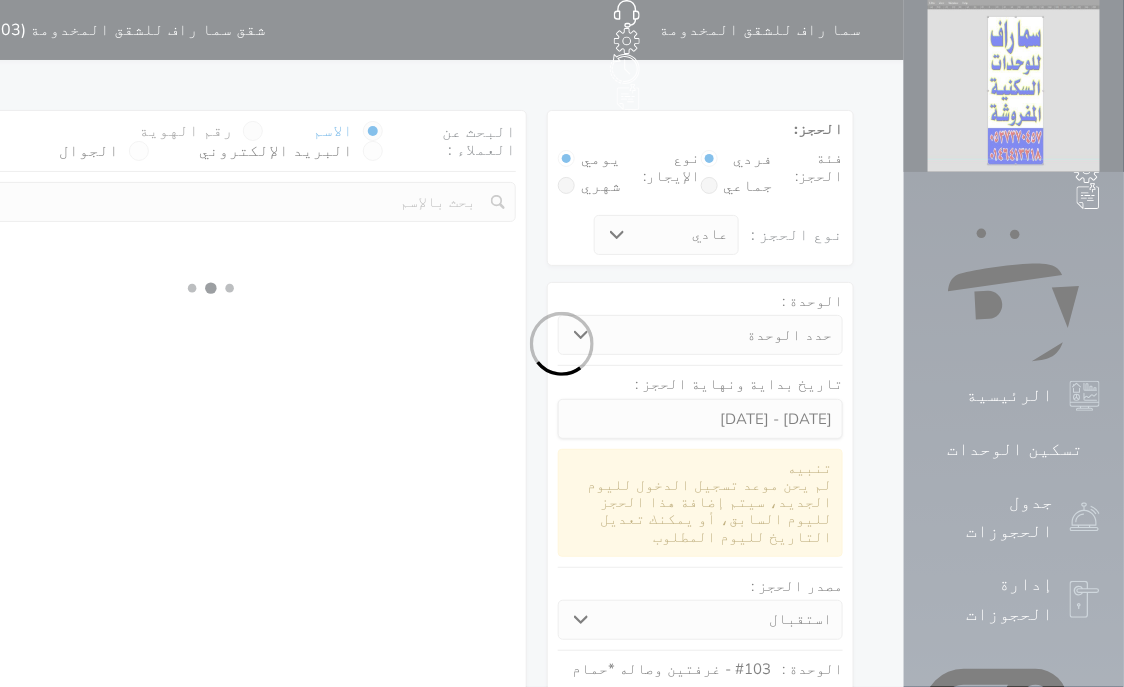 select on "113" 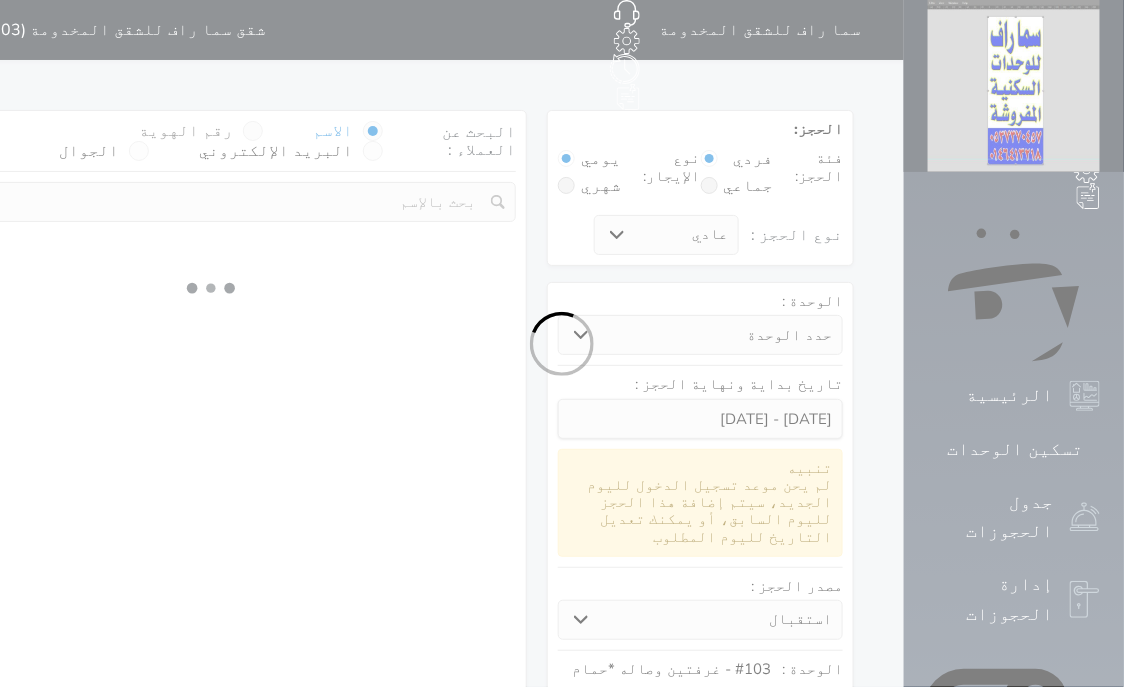 select on "1" 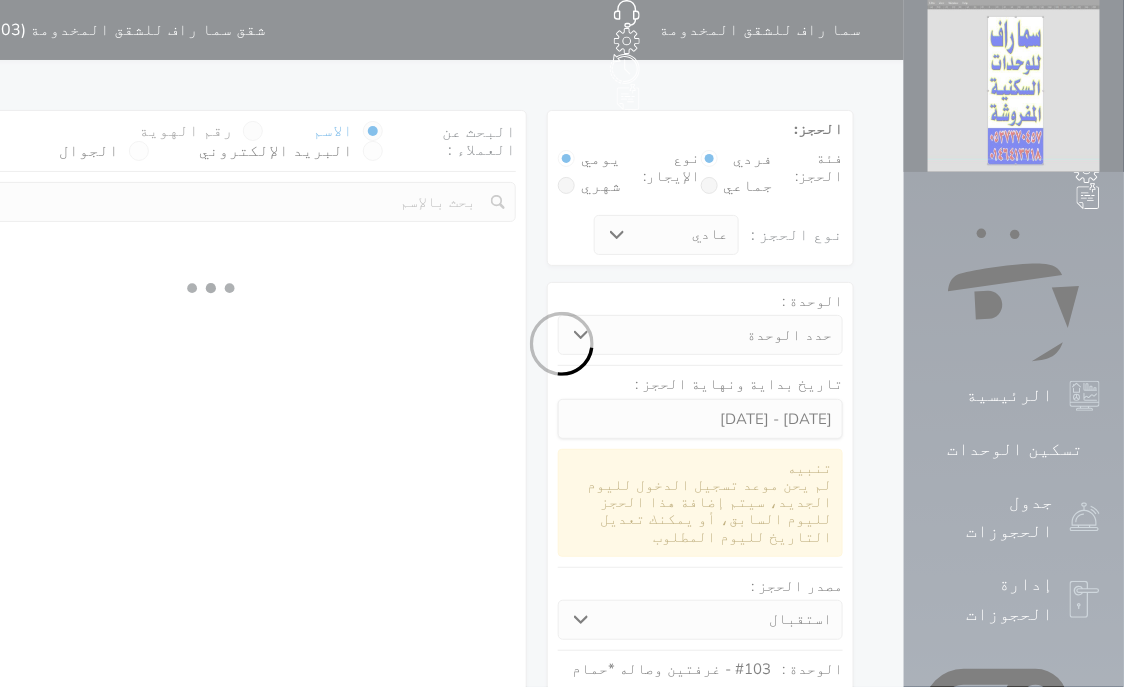 select 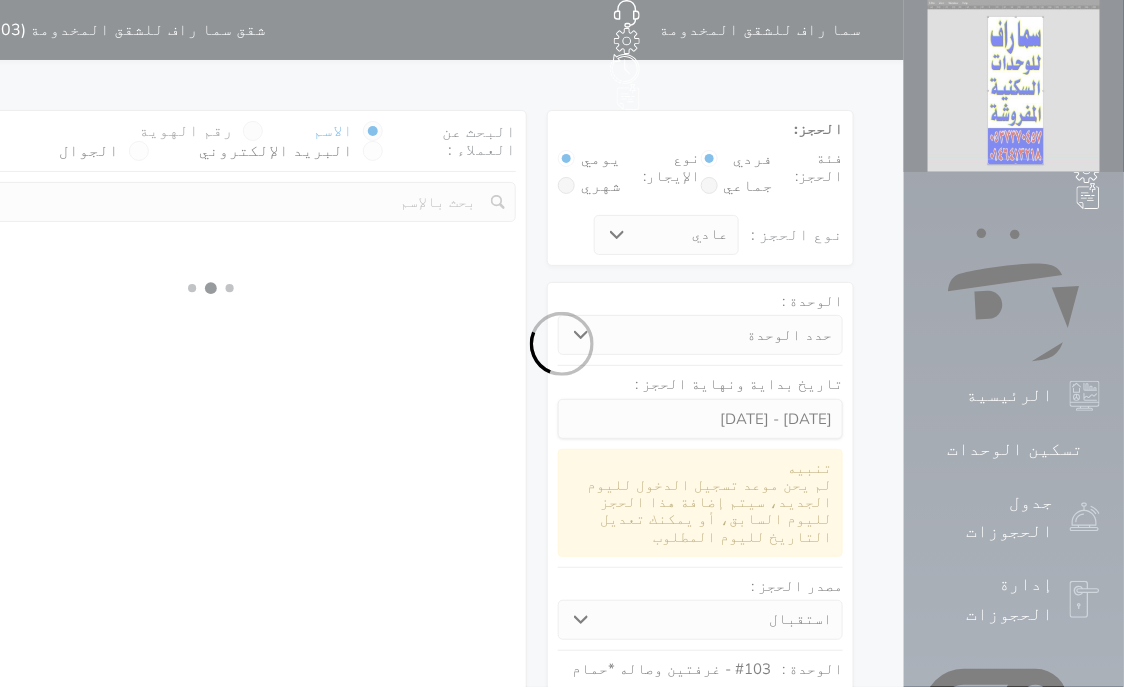 select on "7" 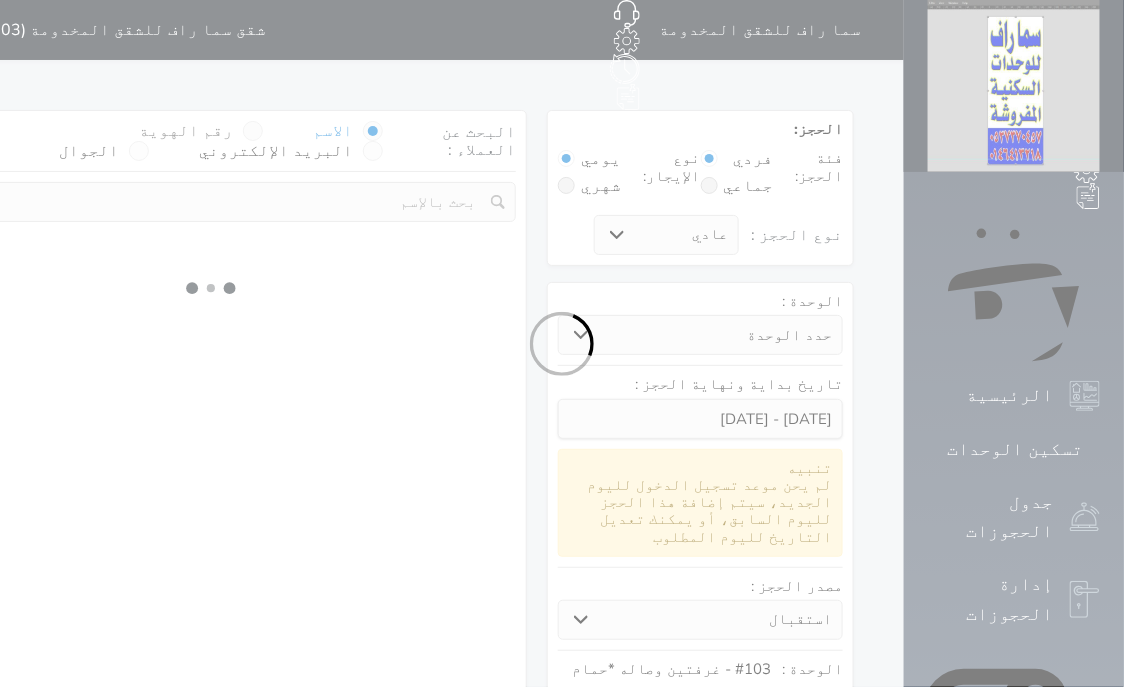 select 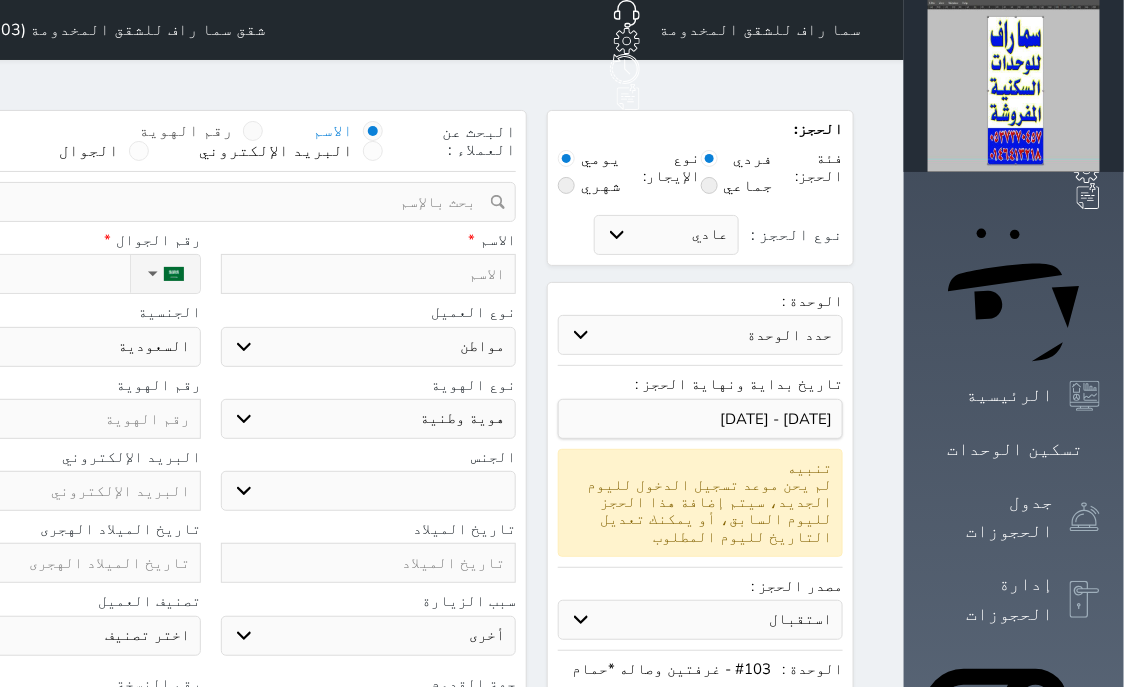select 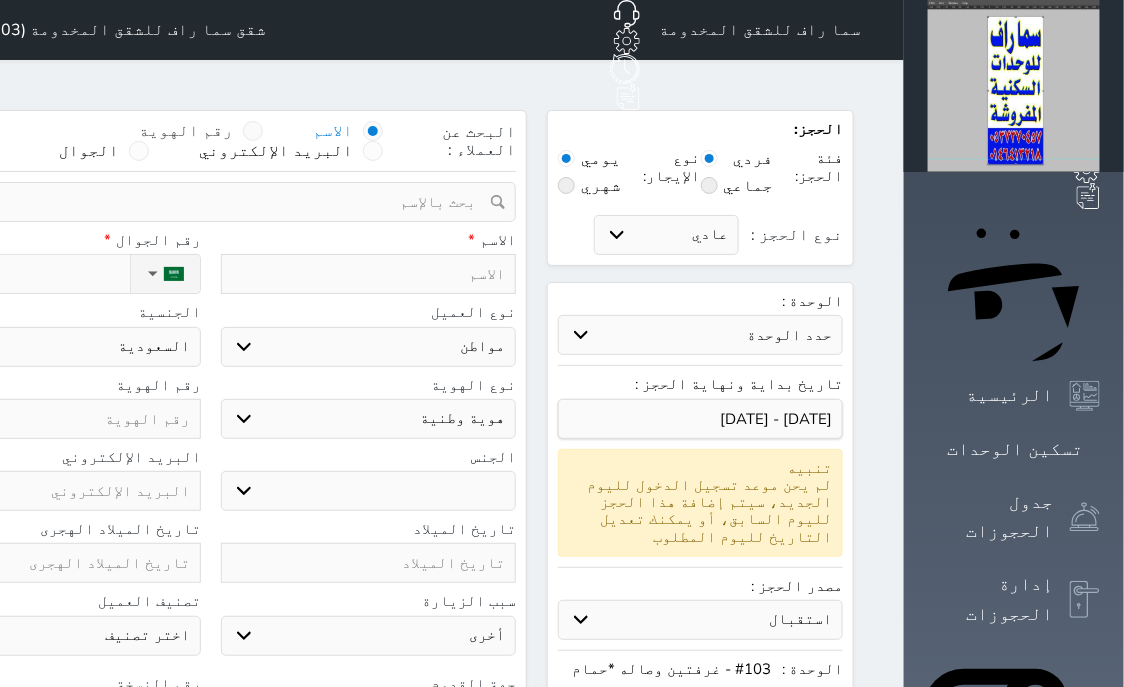 select 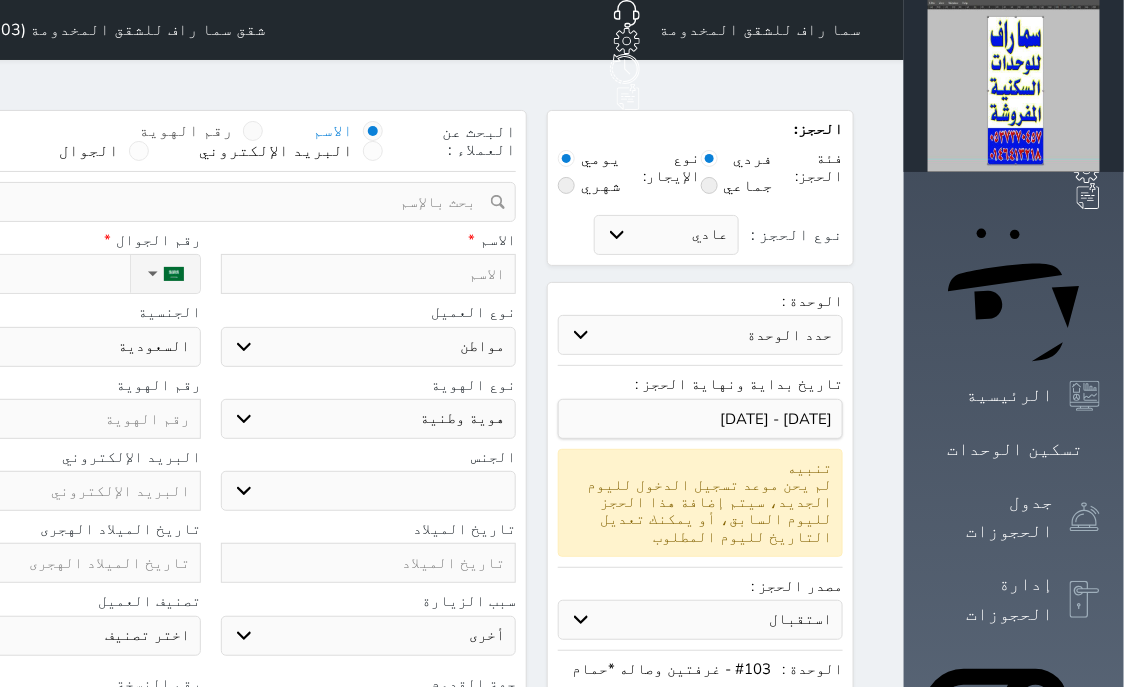 select 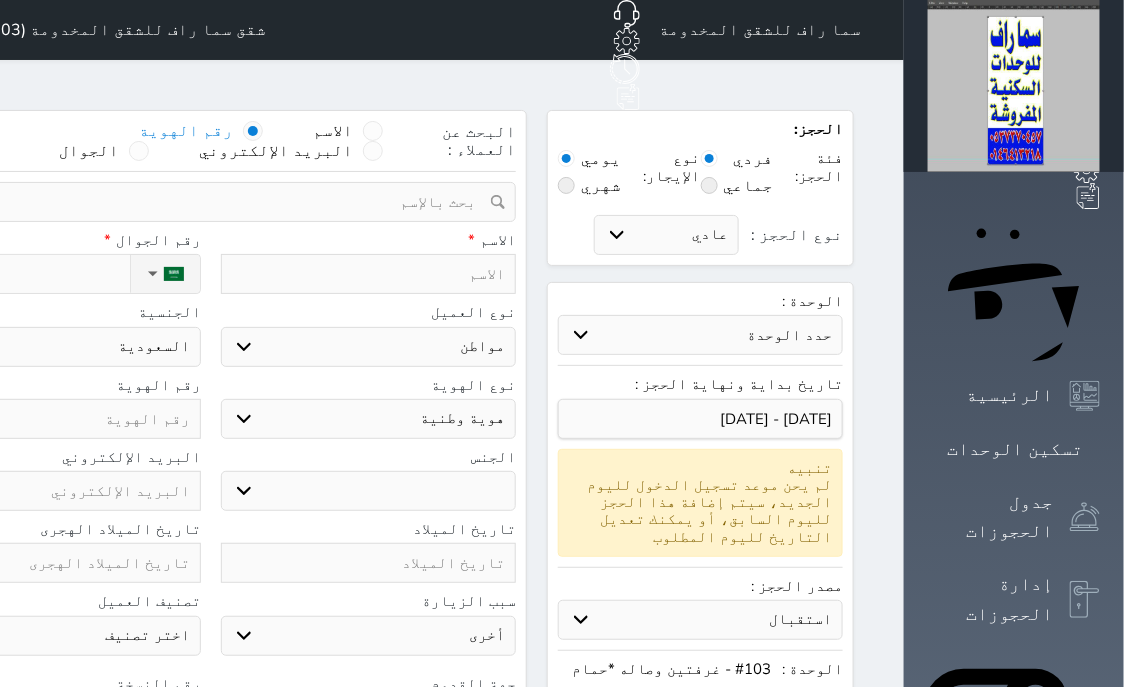 select 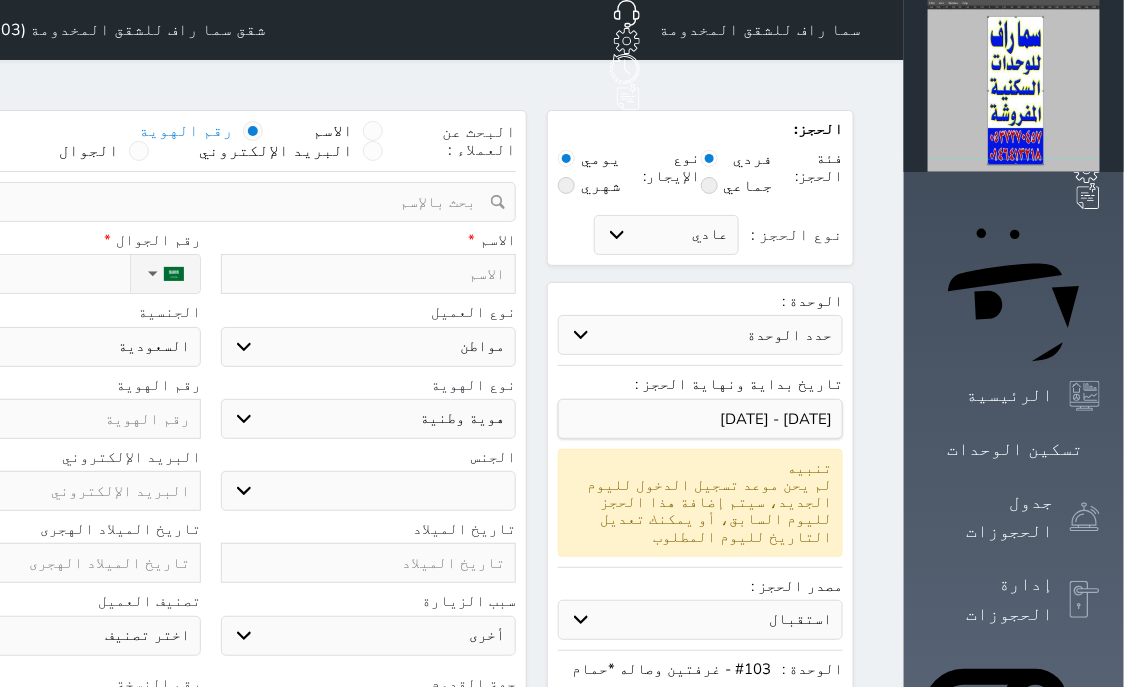 select 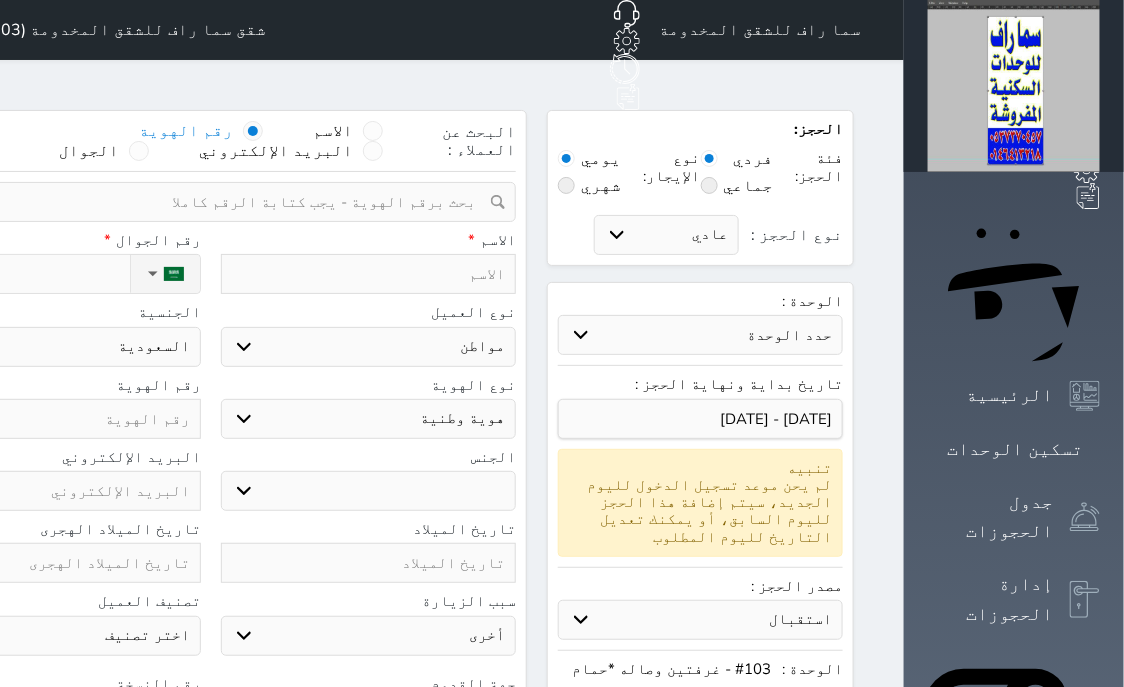 click at bounding box center [203, 202] 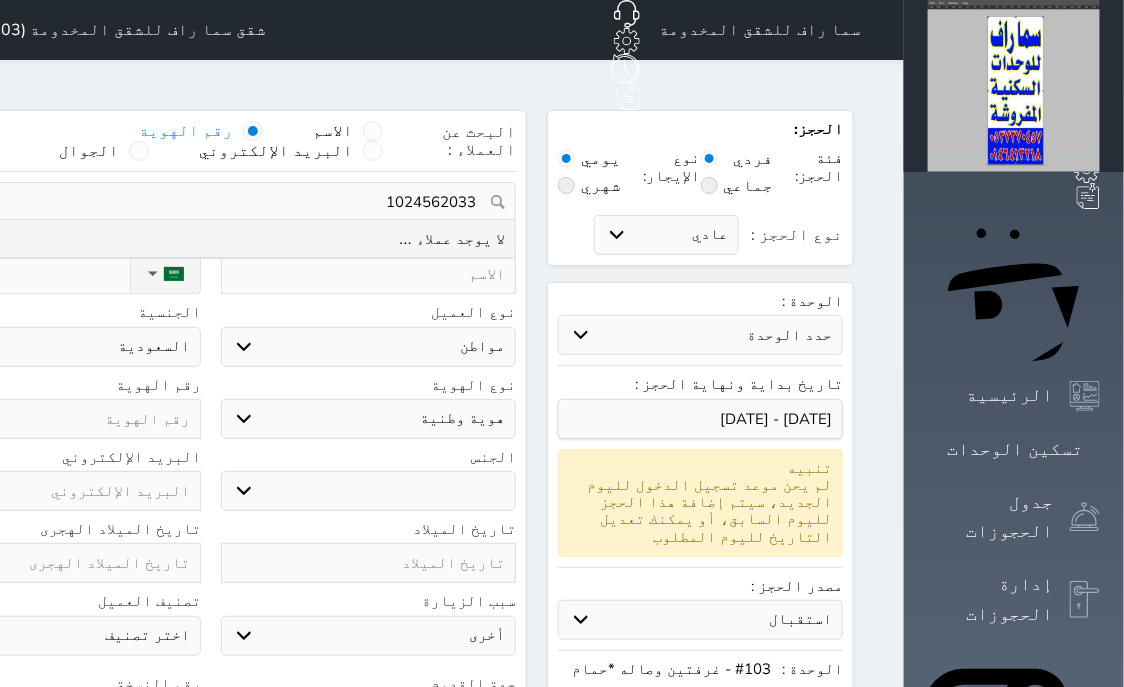 click on "1024562033" at bounding box center (210, 202) 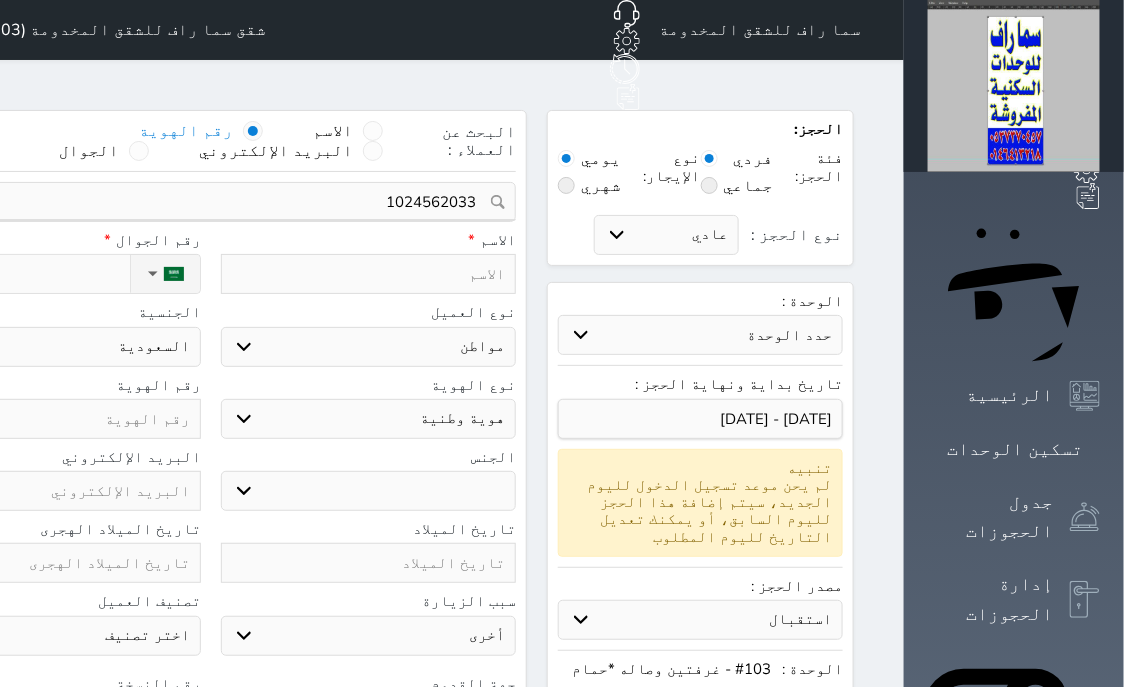 click at bounding box center [369, 274] 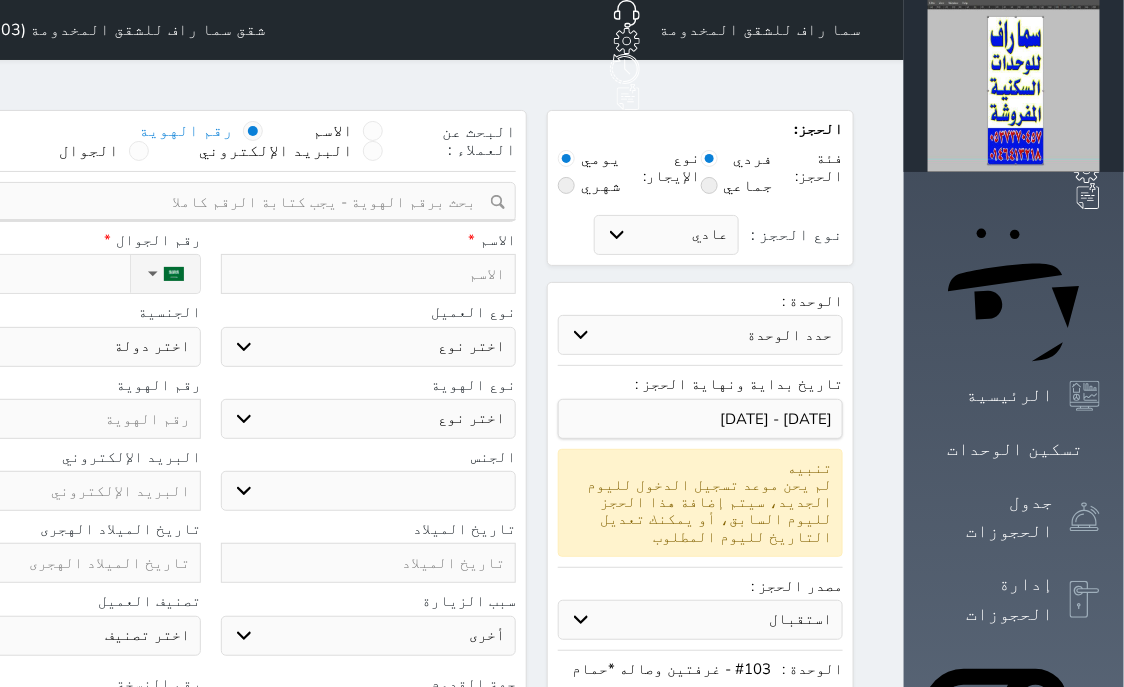 click at bounding box center [369, 274] 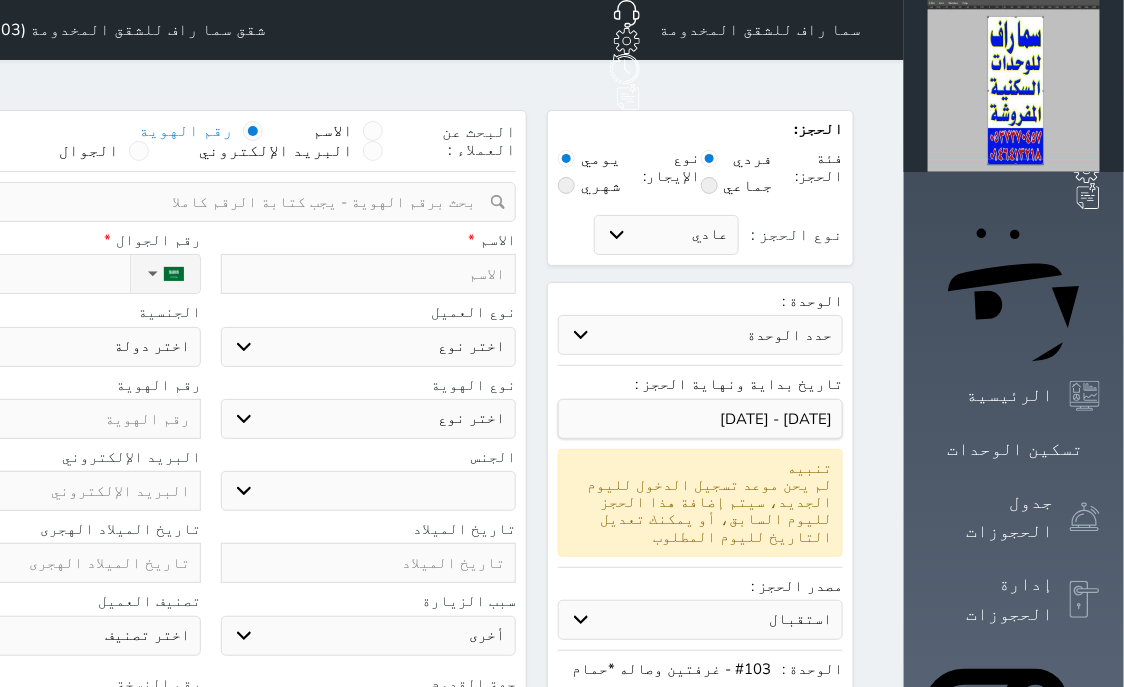 type on "ف" 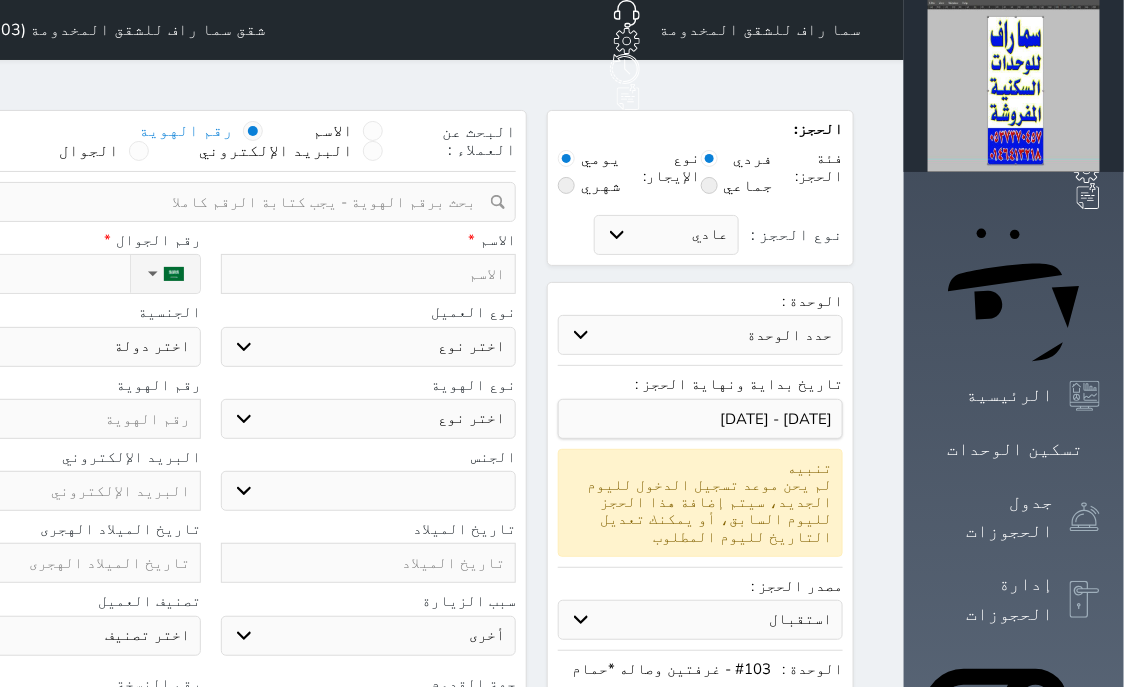 select 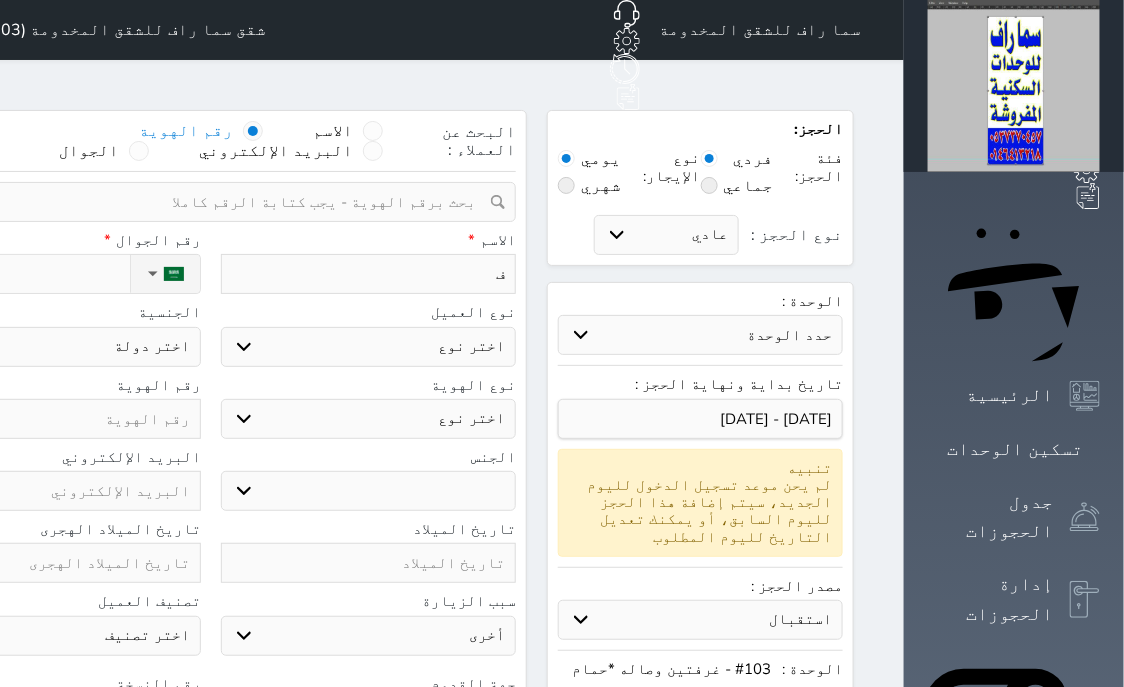 type on "فه" 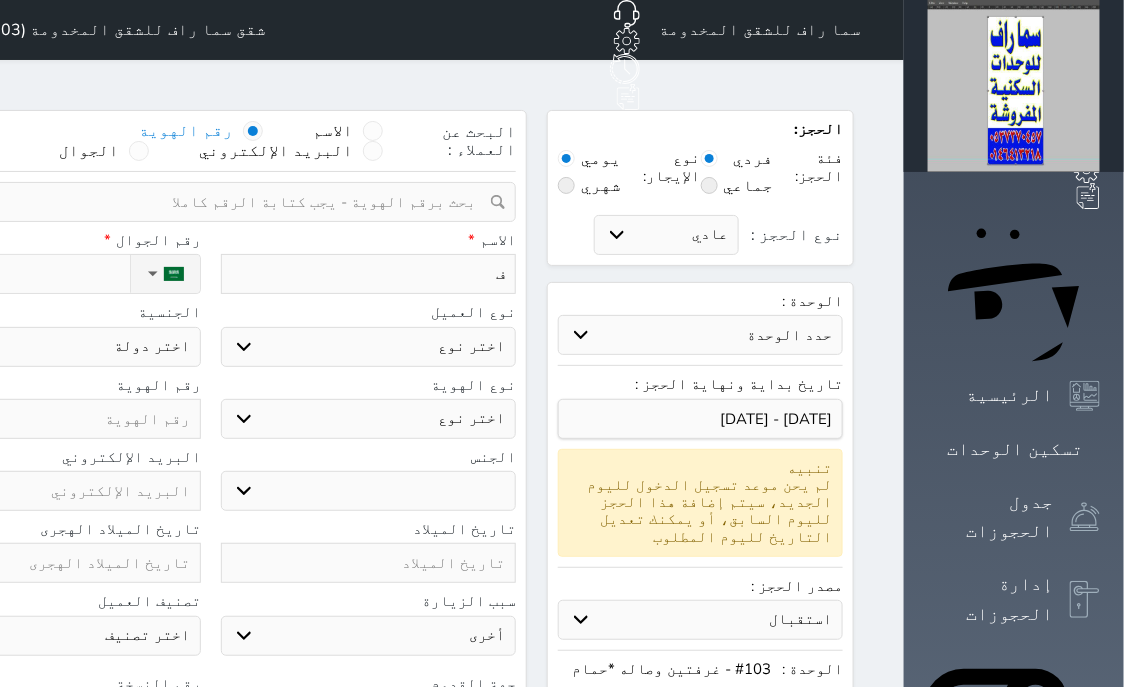 select 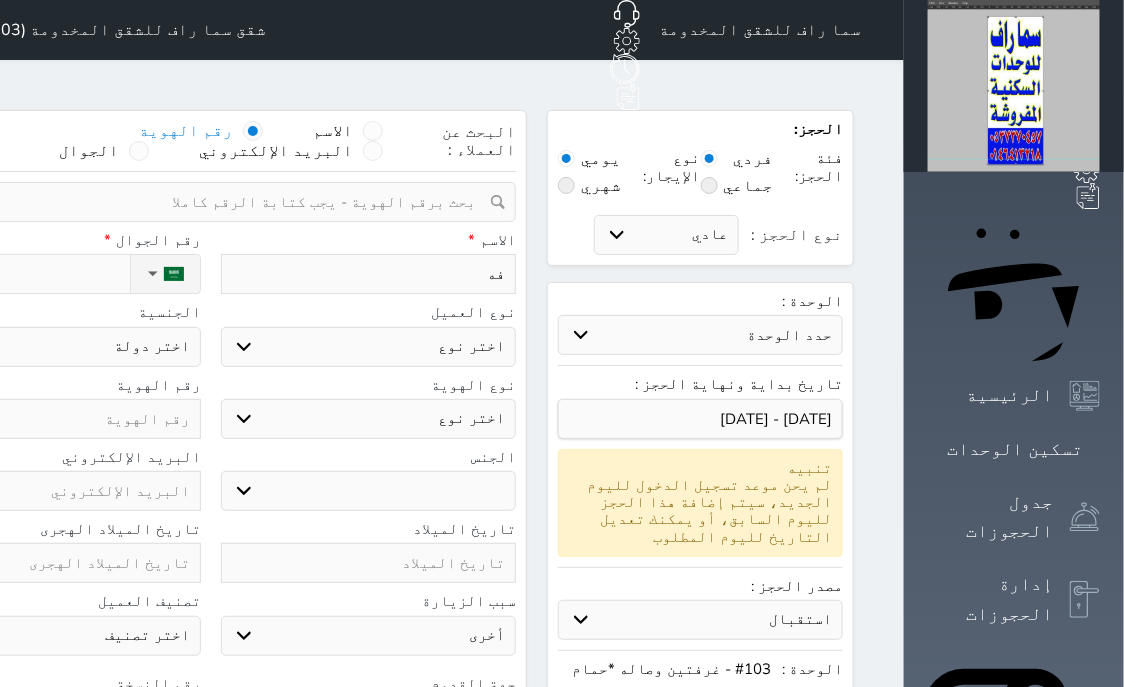 type on "فهد" 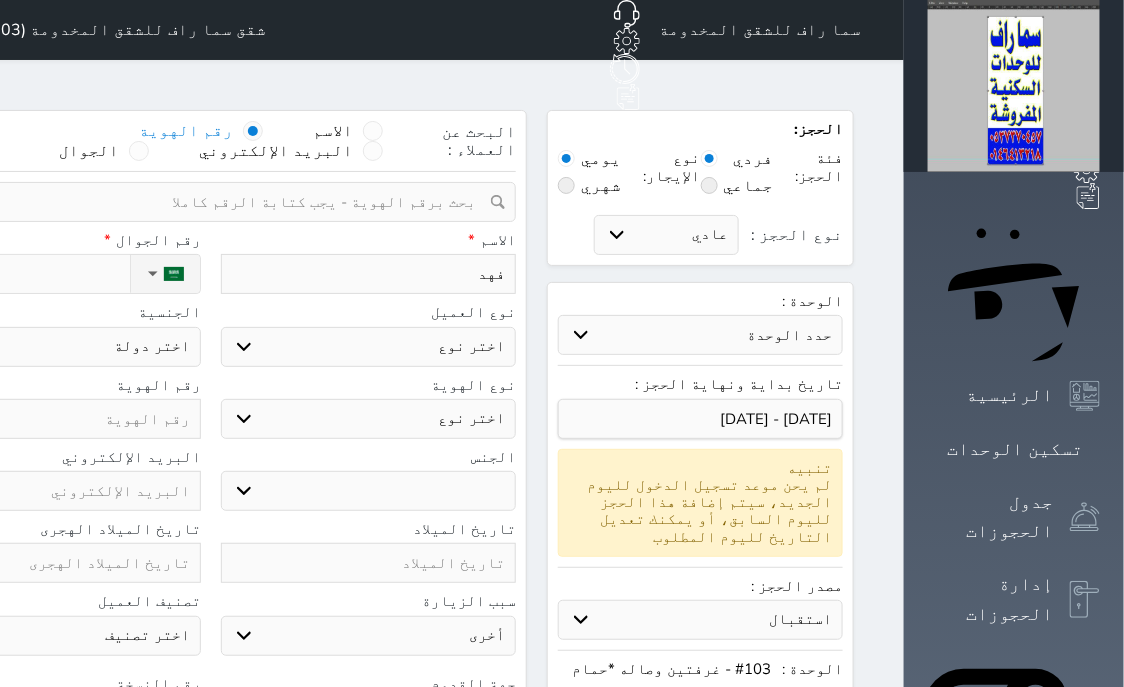 select 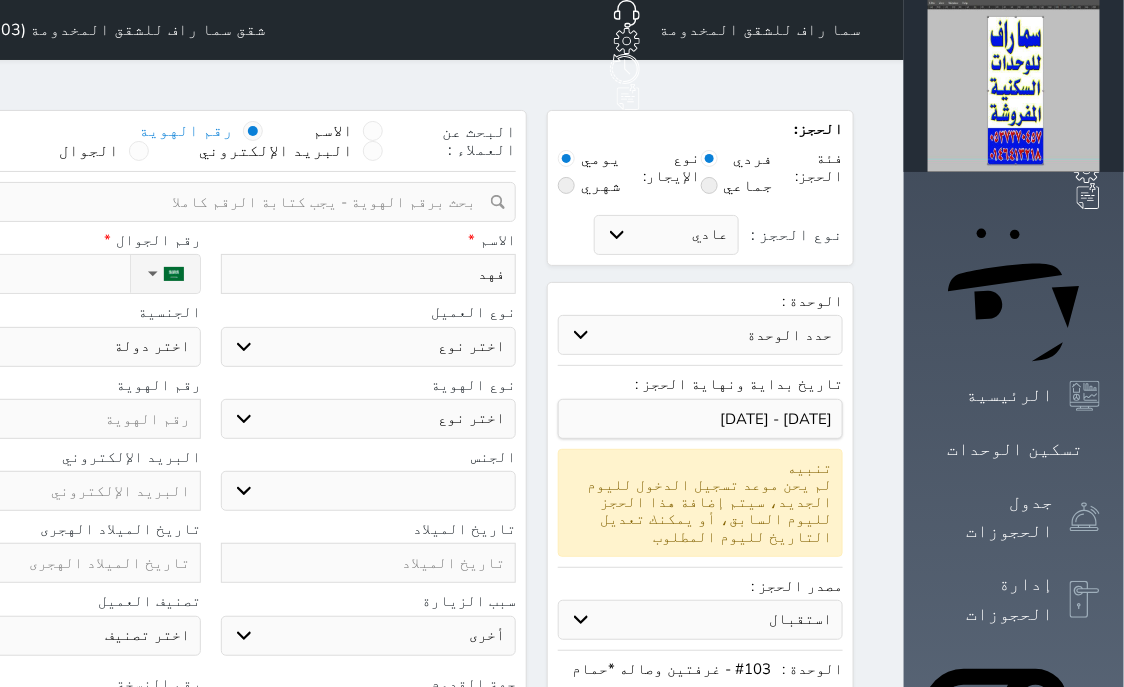 type on "فهد" 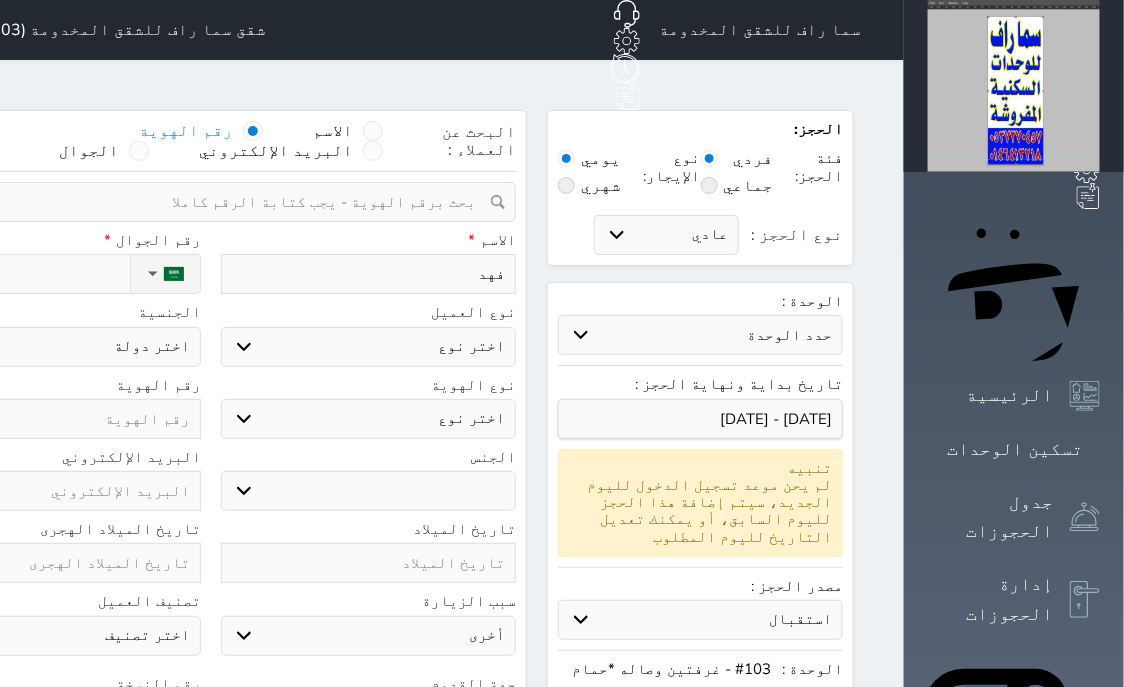 select 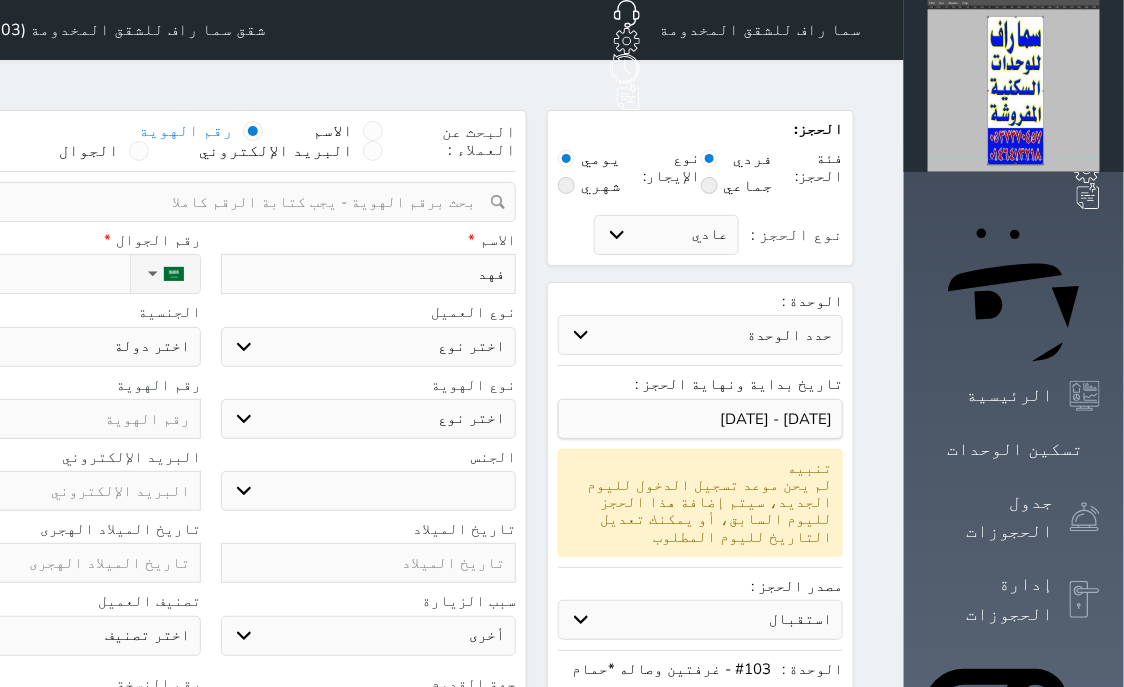 type on "[PERSON_NAME]" 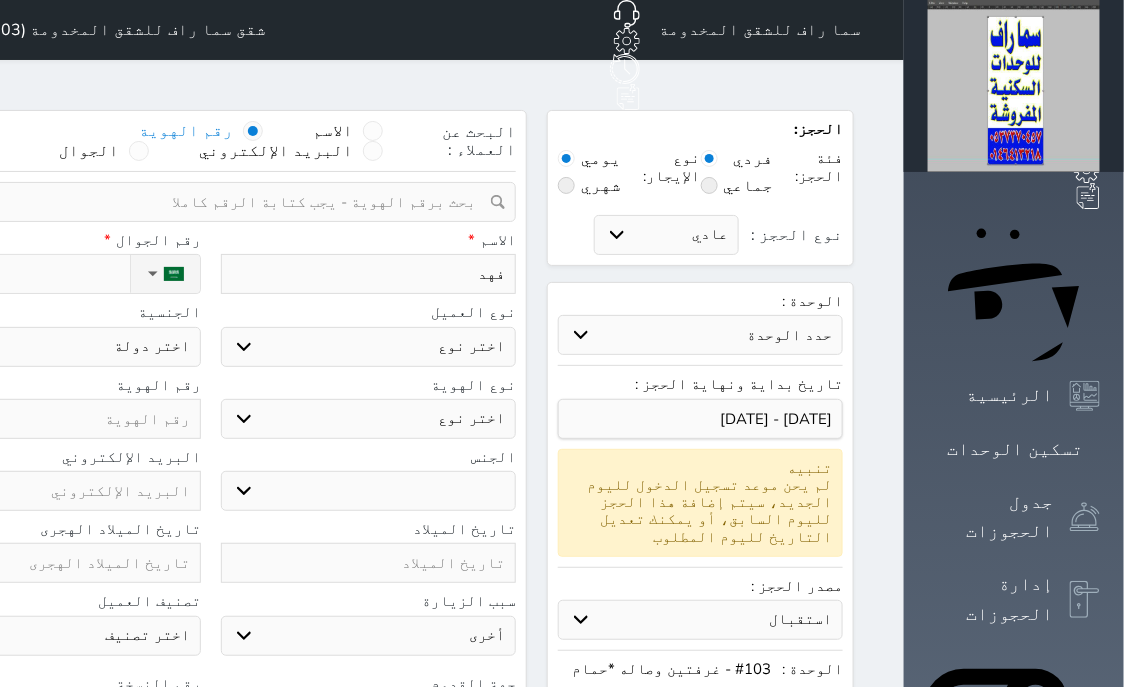 select 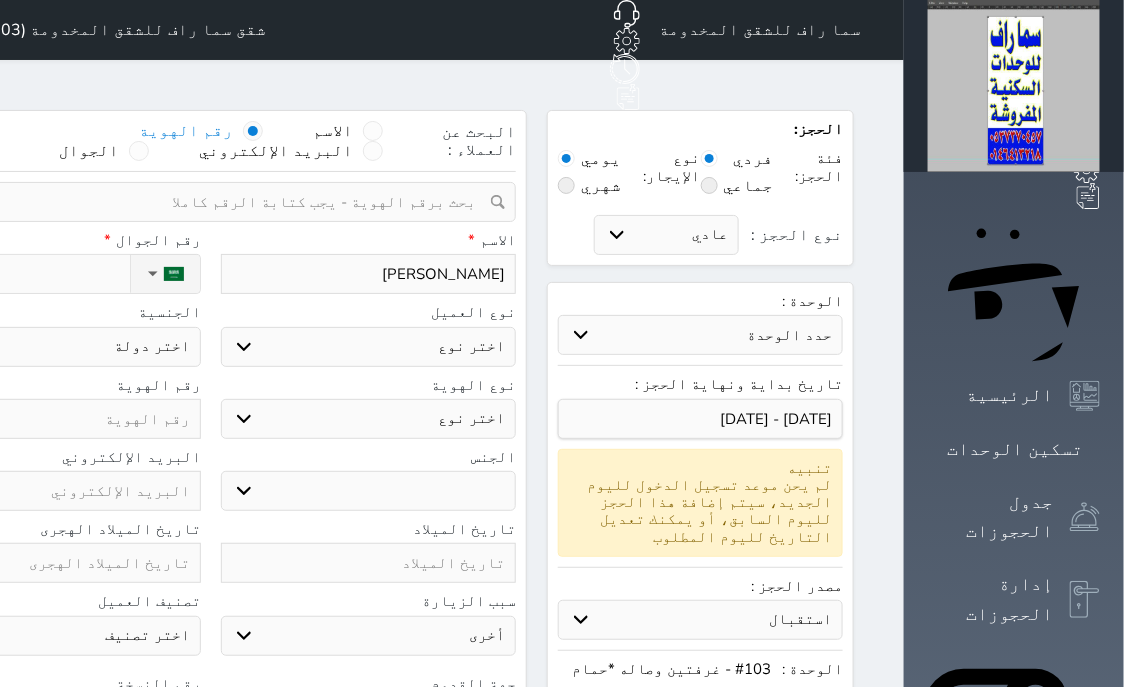 type on "[PERSON_NAME]" 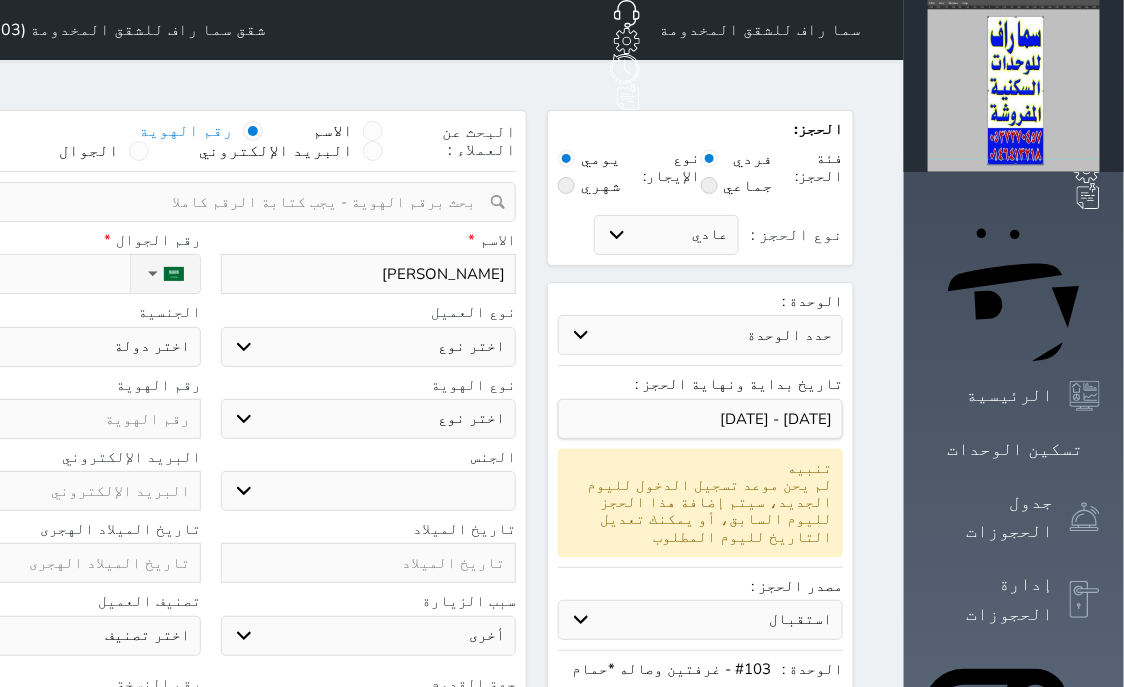 select 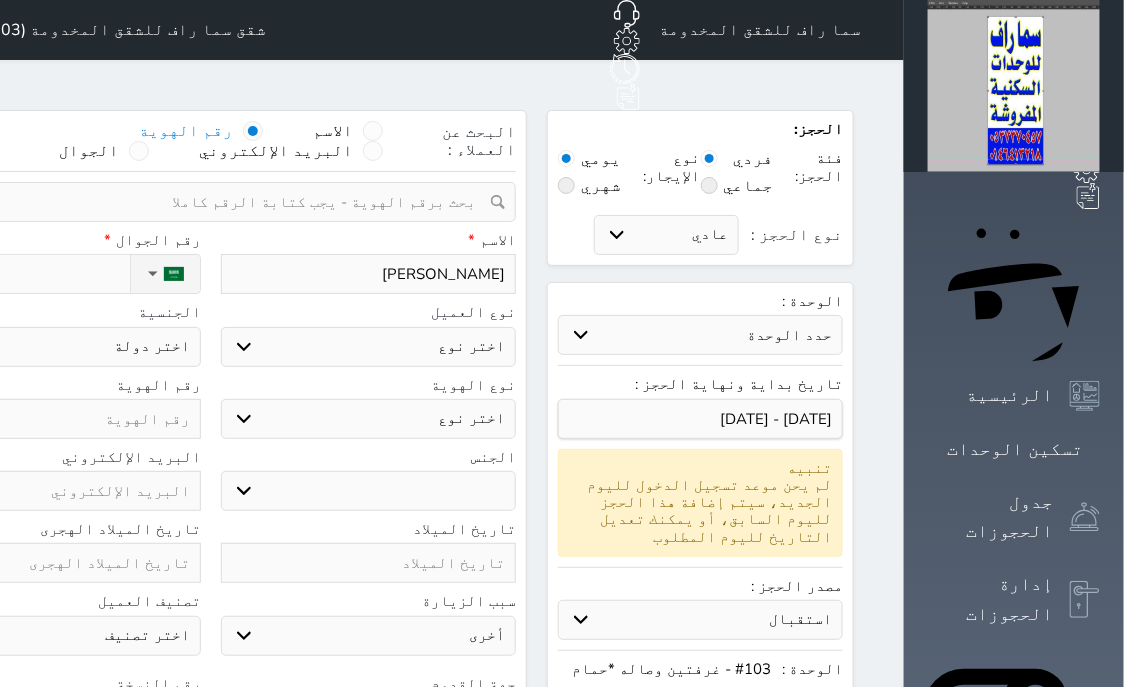 type on "[PERSON_NAME]" 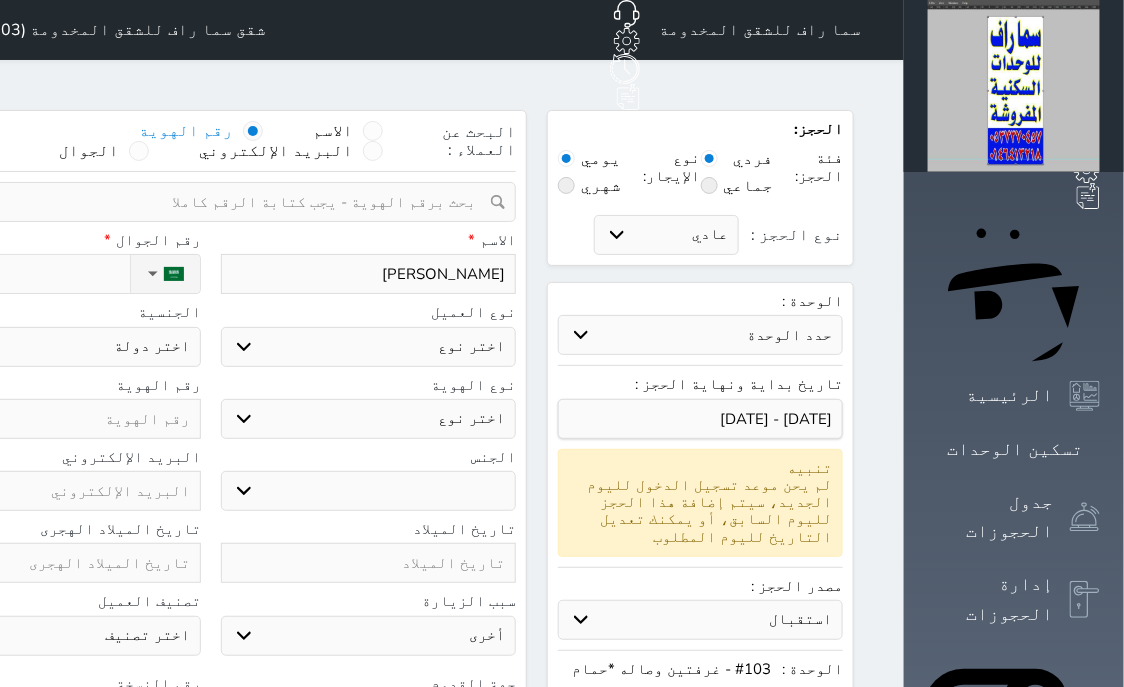 select 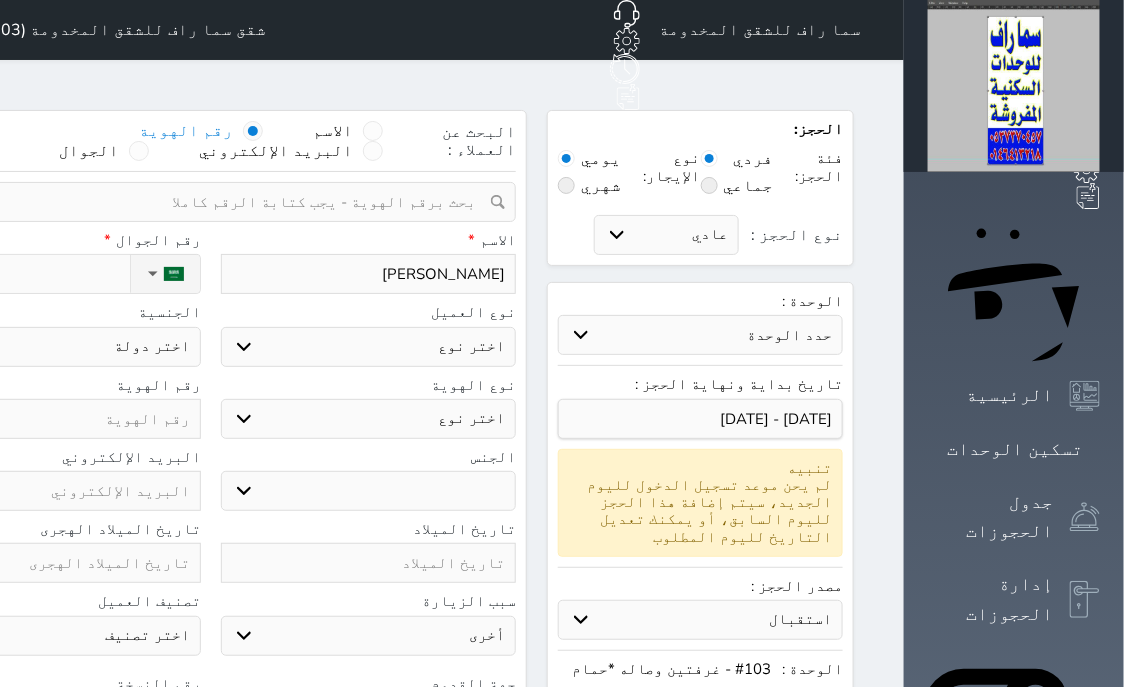 type on "[PERSON_NAME]" 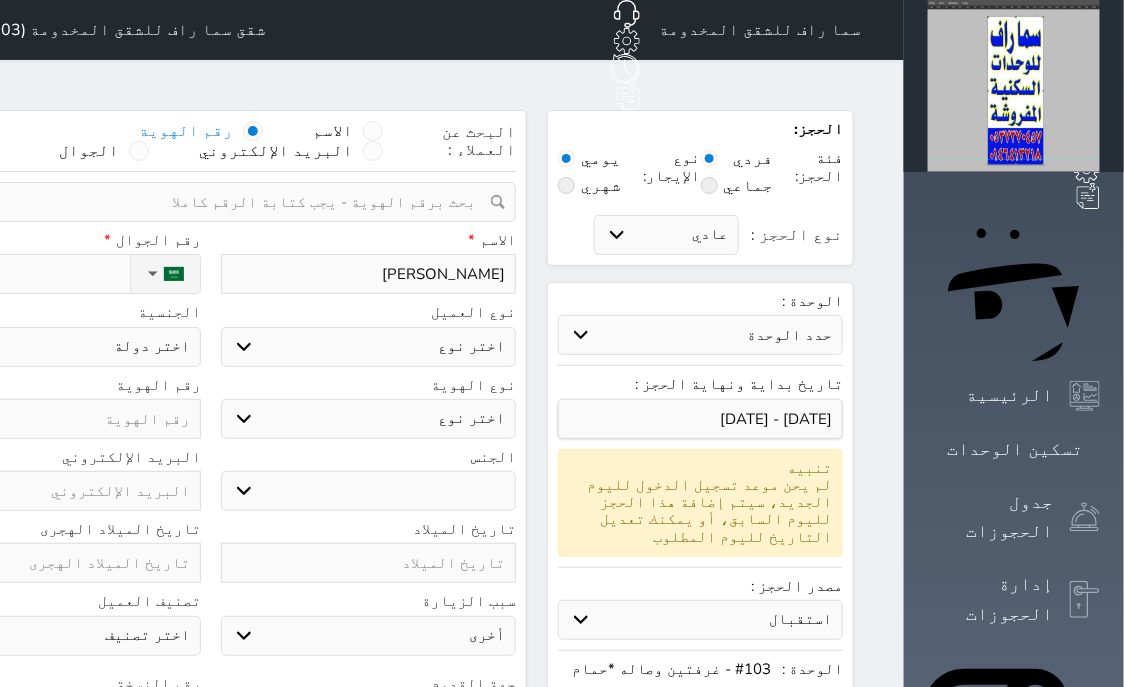 select 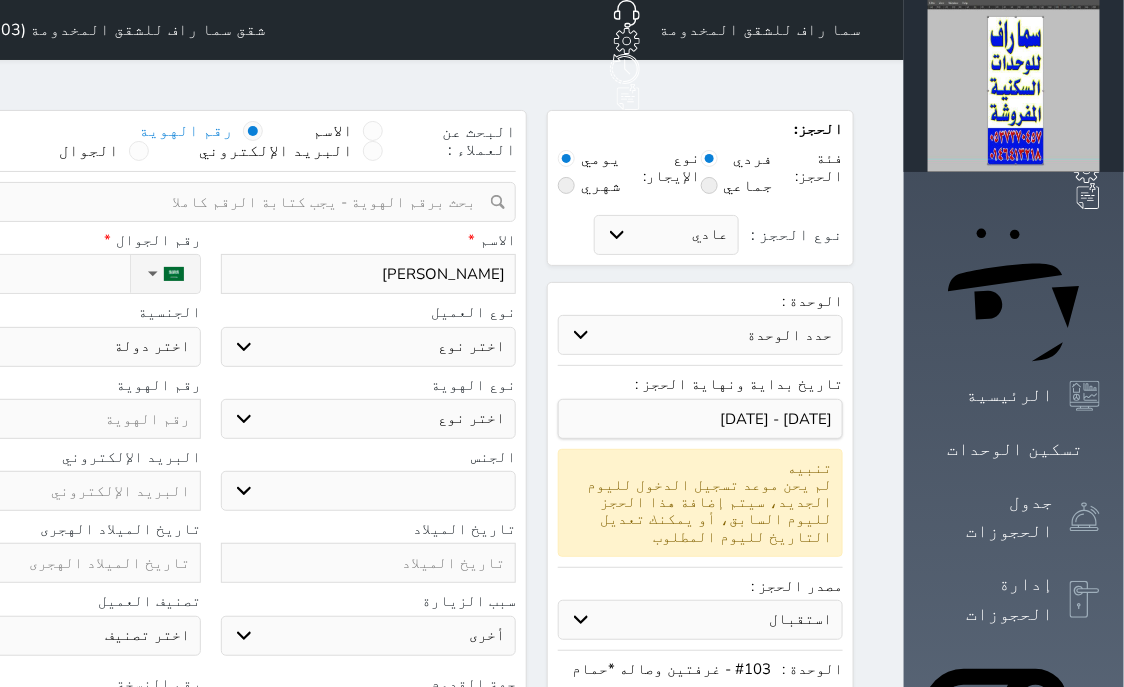 type on "[PERSON_NAME]" 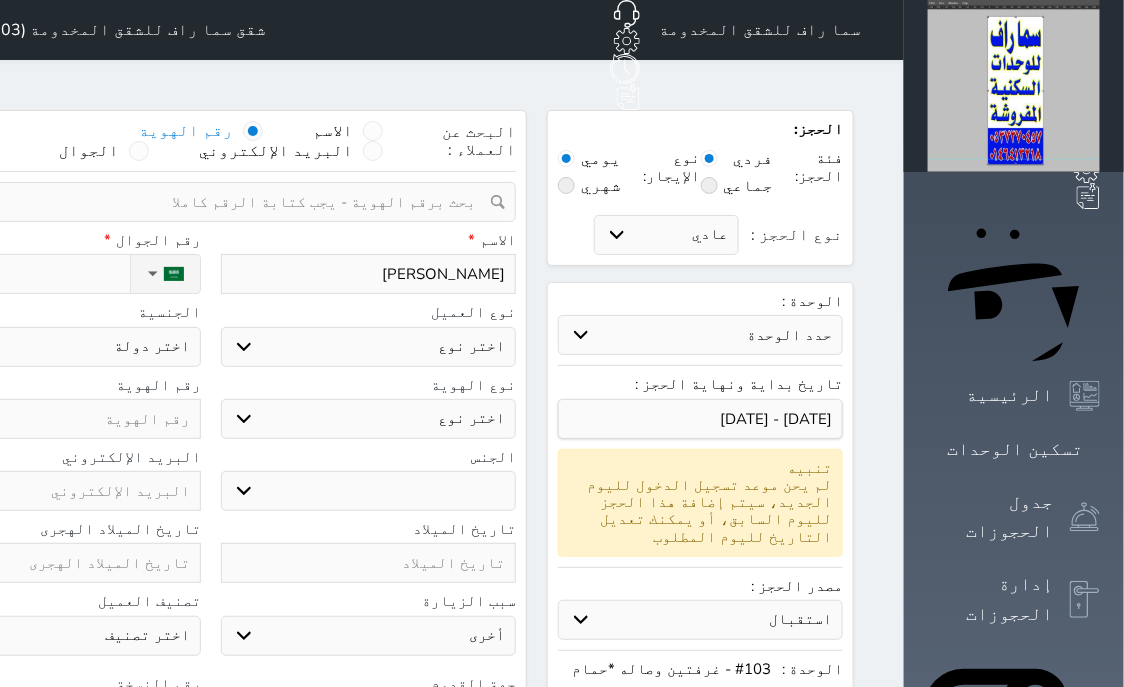 select 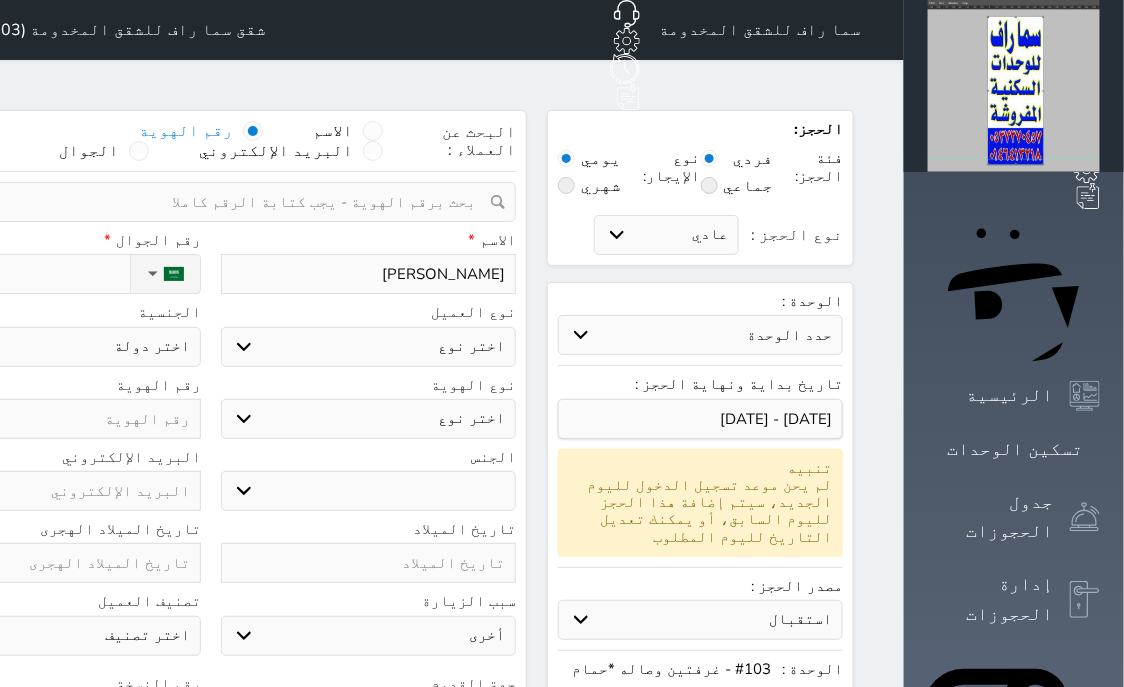 type on "[PERSON_NAME]" 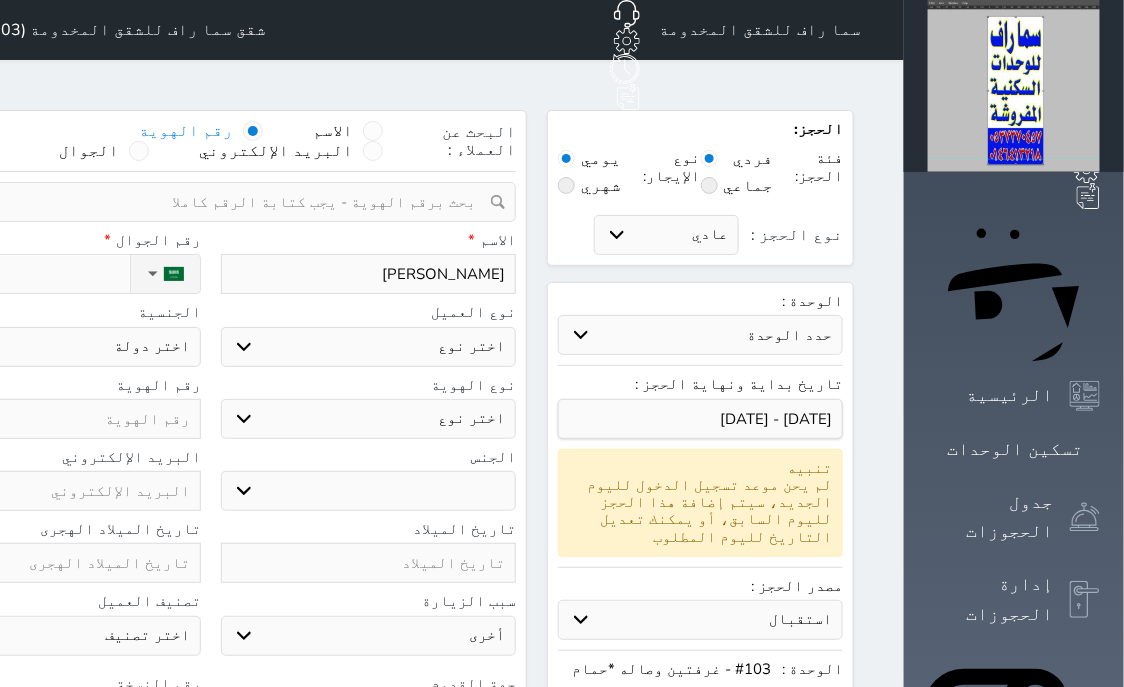 select 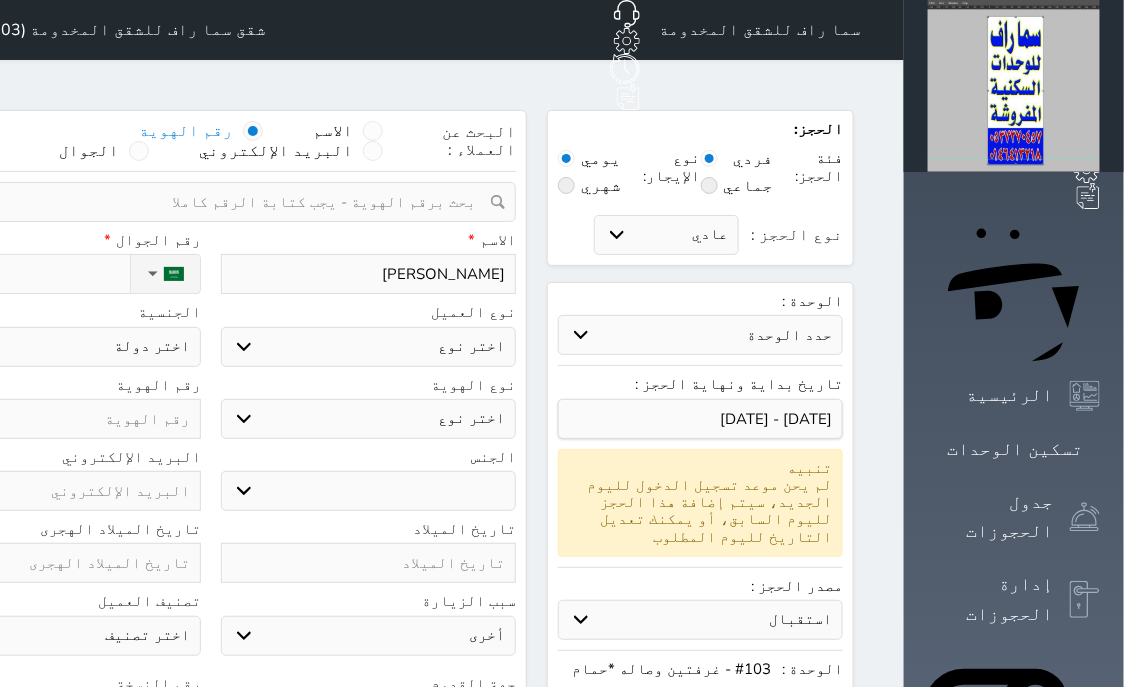 type on "[PERSON_NAME]" 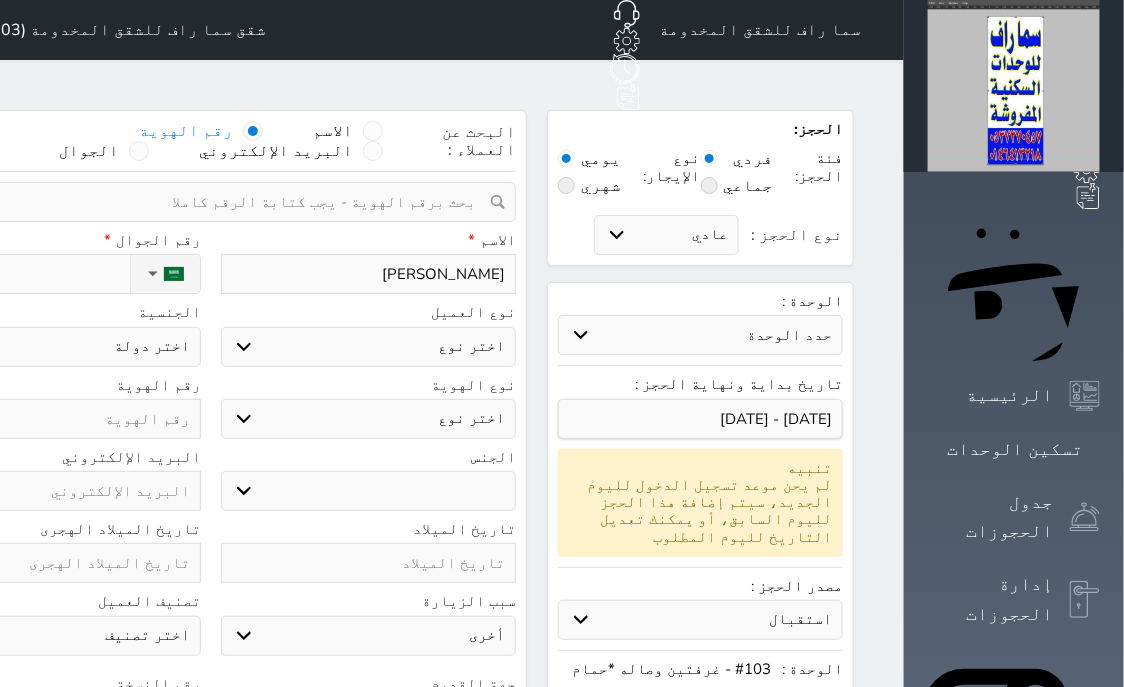 select 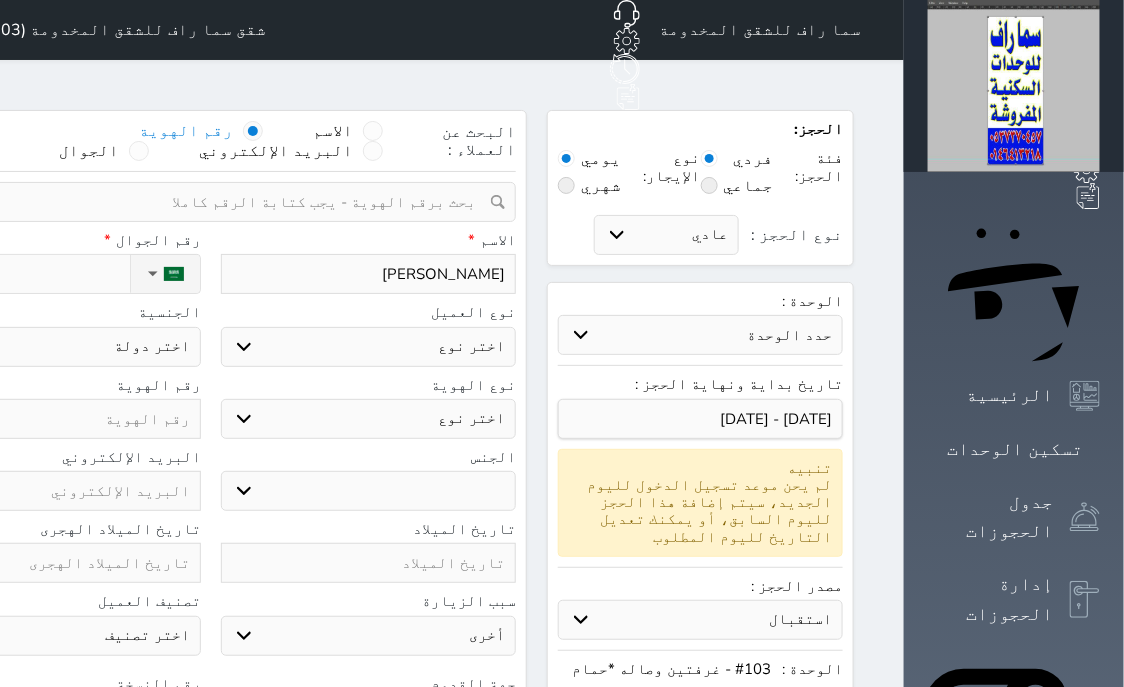 type on "[PERSON_NAME]" 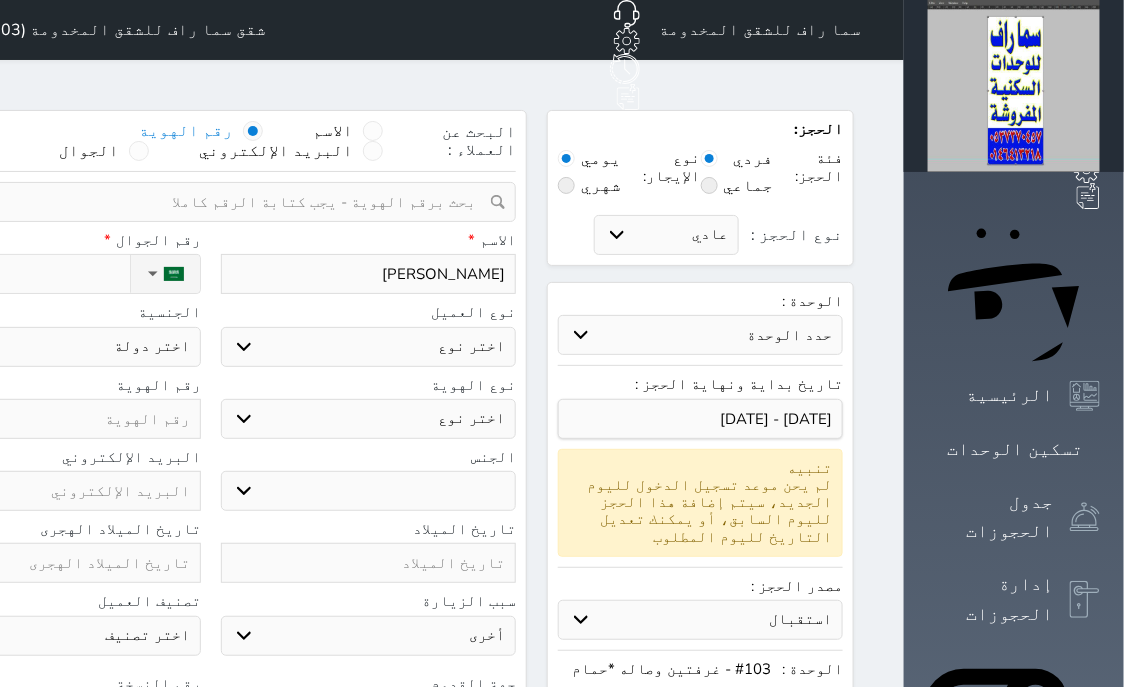 click on "اختر نوع   مواطن مواطن خليجي زائر مقيم" at bounding box center (369, 347) 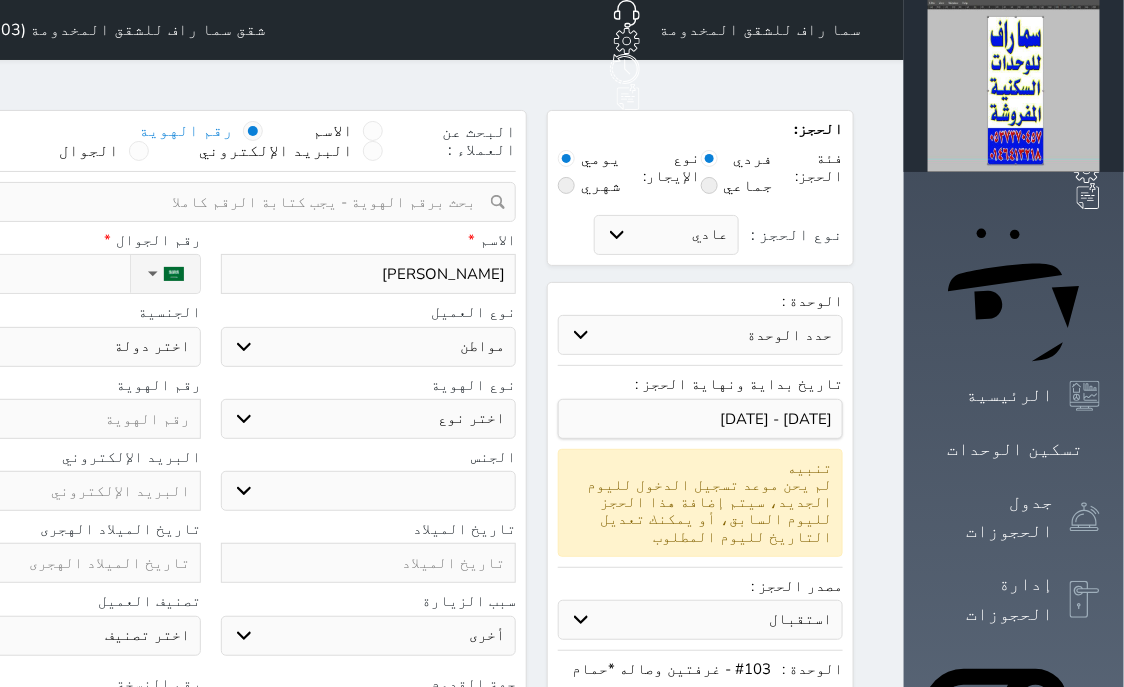 click on "مواطن" at bounding box center (0, 0) 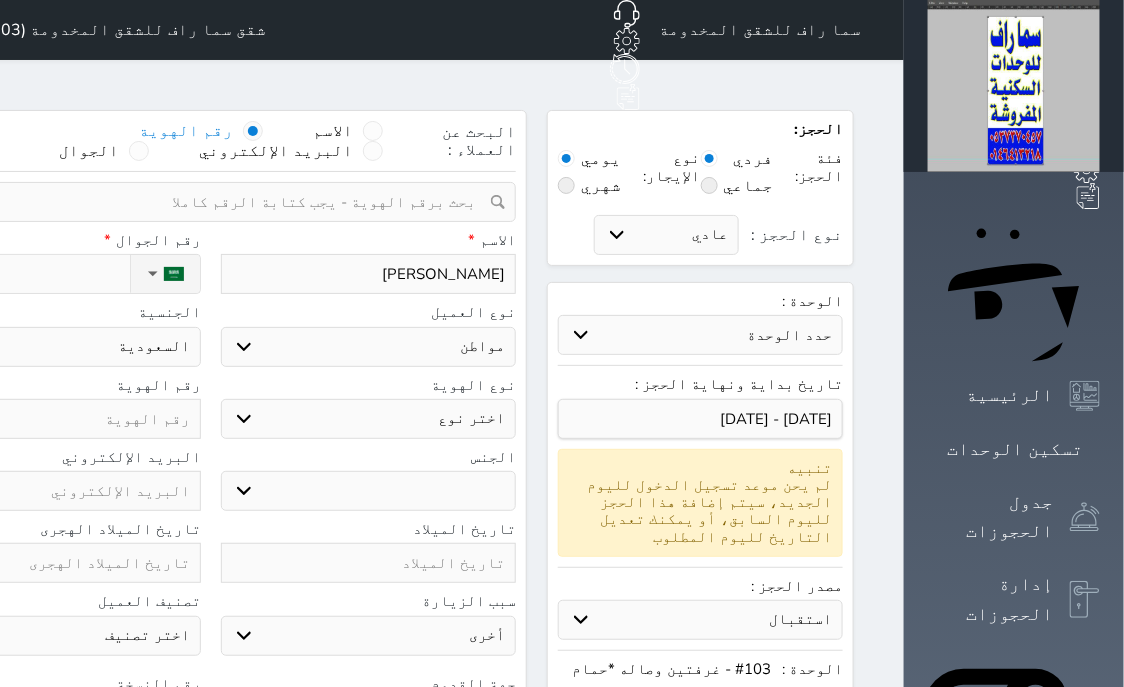 click on "اختر نوع   هوية وطنية هوية عائلية جواز السفر" at bounding box center [369, 419] 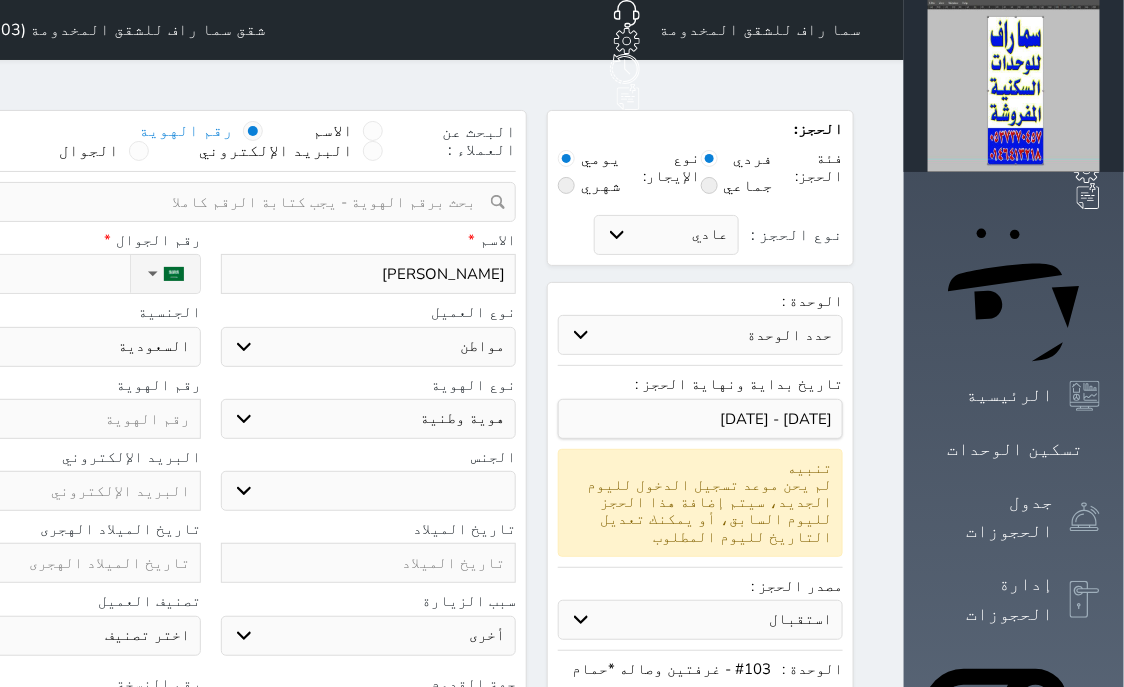 select 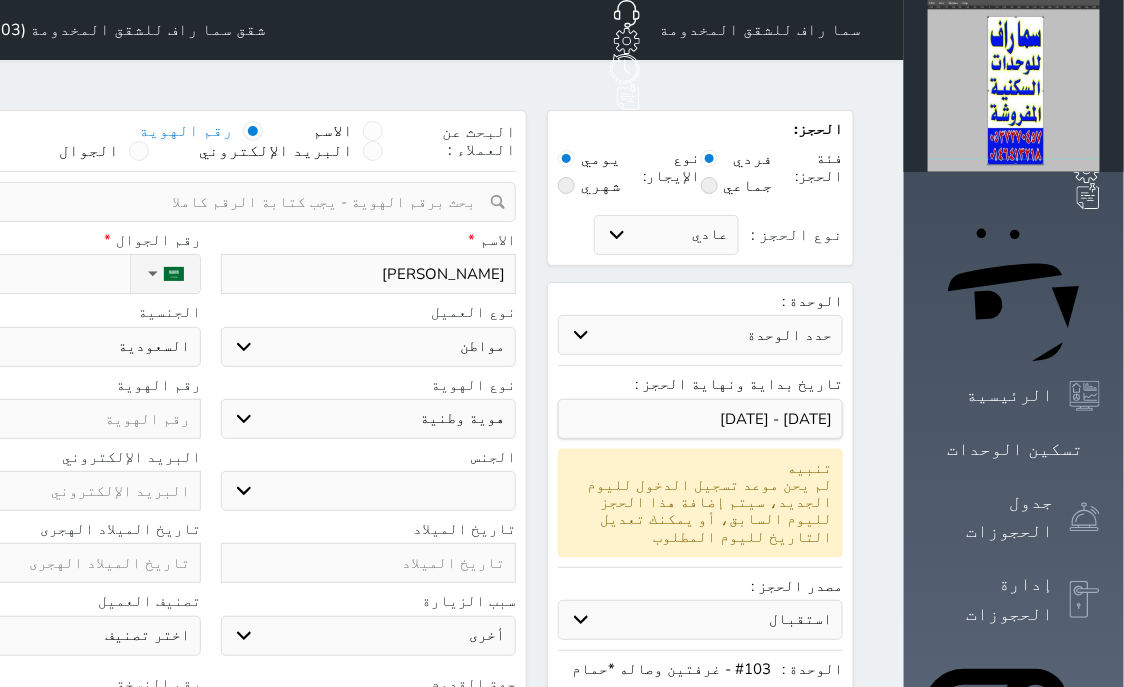 select 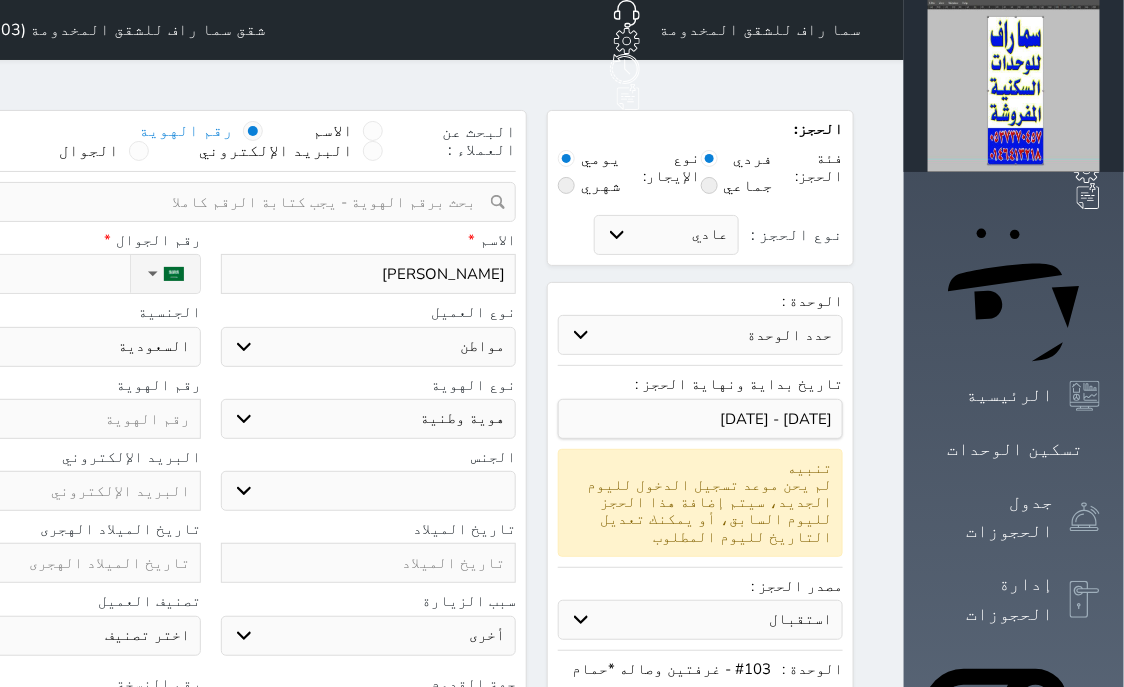 paste on "1024562033" 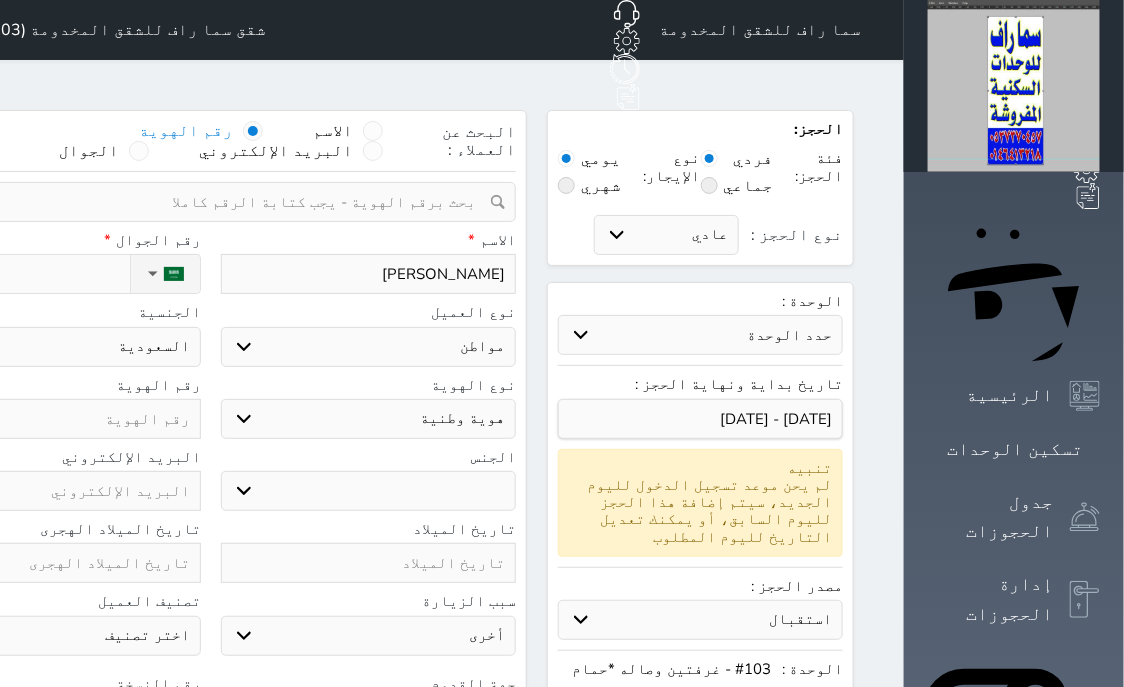 type on "1024562033" 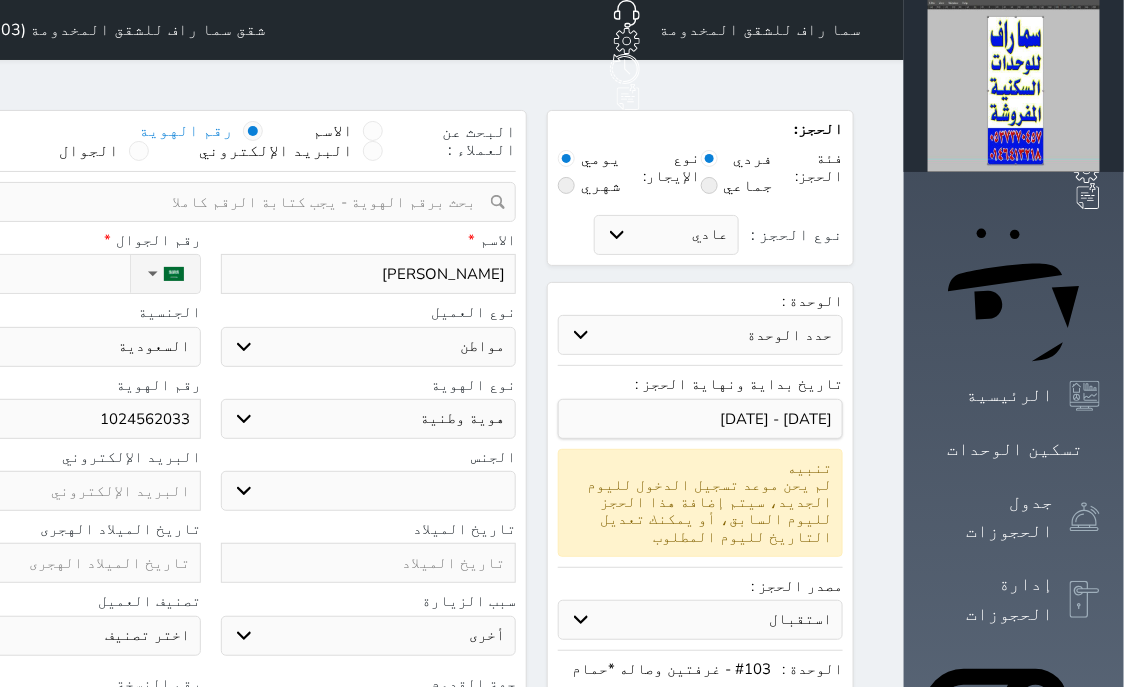 type on "1024562033" 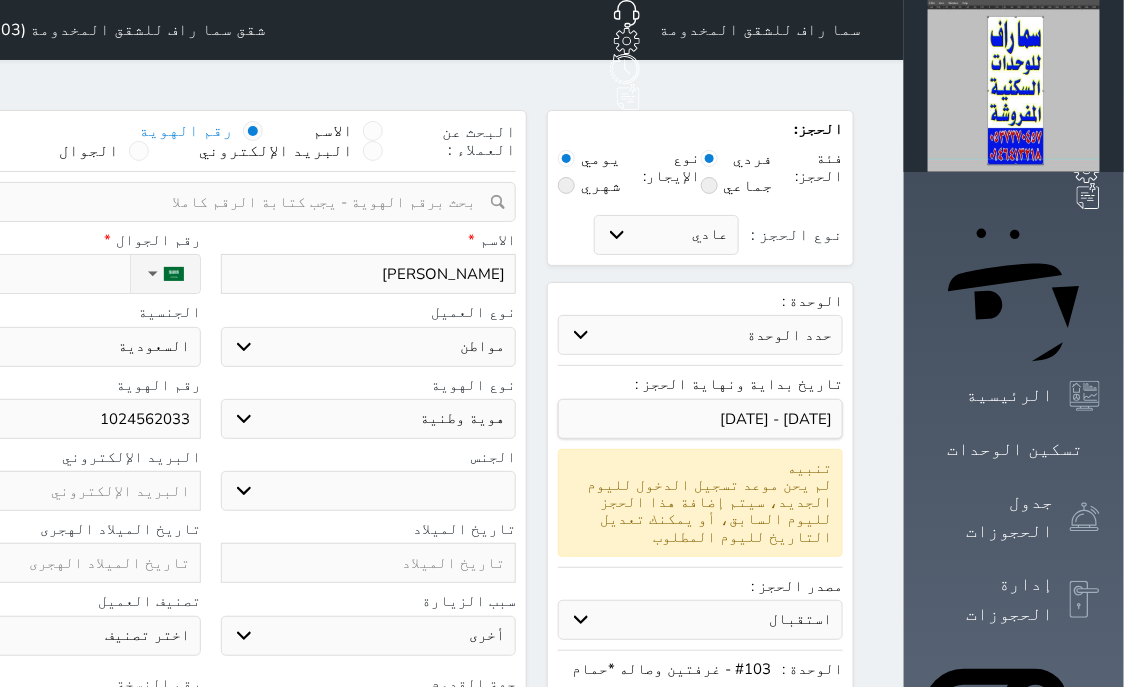 click on "نوع الحجز :" at bounding box center [17, 274] 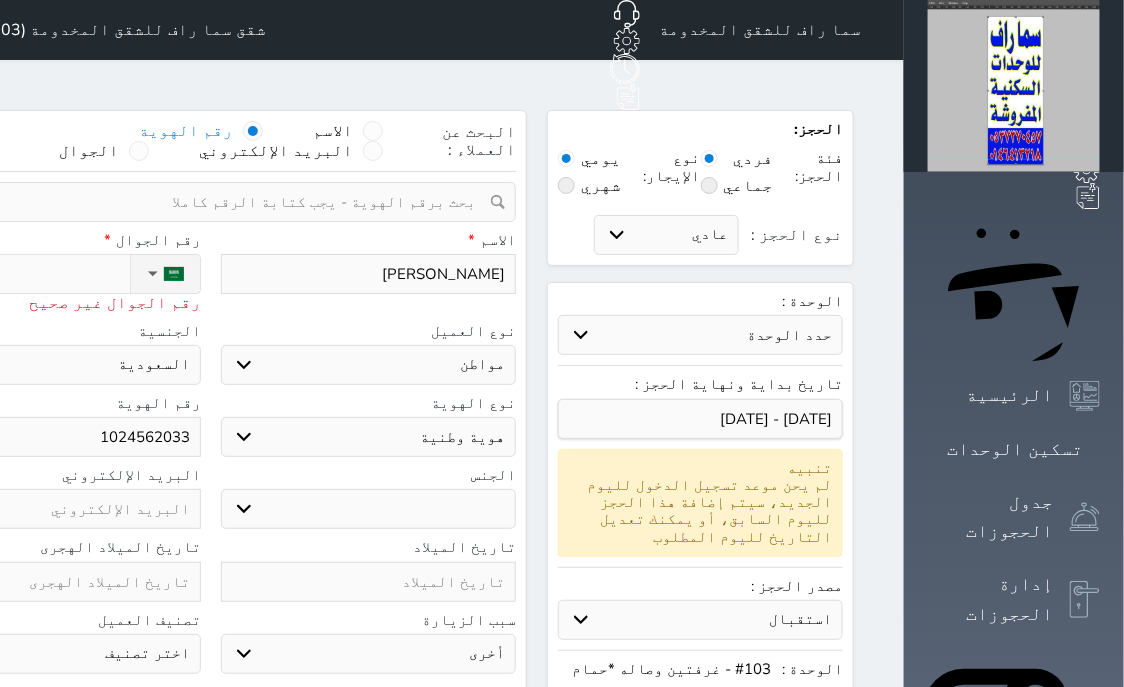 type on "+9" 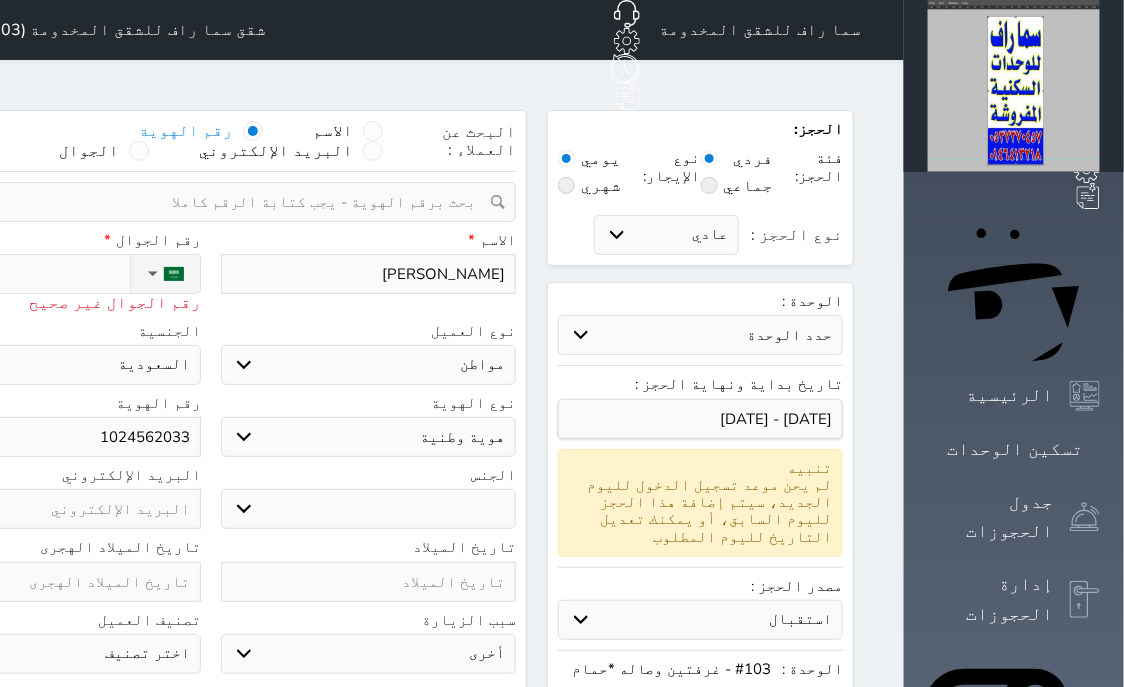 select 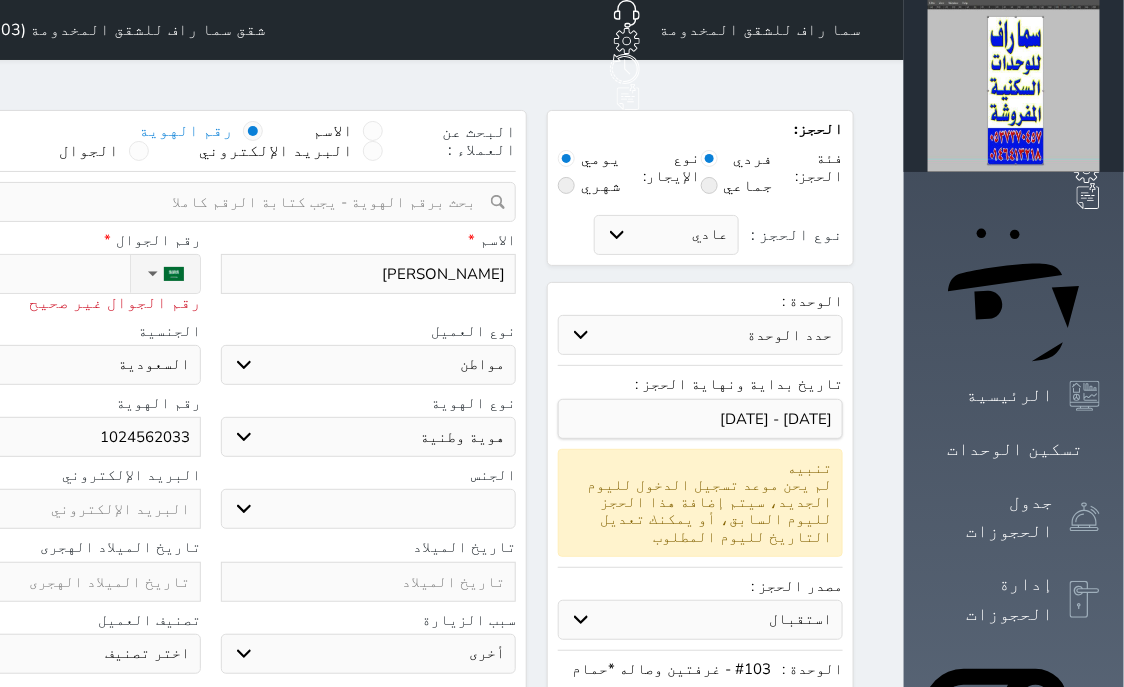 type on "+96" 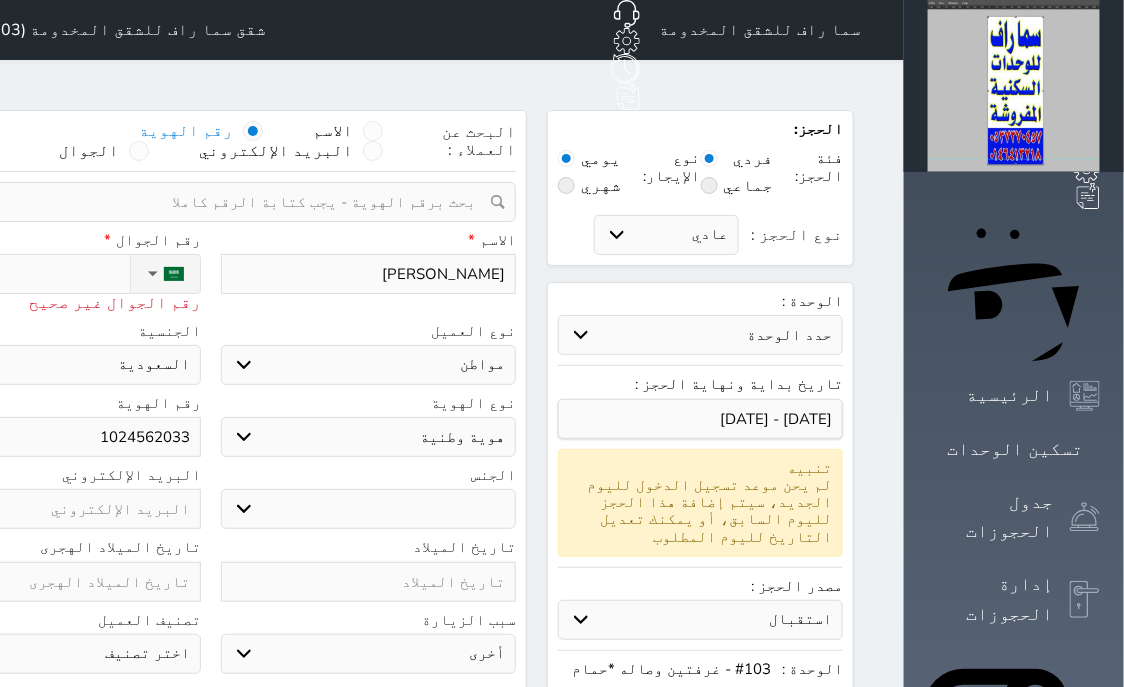 select 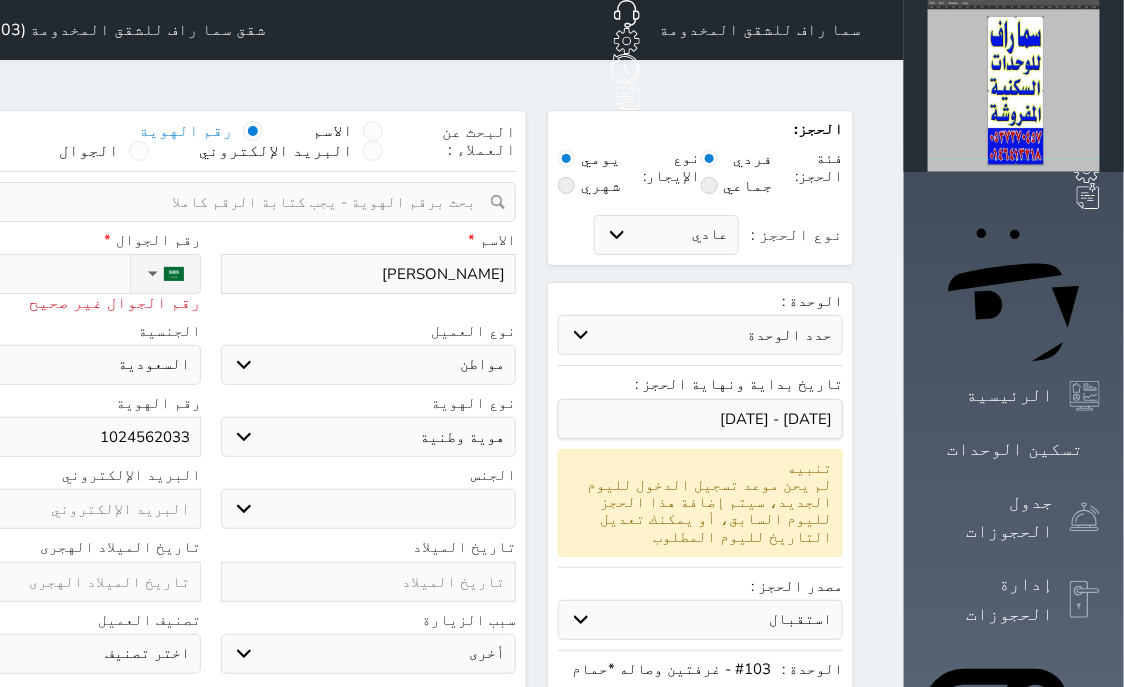 type on "+966" 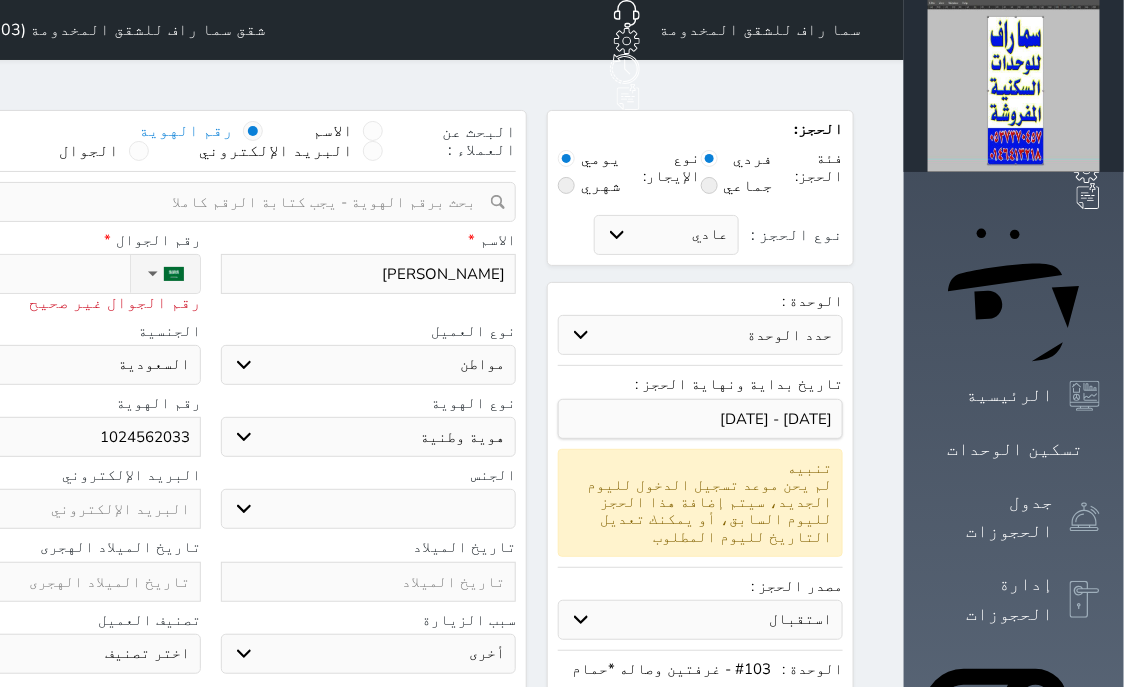 select 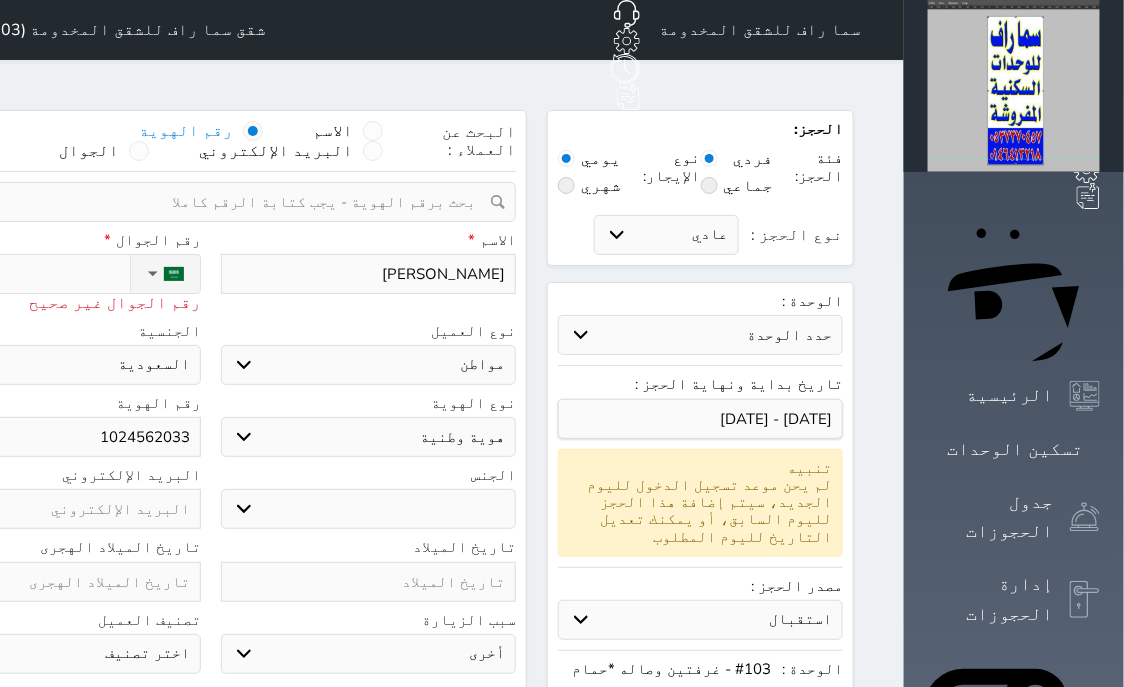 type on "+9665" 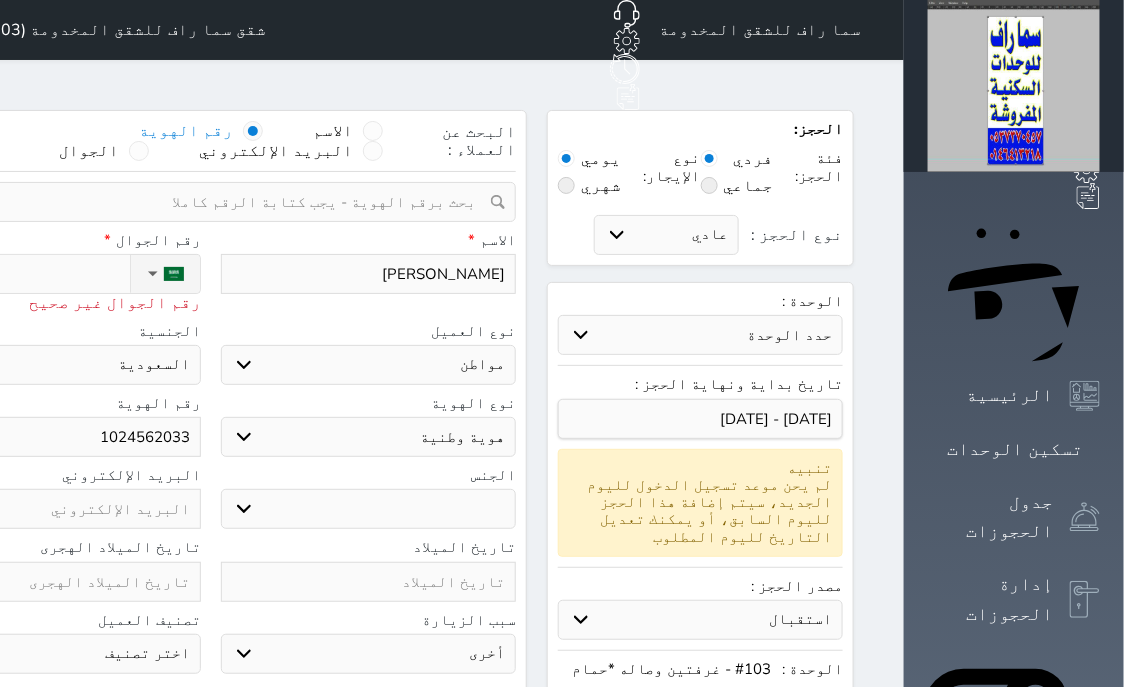 select 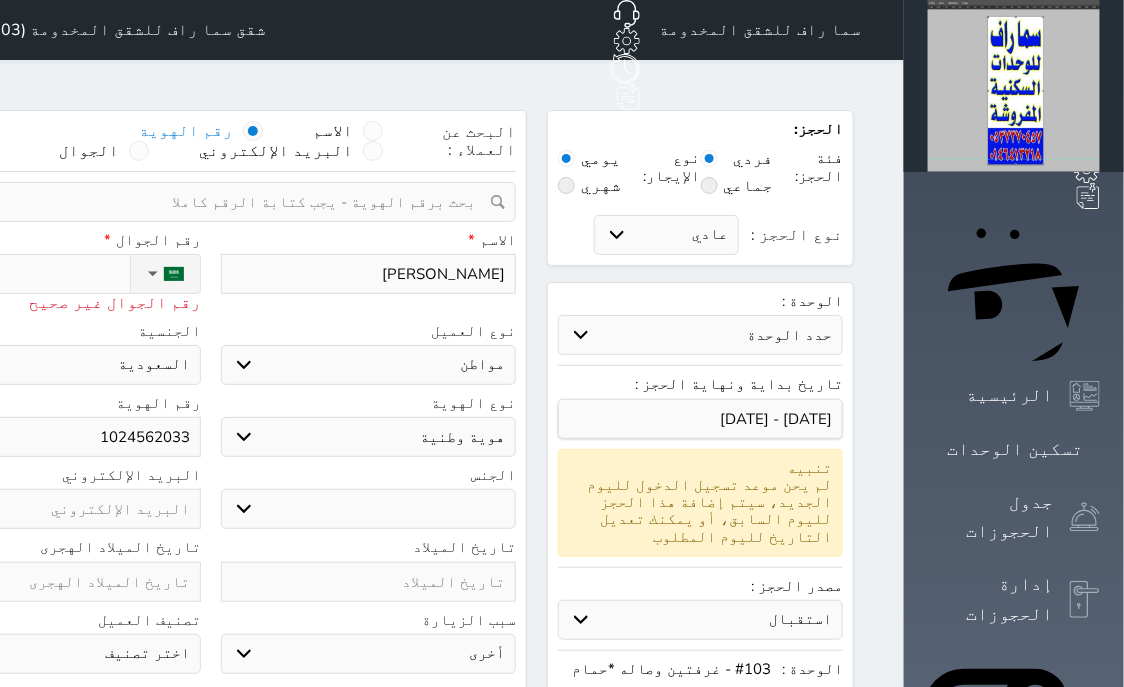 type on "+96655" 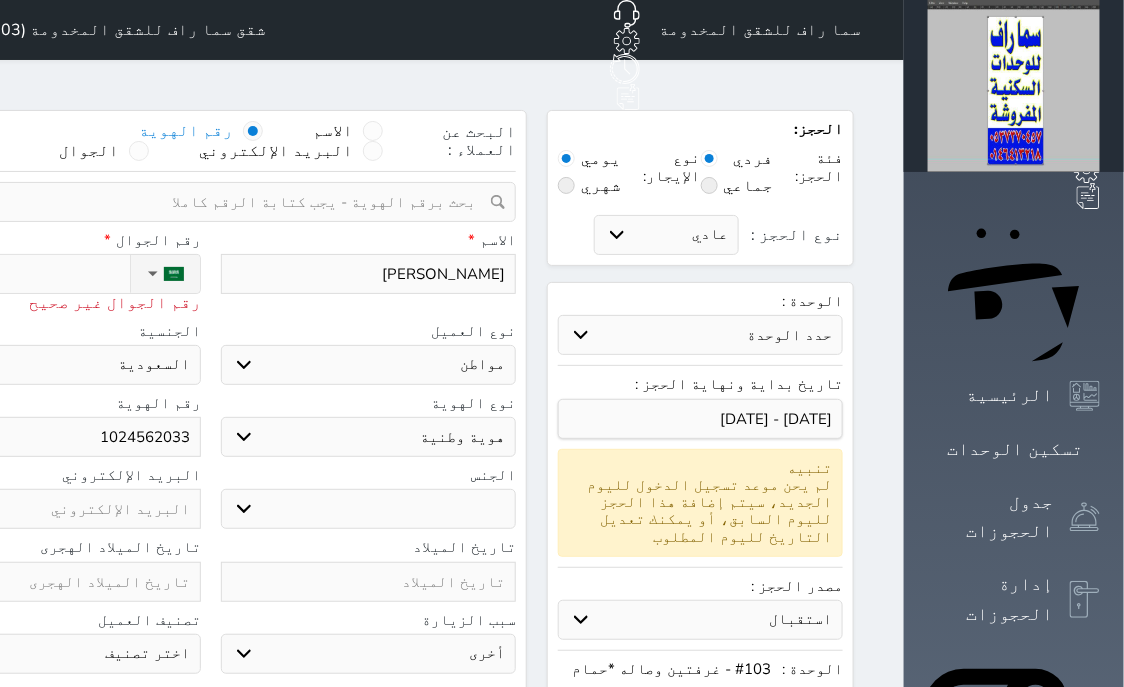 select 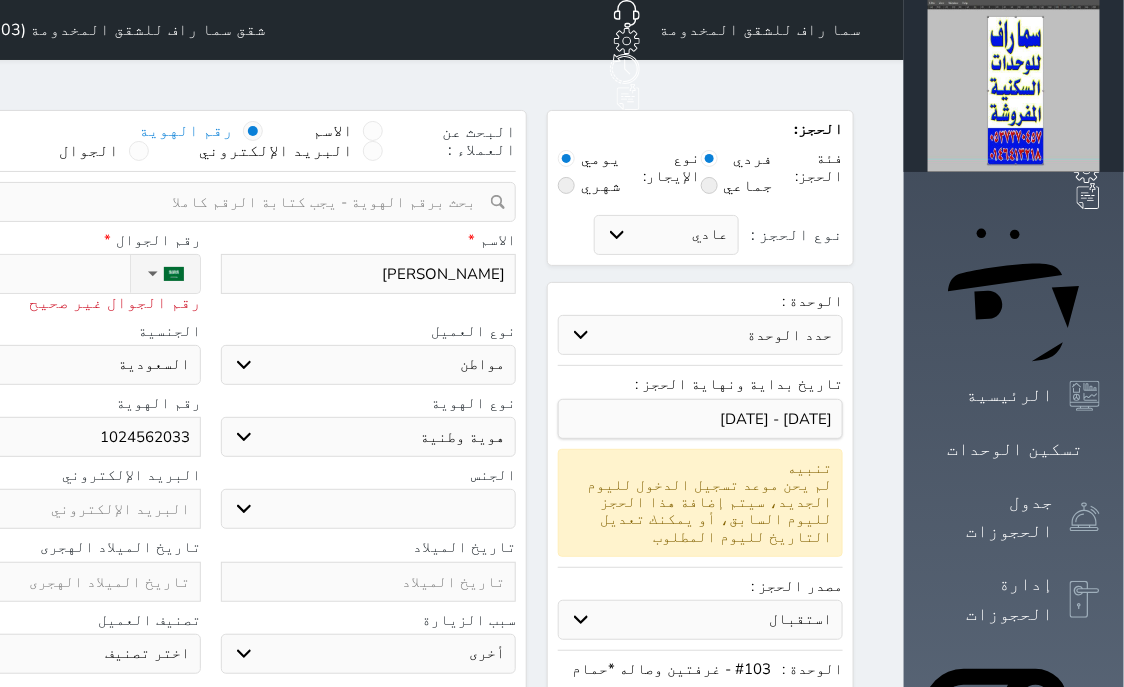 type on "+966559" 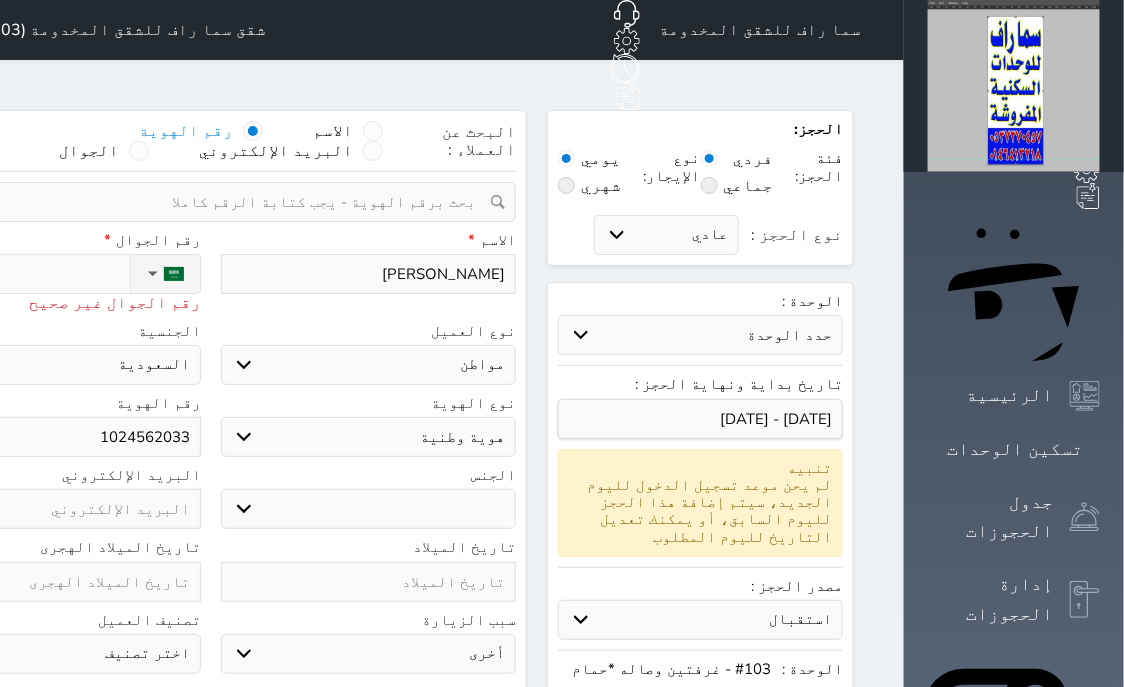 select 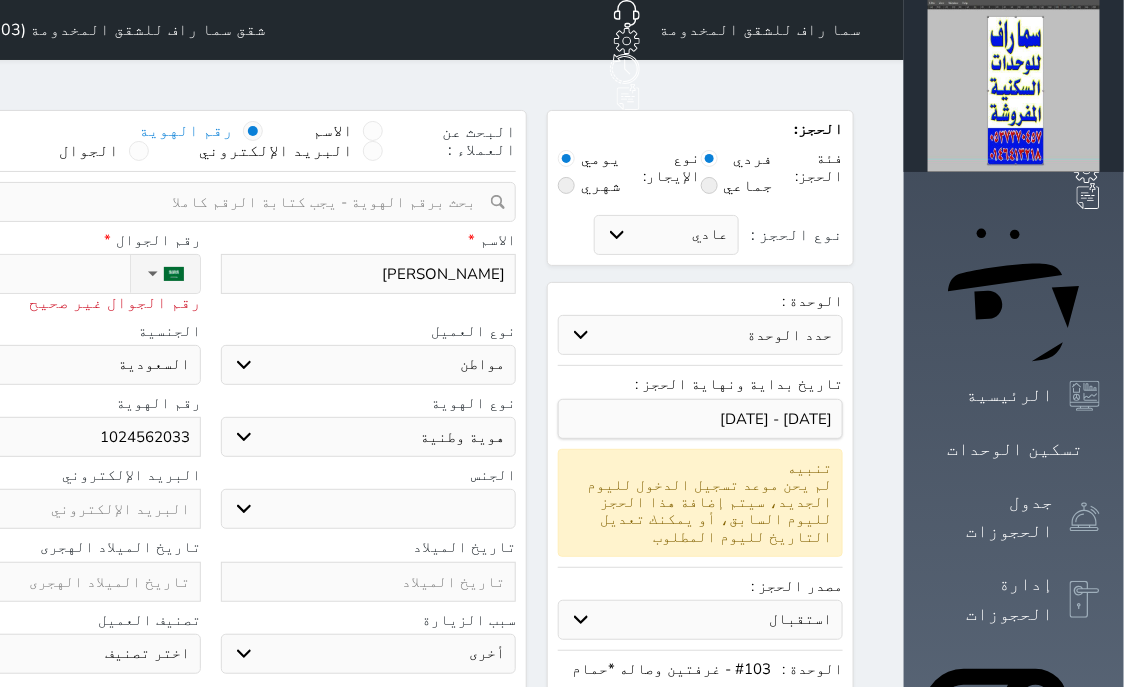 type on "+9665595" 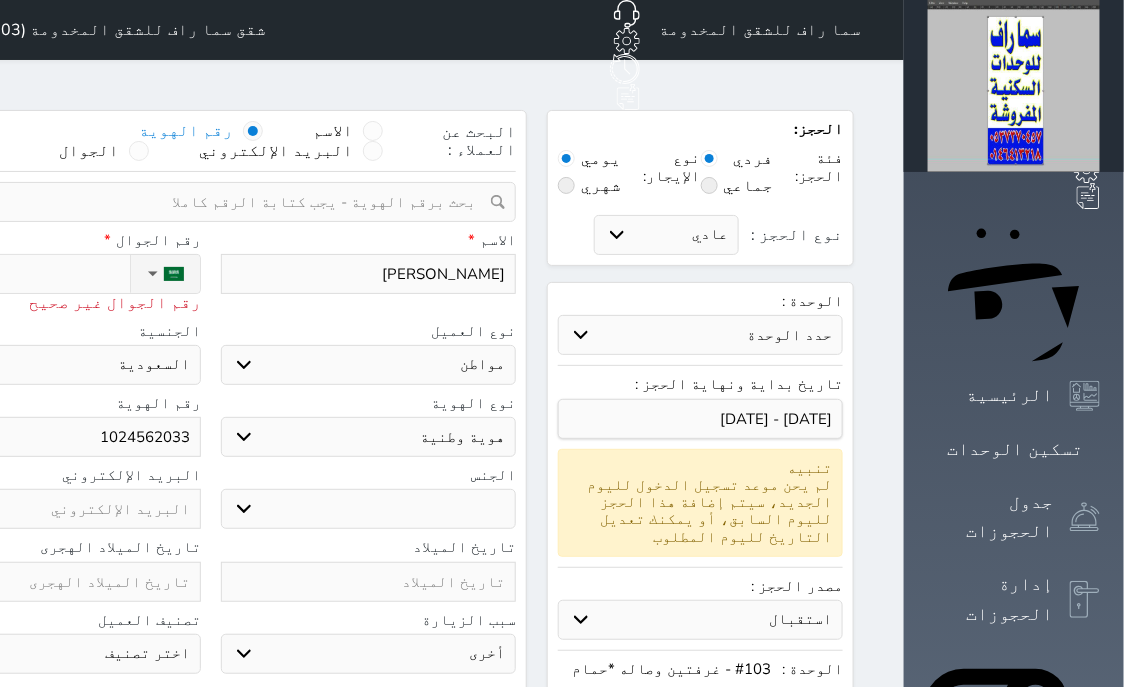 select 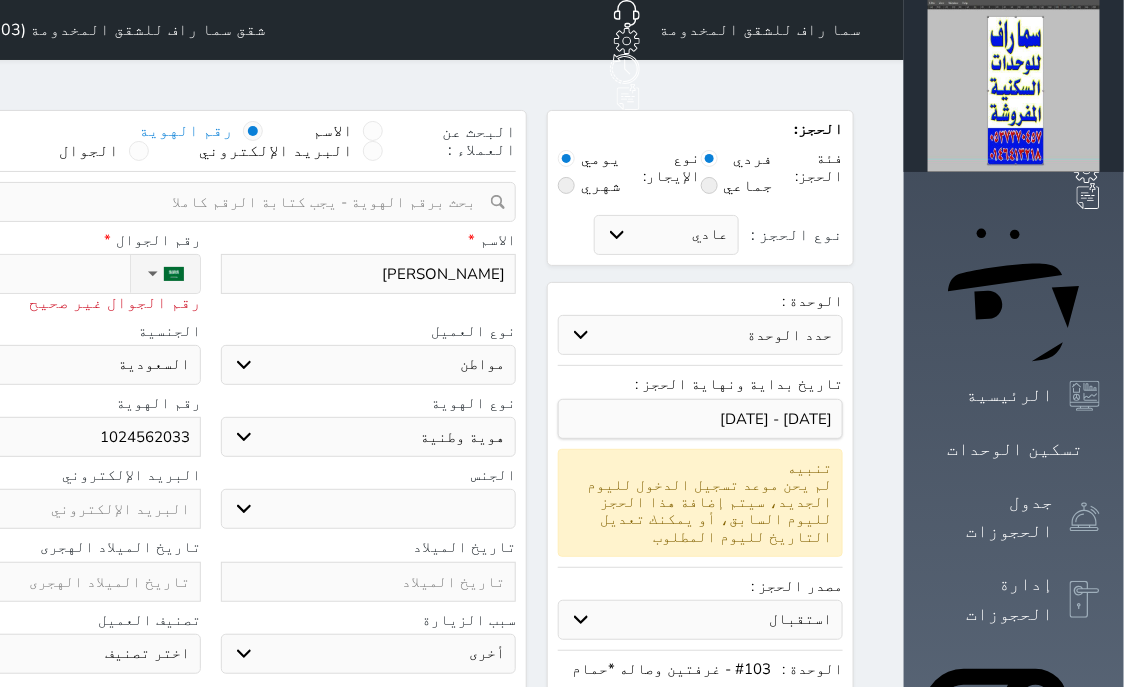 type on "+96655955" 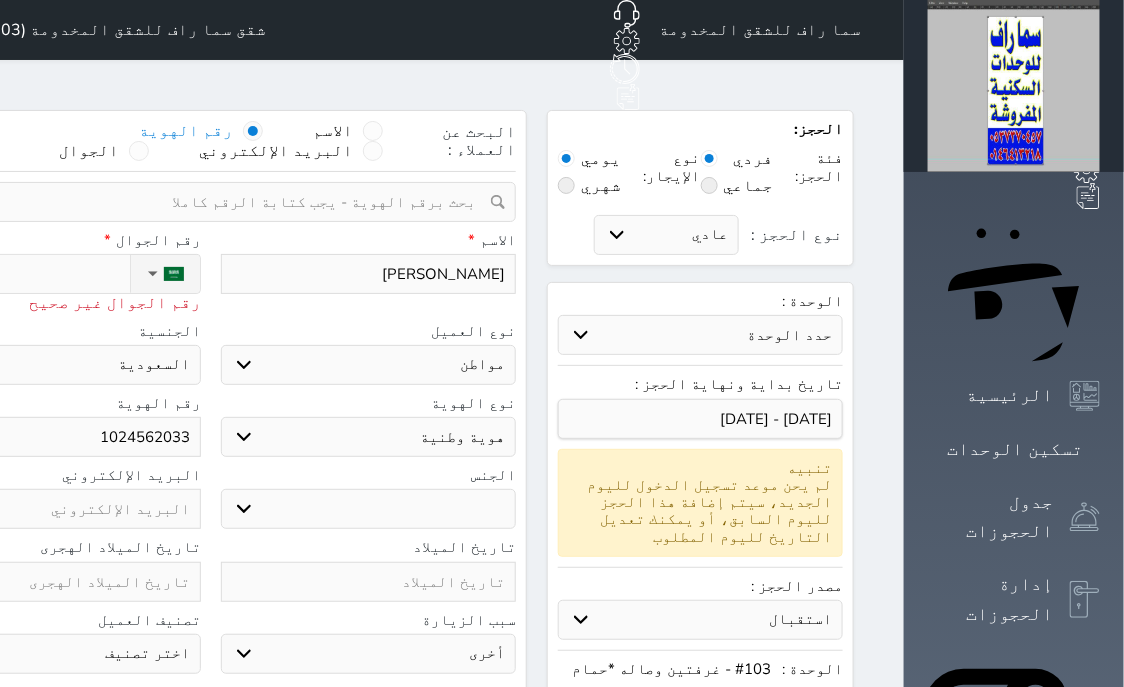 select 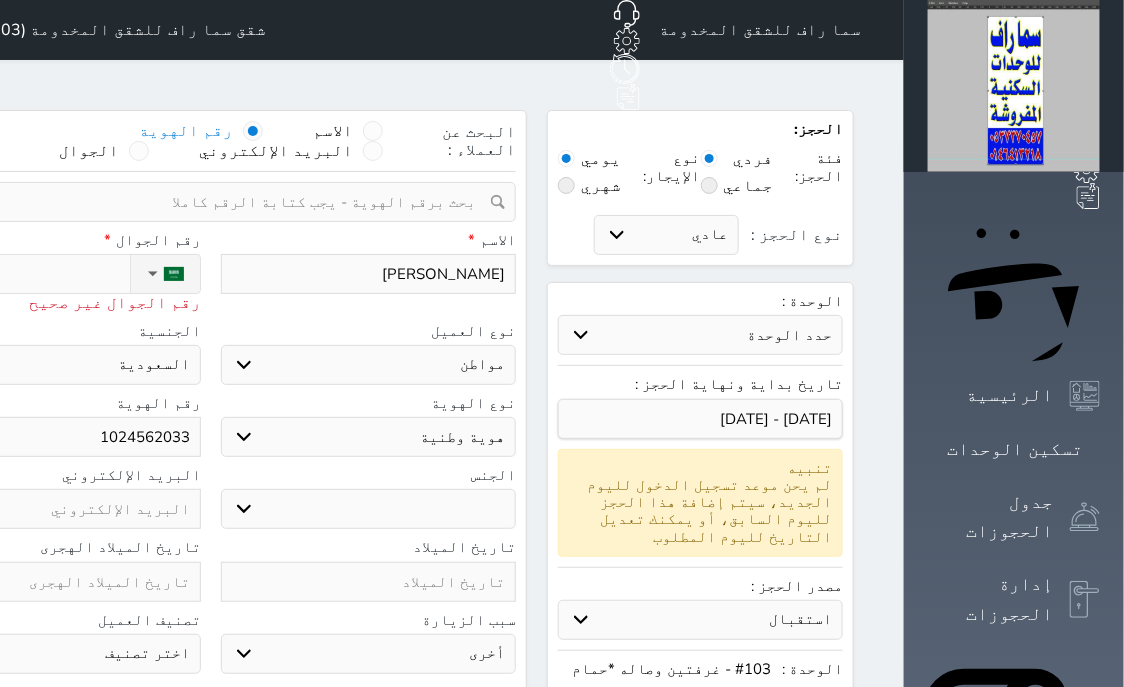 type on "[PHONE_NUMBER]" 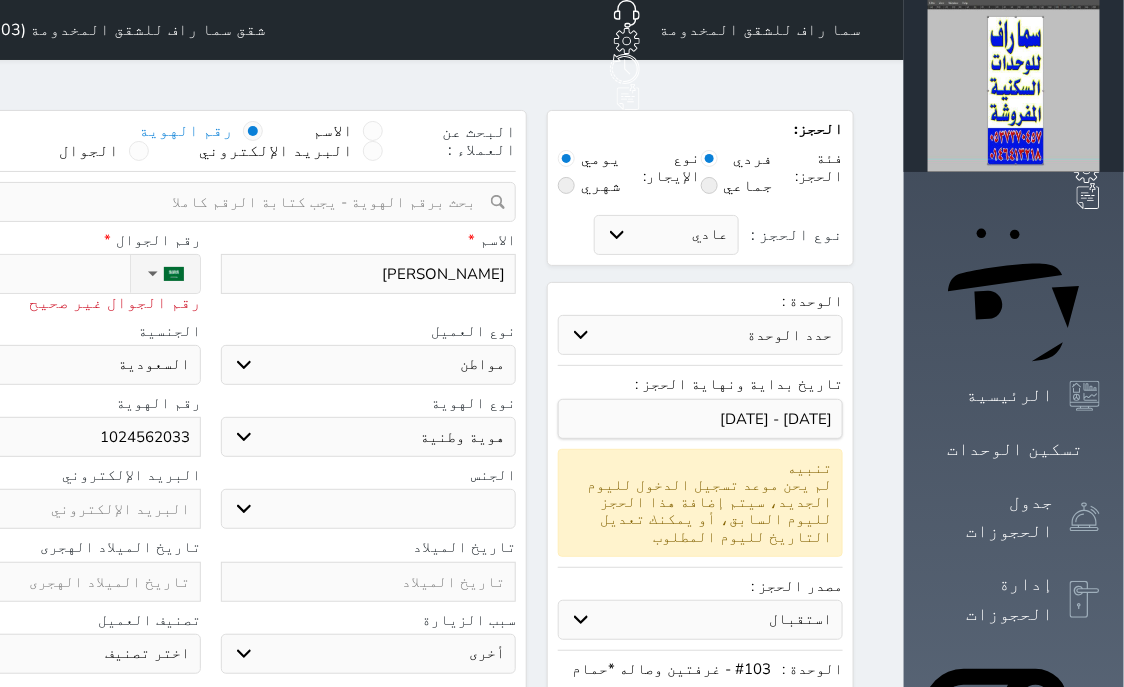 select 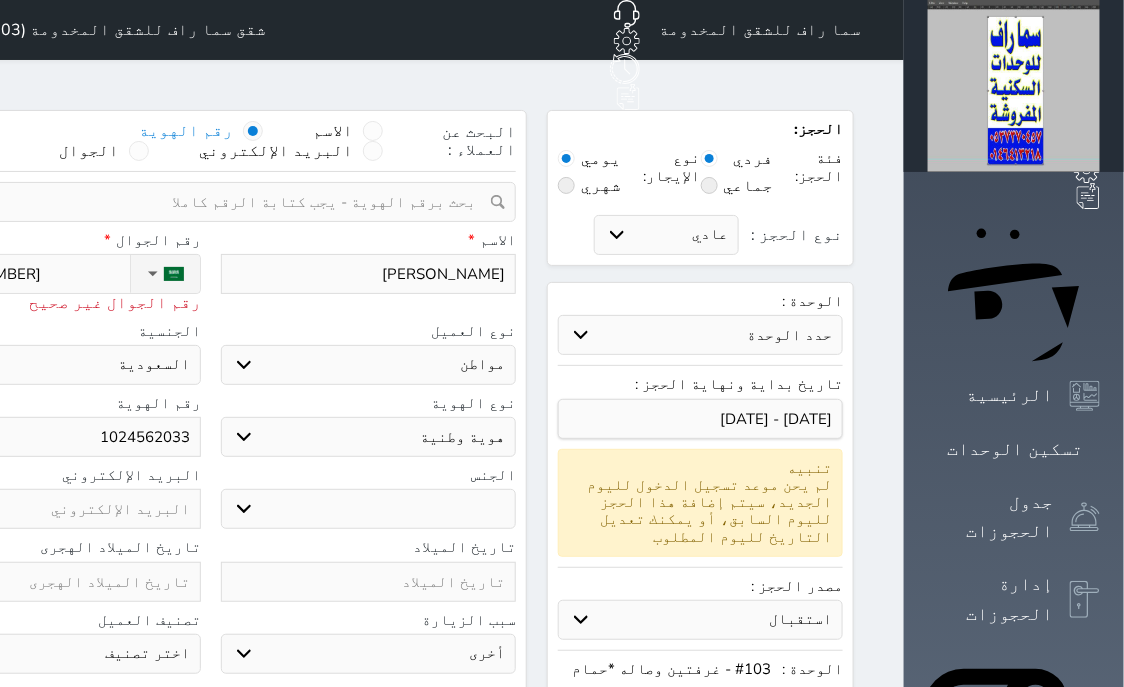 type on "[PHONE_NUMBER]" 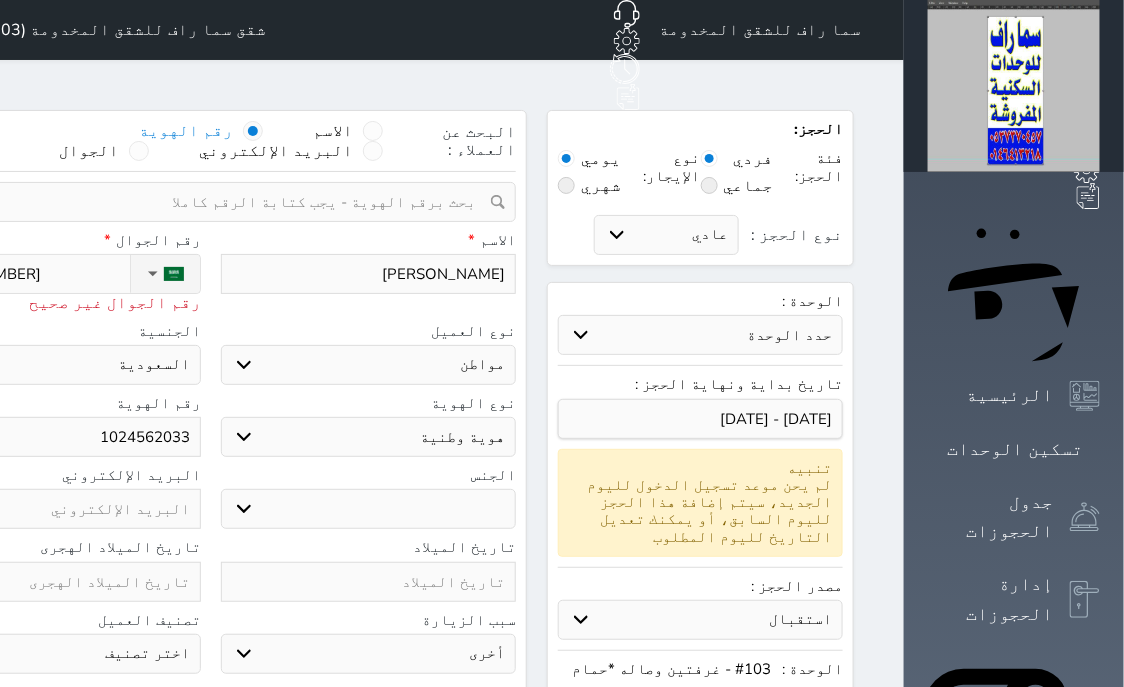 select 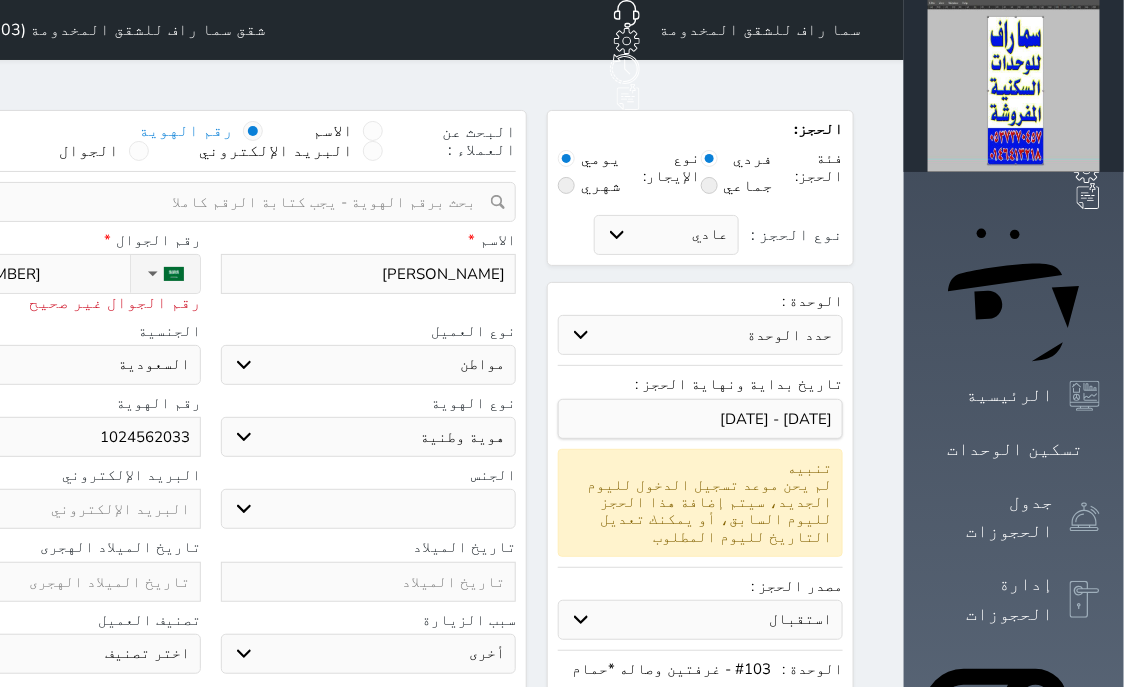 type on "[PHONE_NUMBER]" 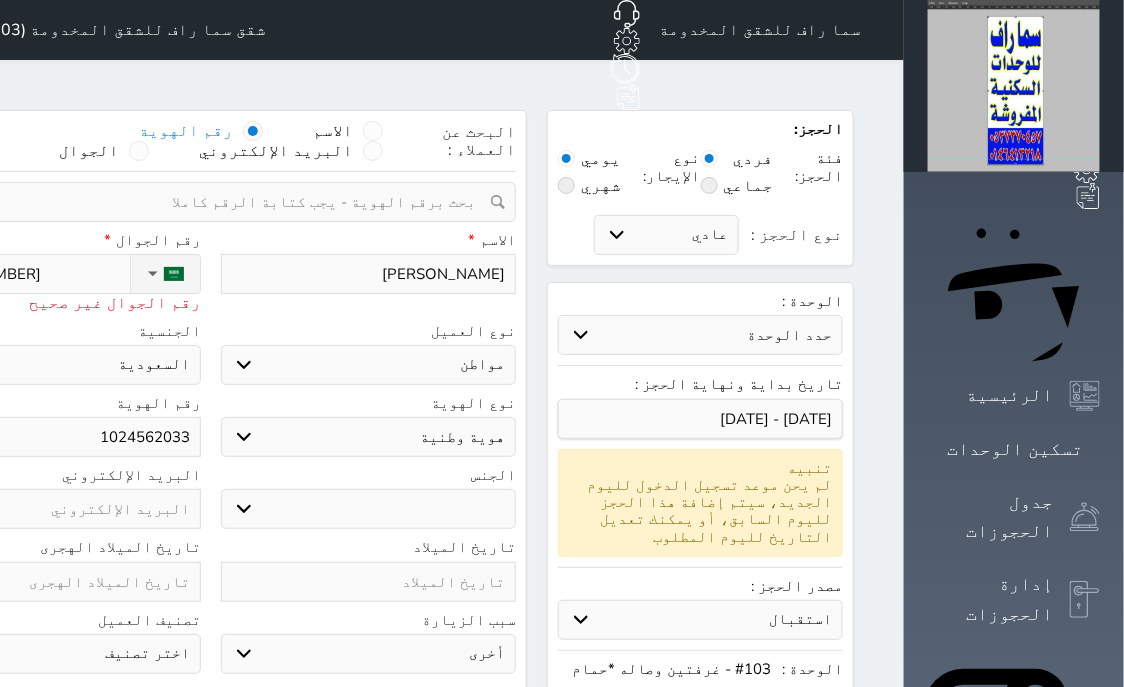 select 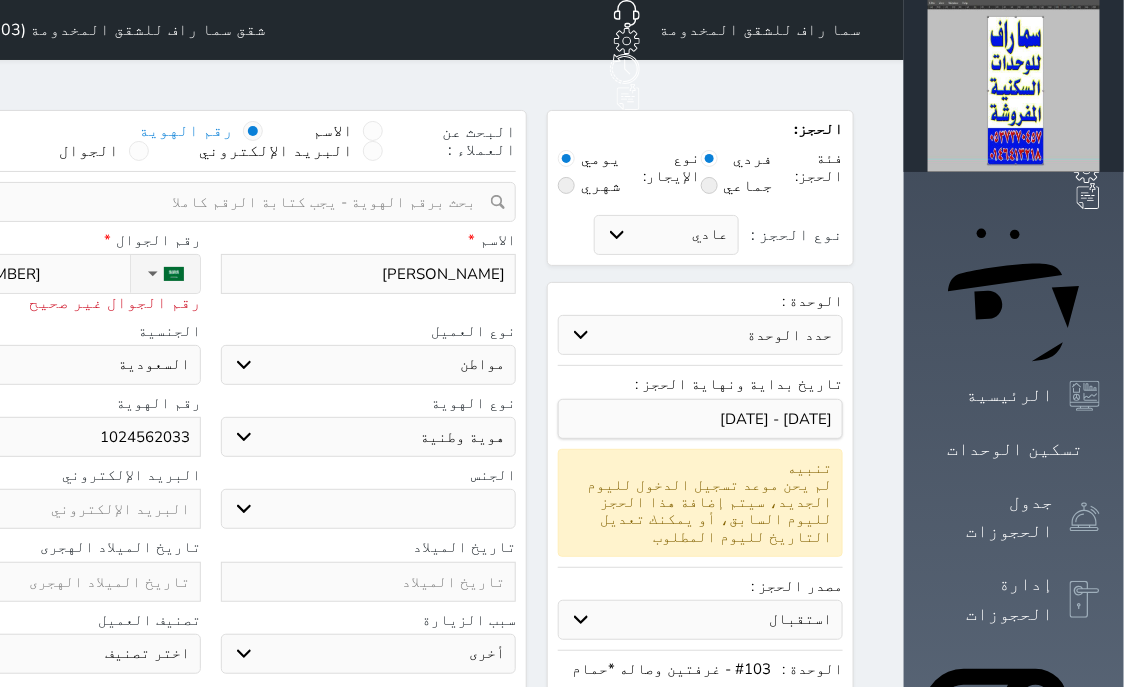 type on "[PHONE_NUMBER]" 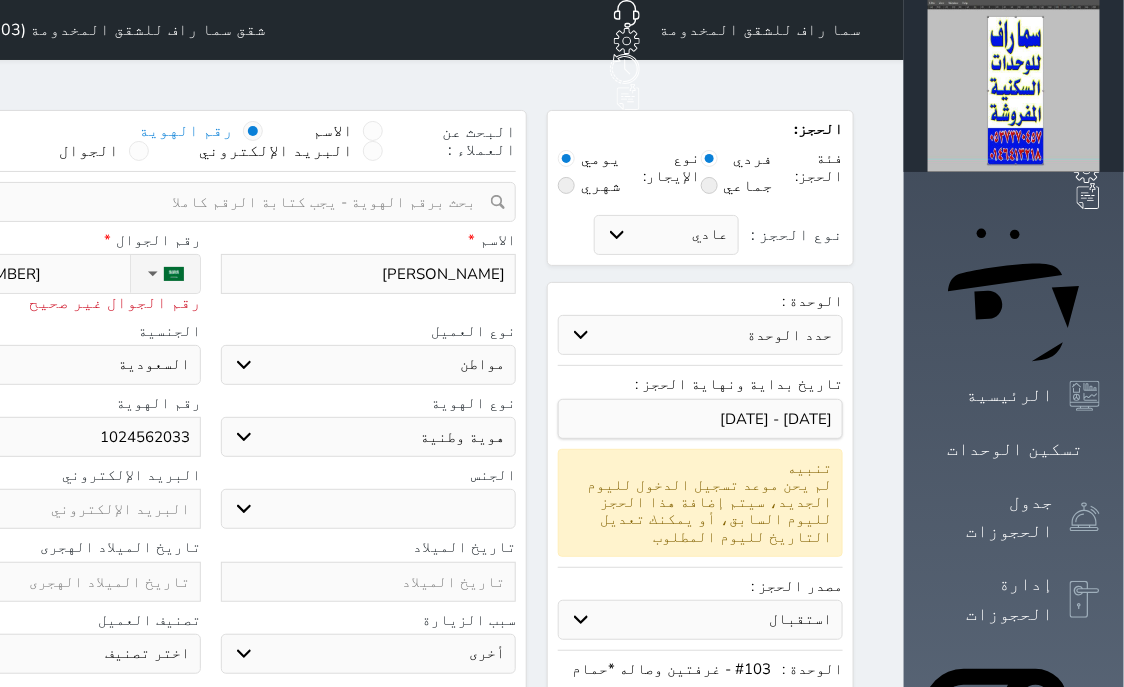 select 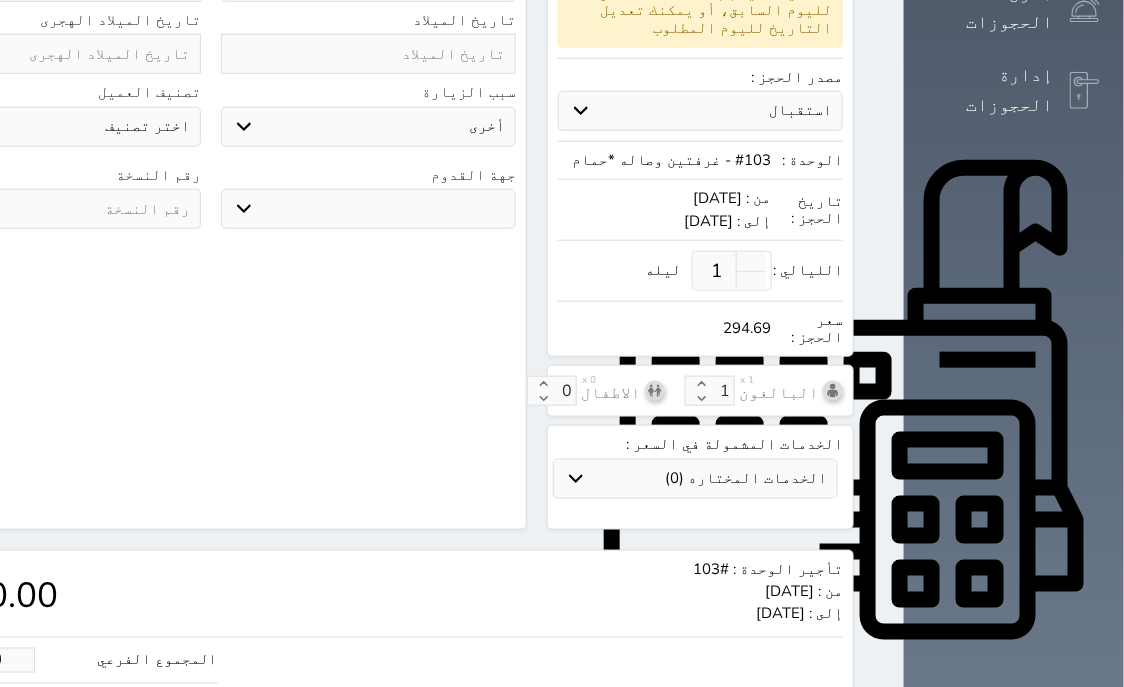 scroll, scrollTop: 671, scrollLeft: 0, axis: vertical 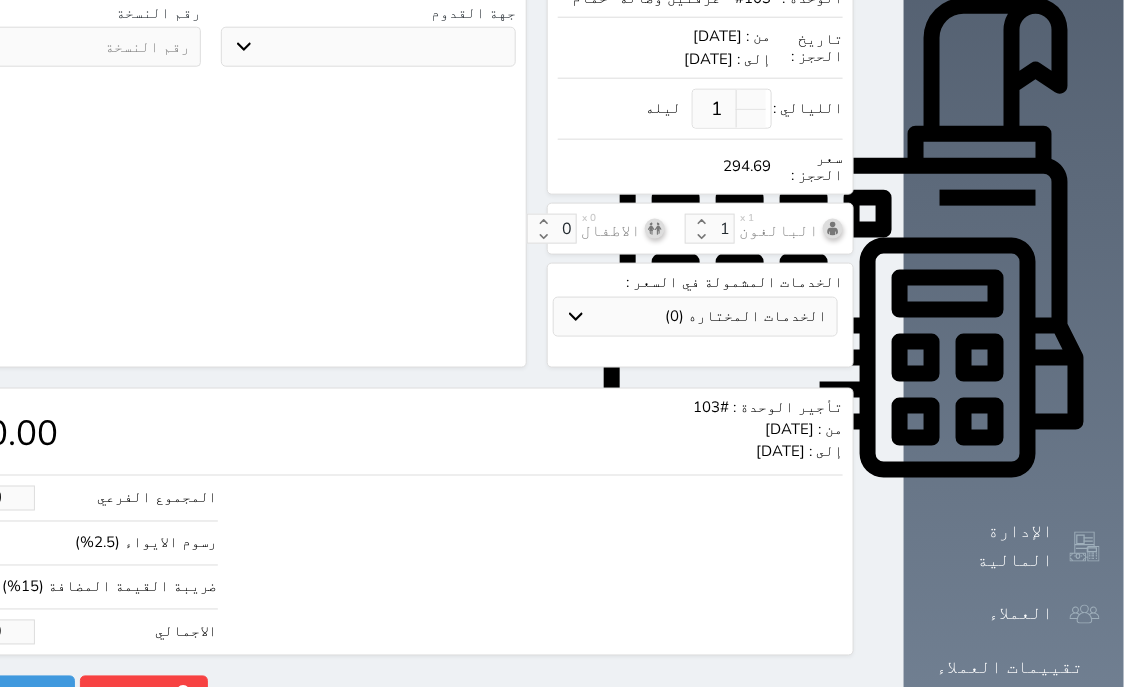type on "[PHONE_NUMBER]" 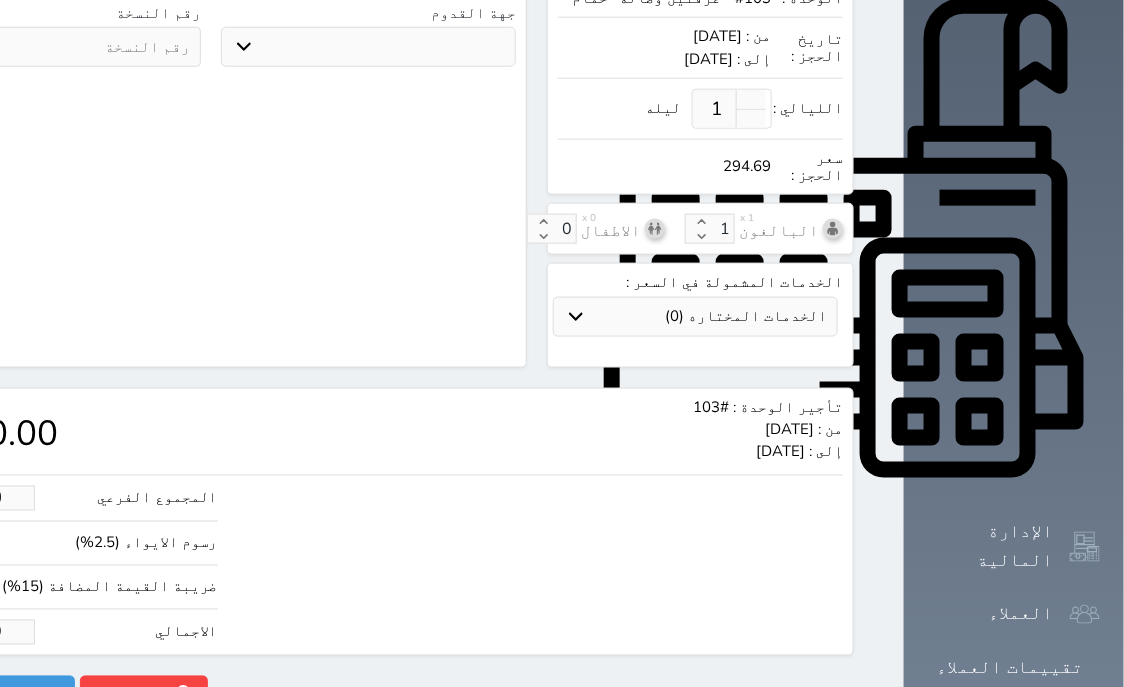 type on "1.70" 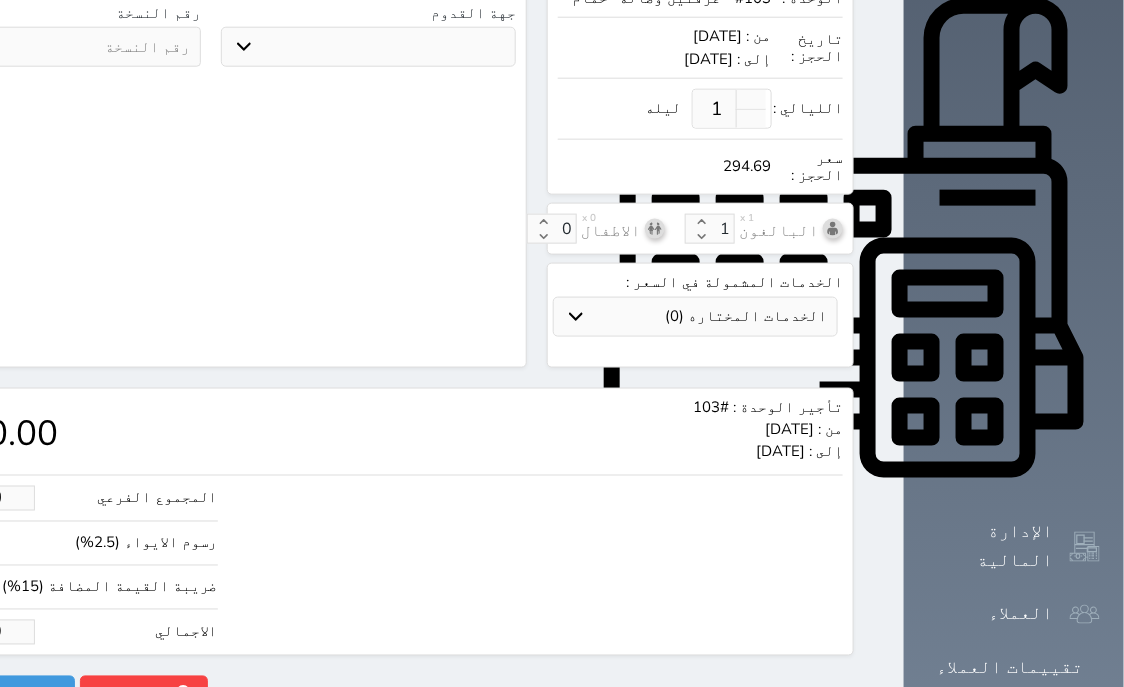 type on "2" 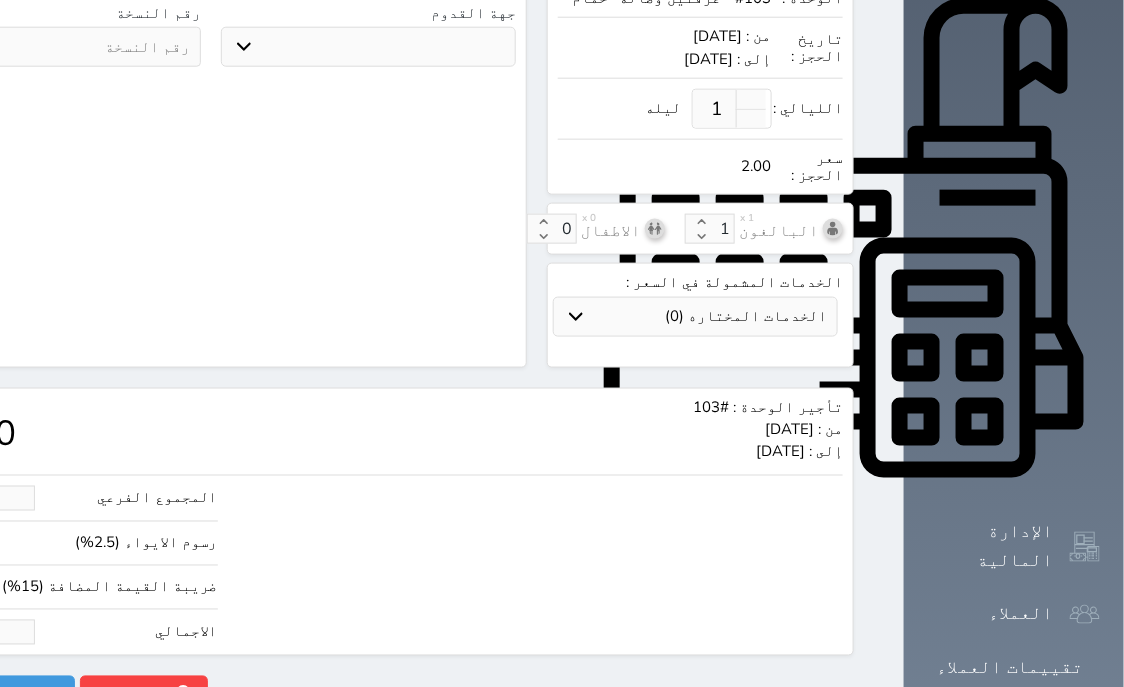 type on "16.97" 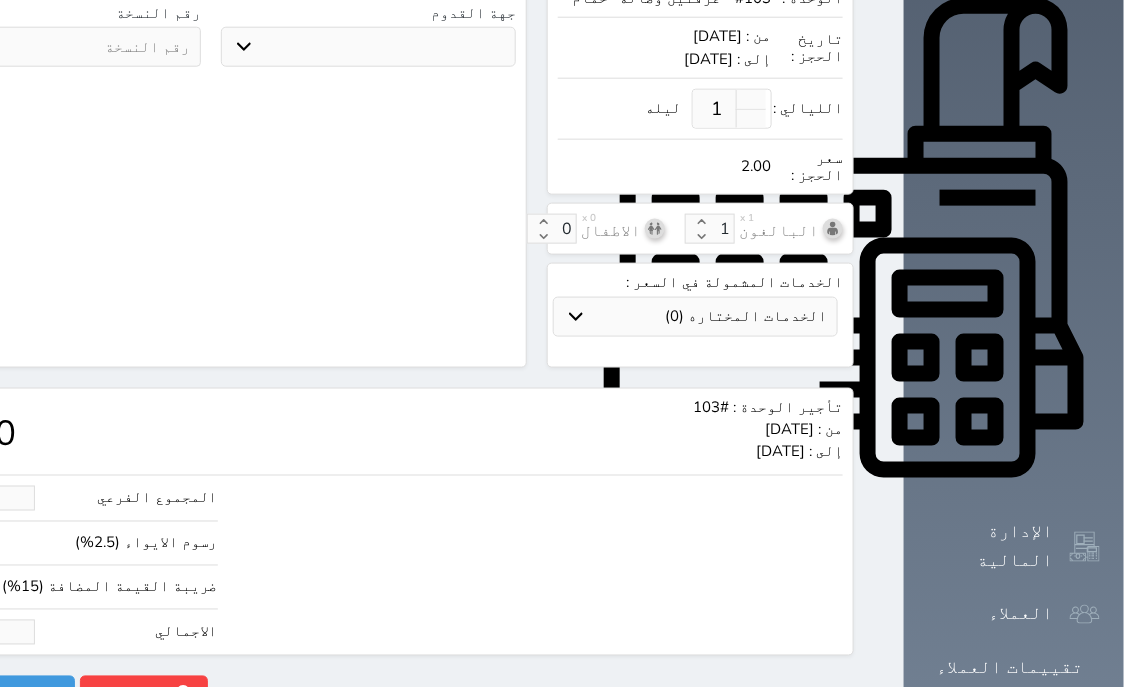 type on "20" 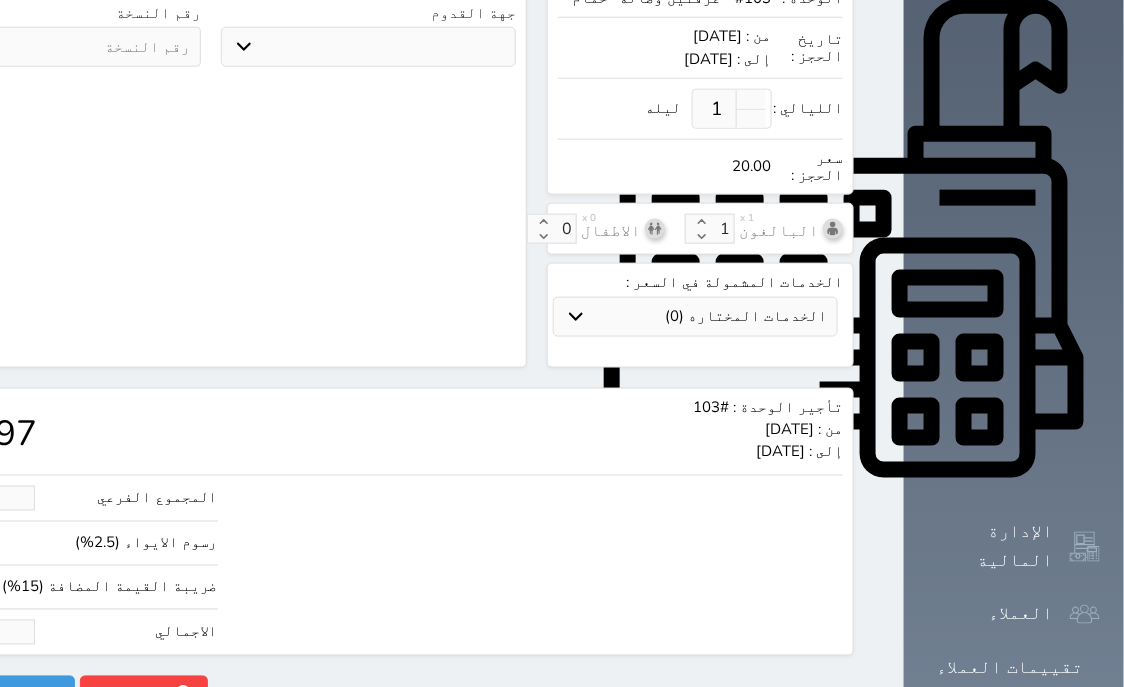 type on "169.67" 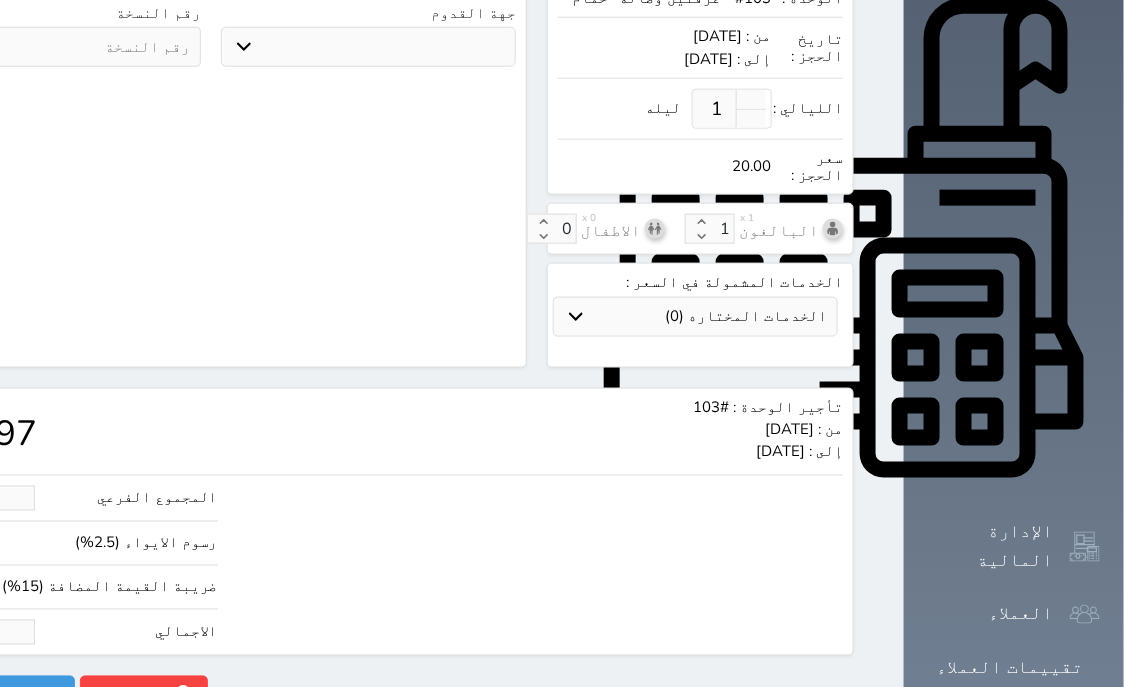 type on "200" 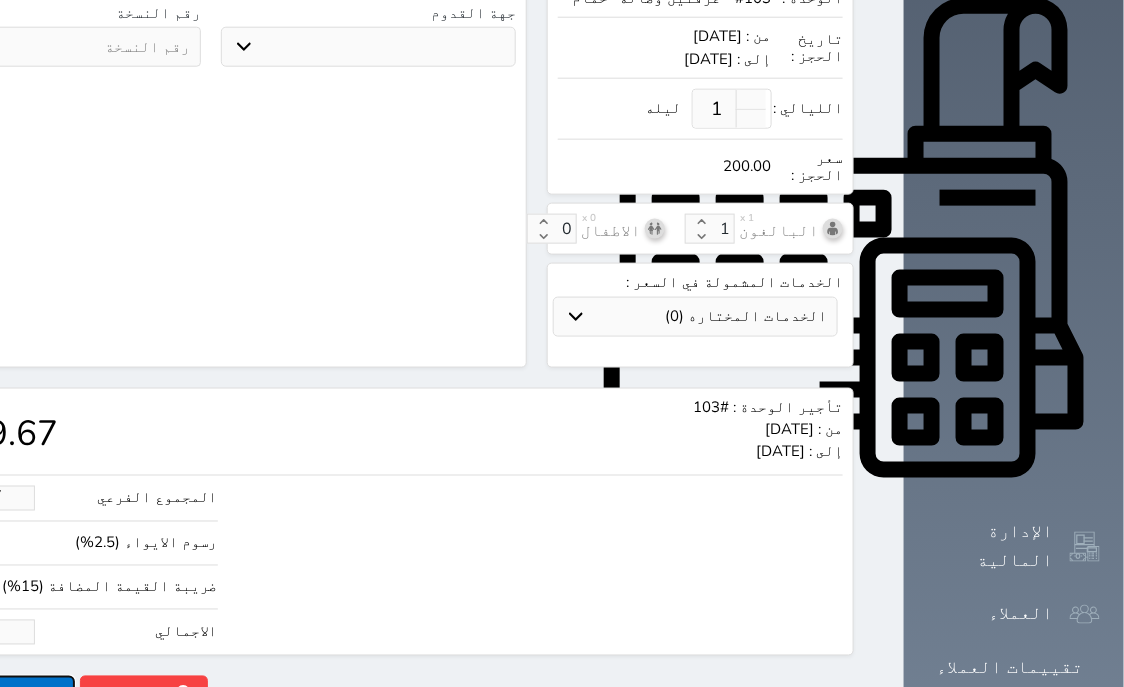type on "200.00" 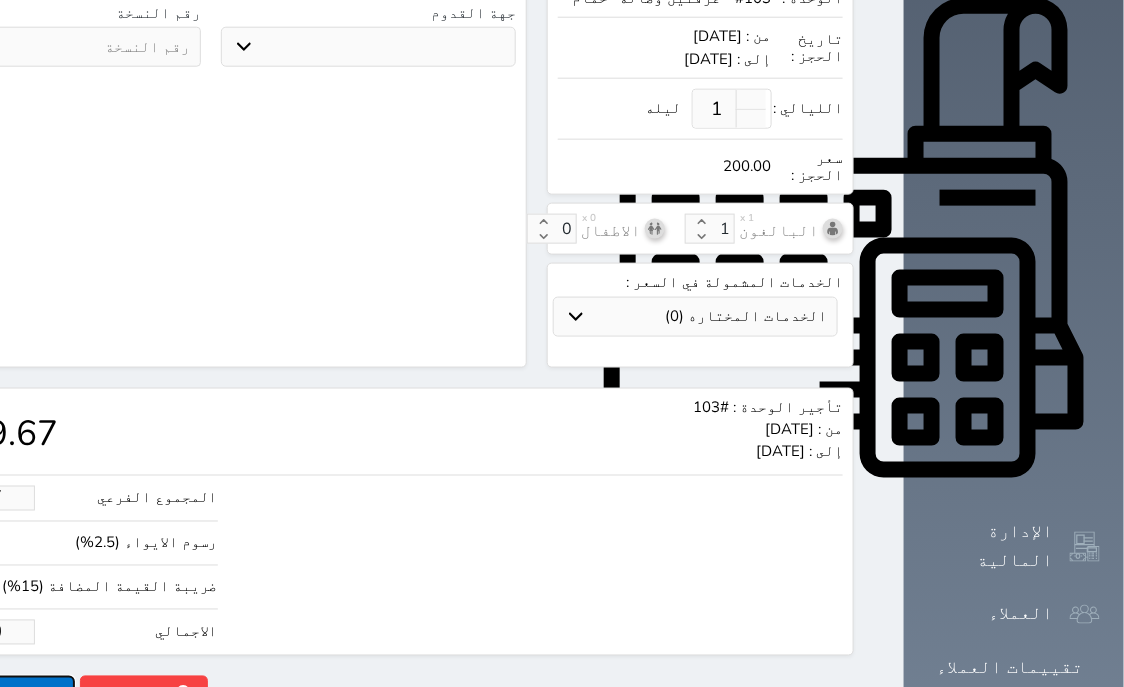 click on "حجز" at bounding box center [-13, 693] 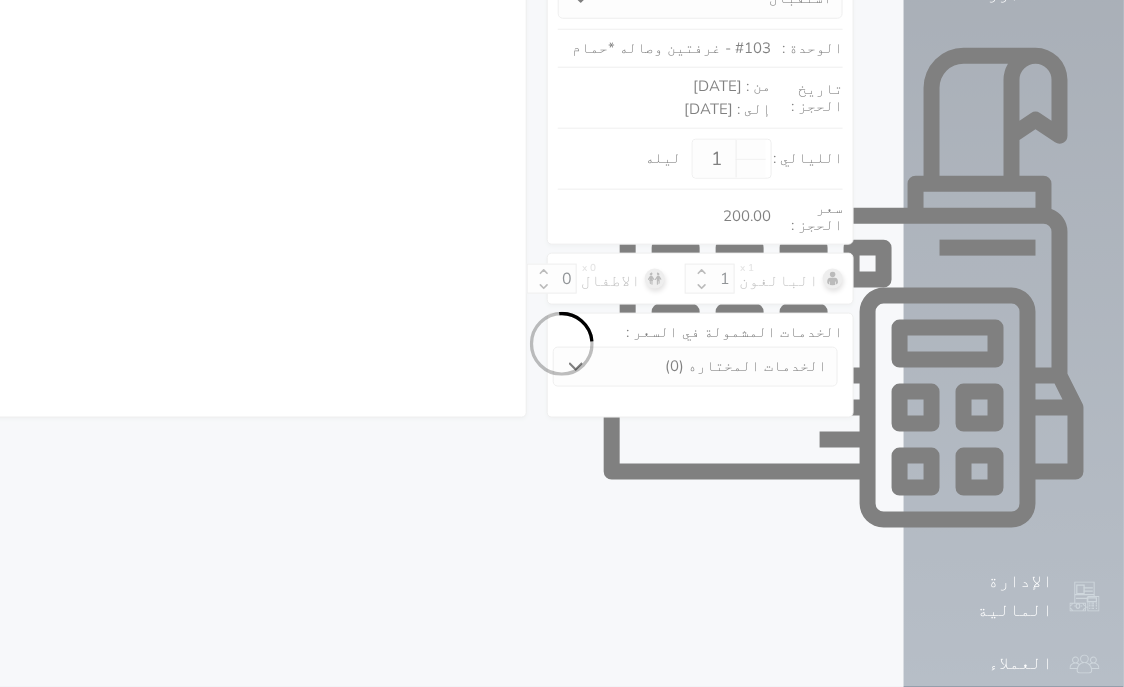 select on "1" 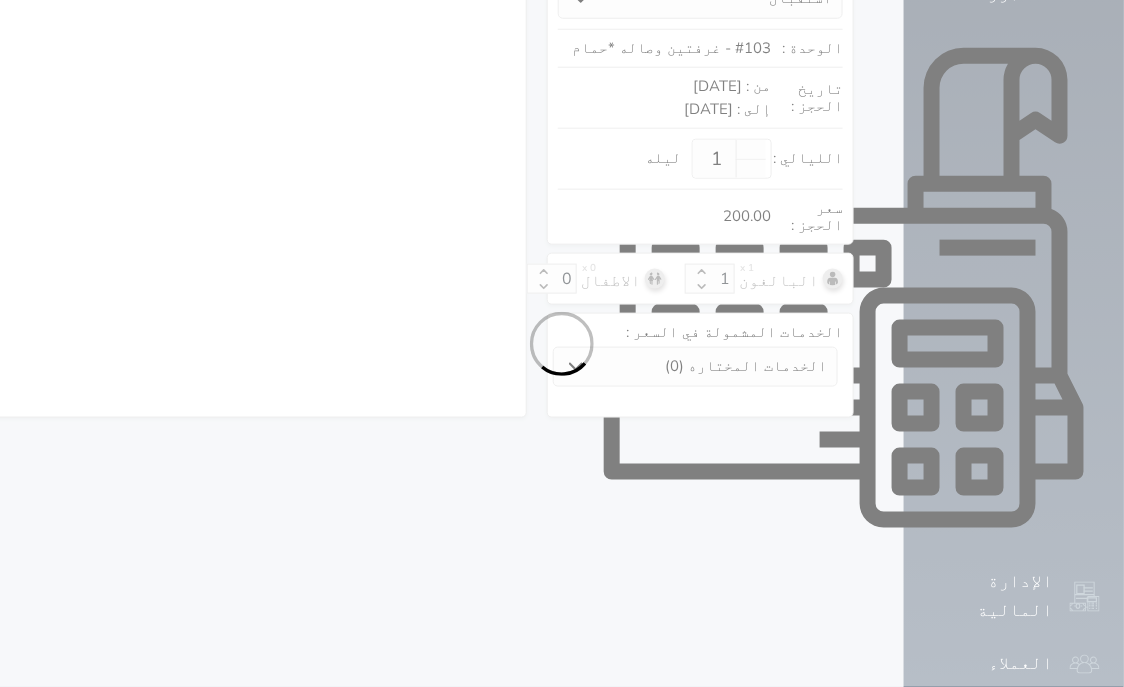 select on "113" 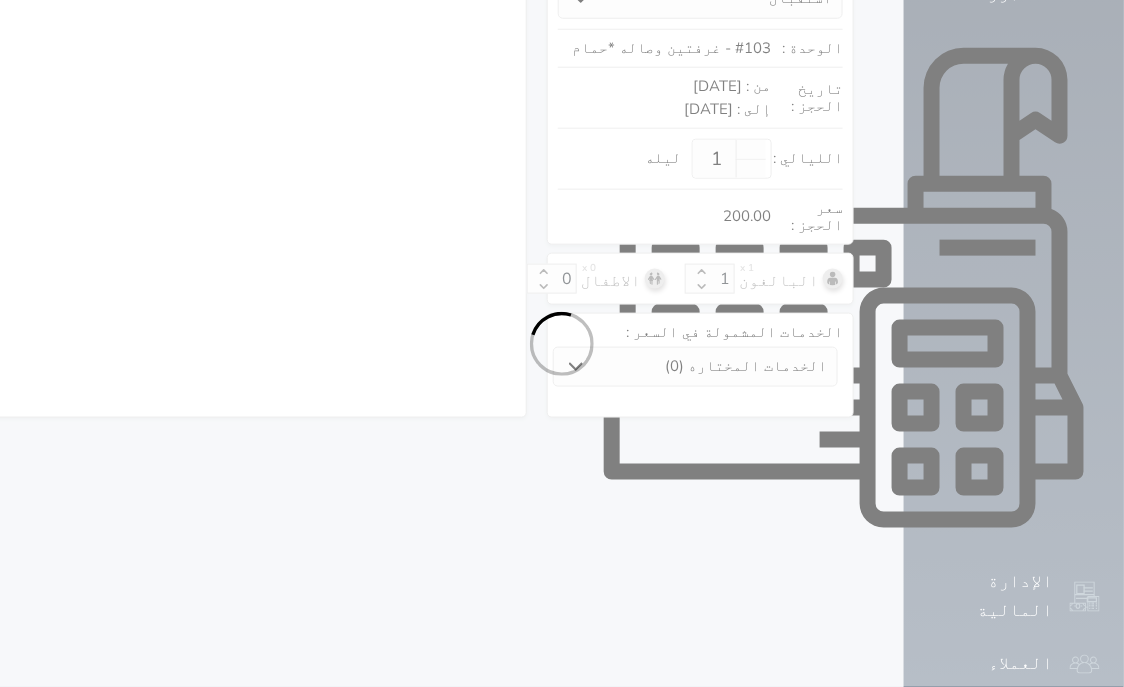select on "1" 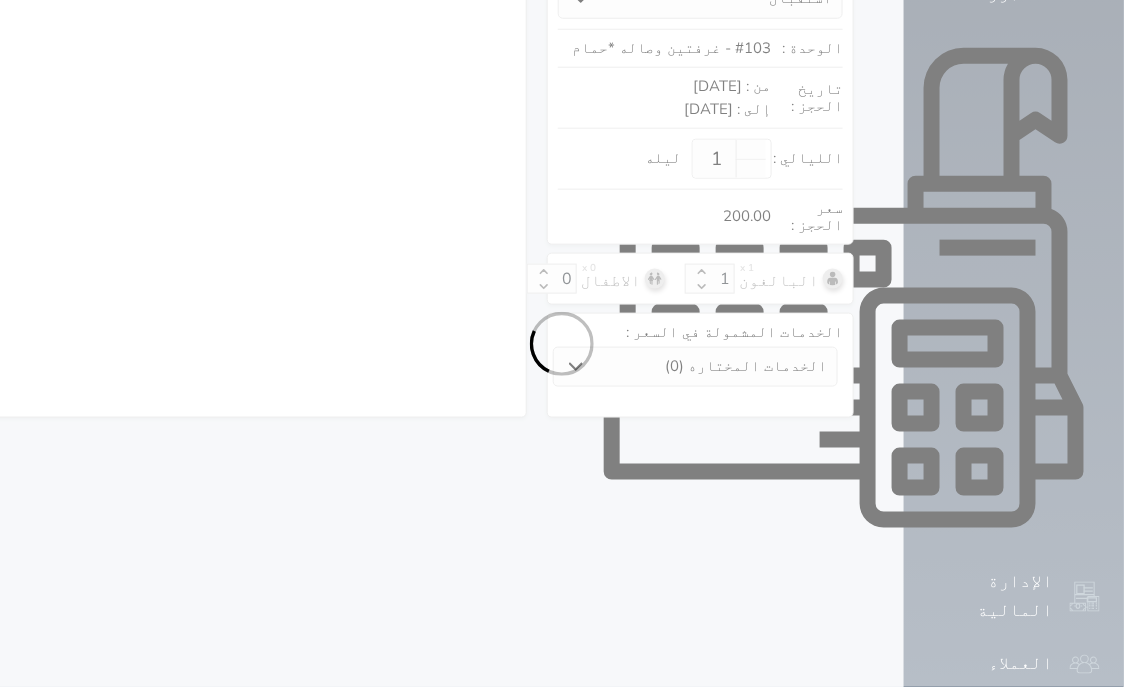 select on "7" 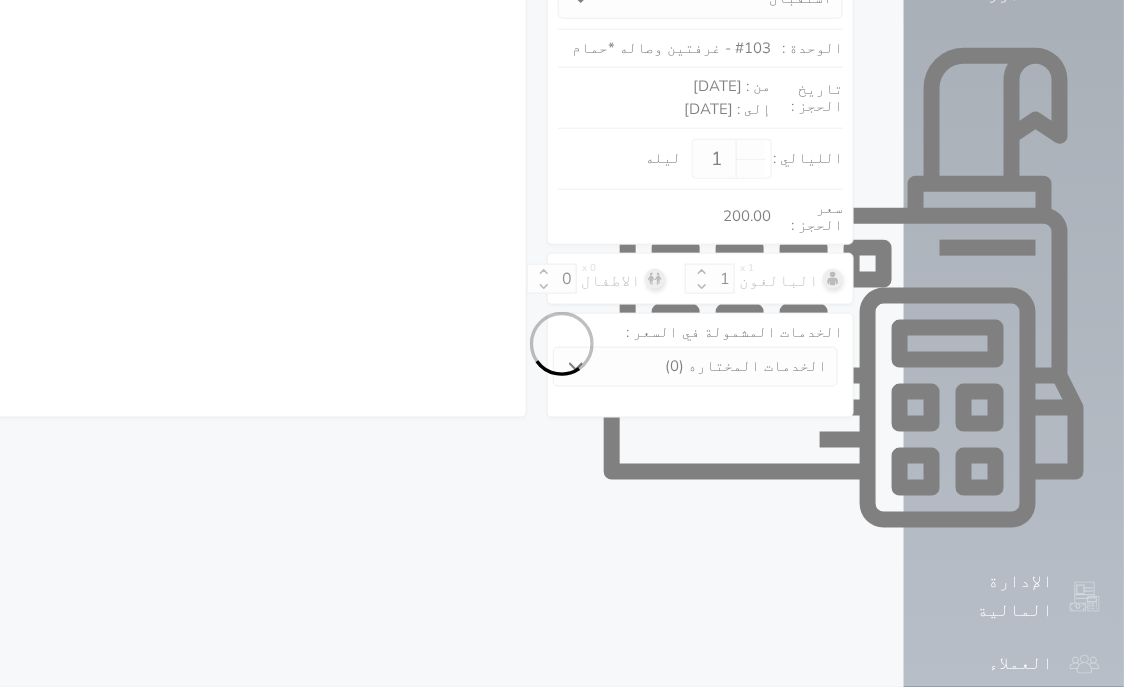 select 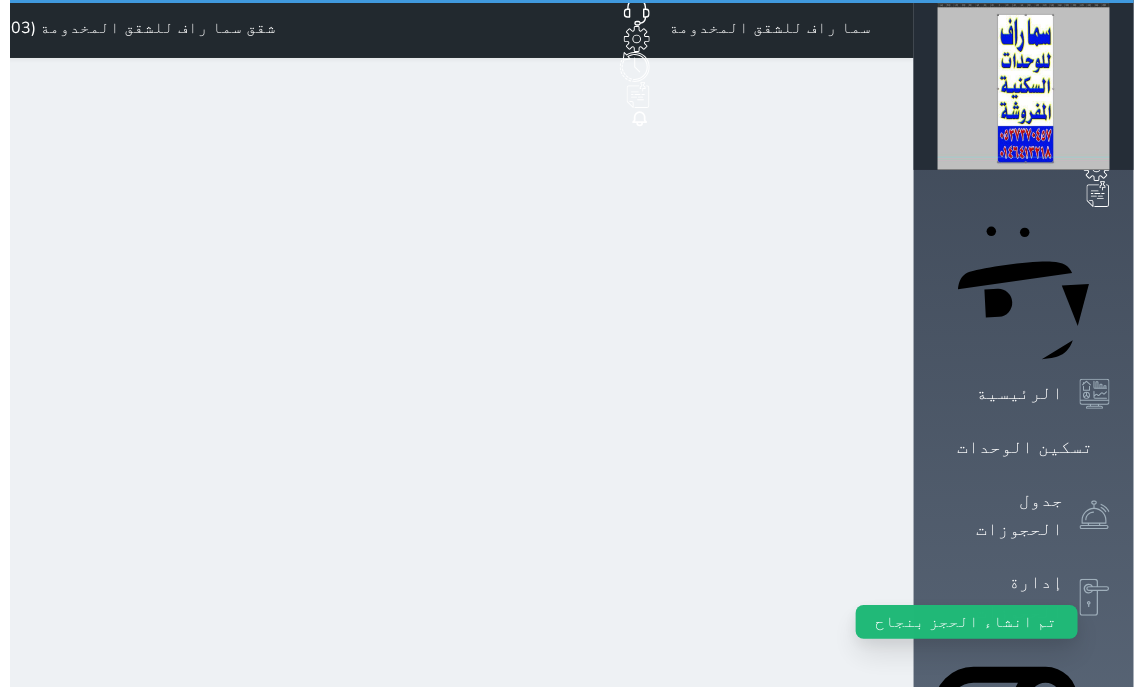 scroll, scrollTop: 0, scrollLeft: 0, axis: both 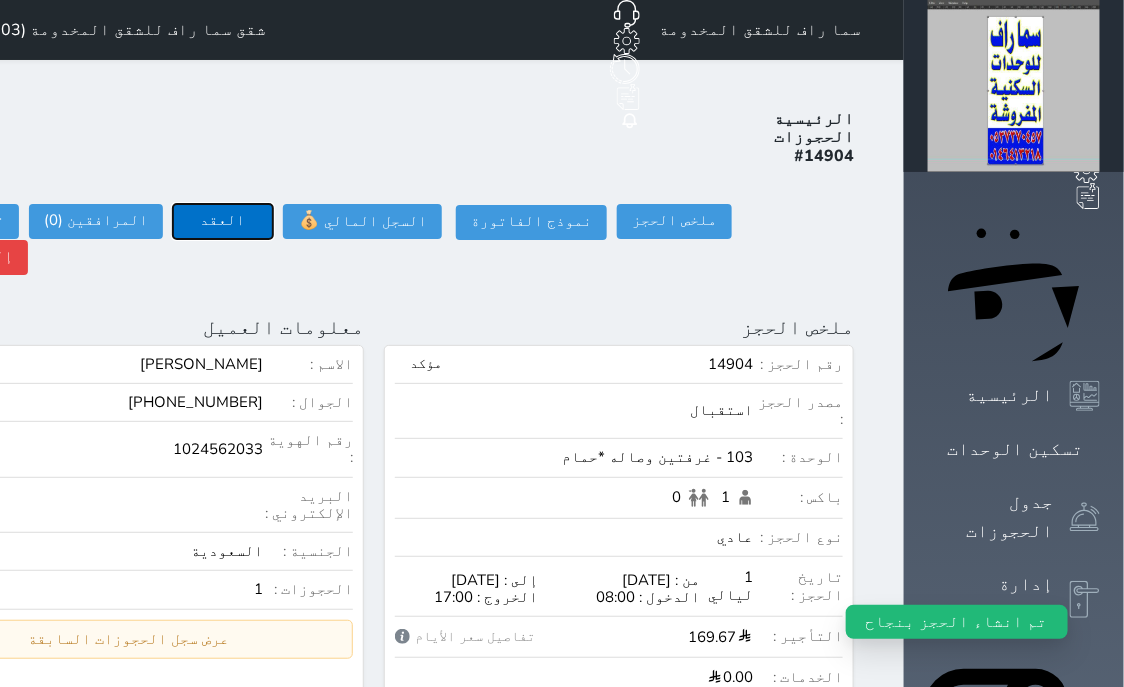 click on "العقد" at bounding box center (223, 221) 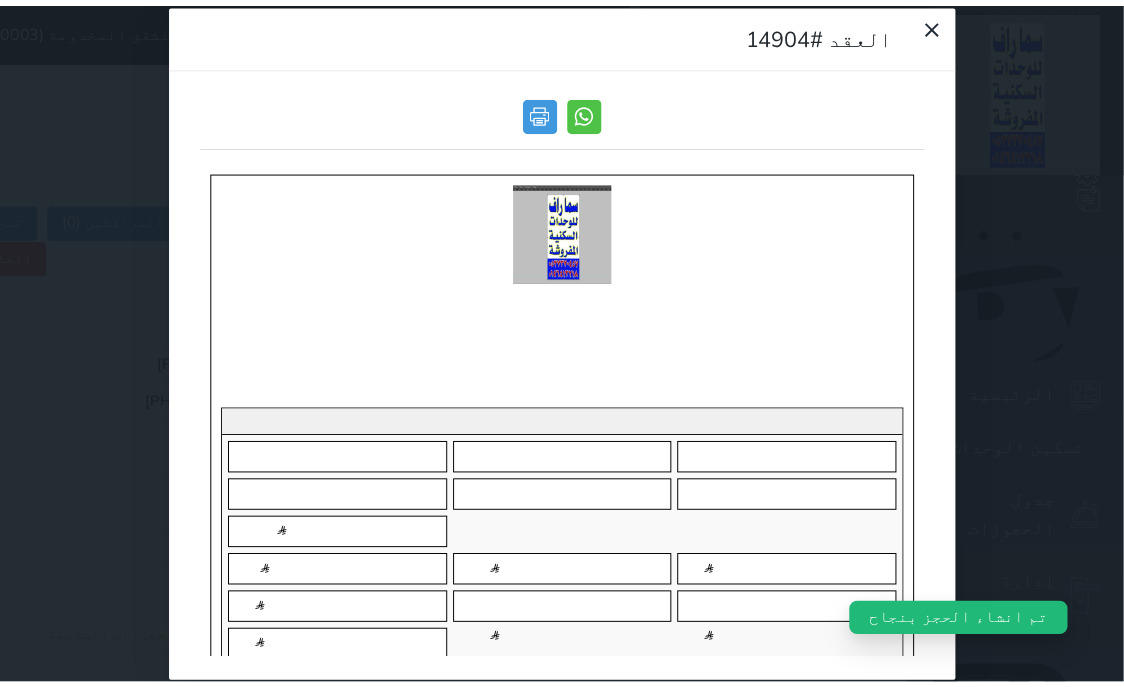 scroll, scrollTop: 0, scrollLeft: 0, axis: both 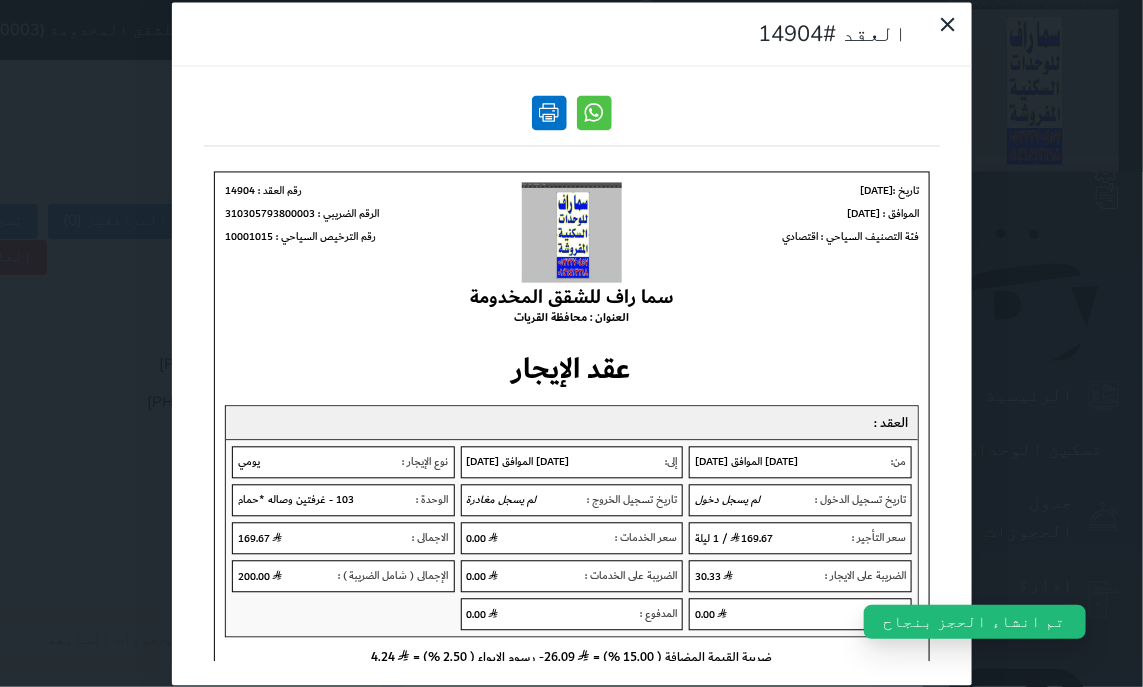click at bounding box center (549, 112) 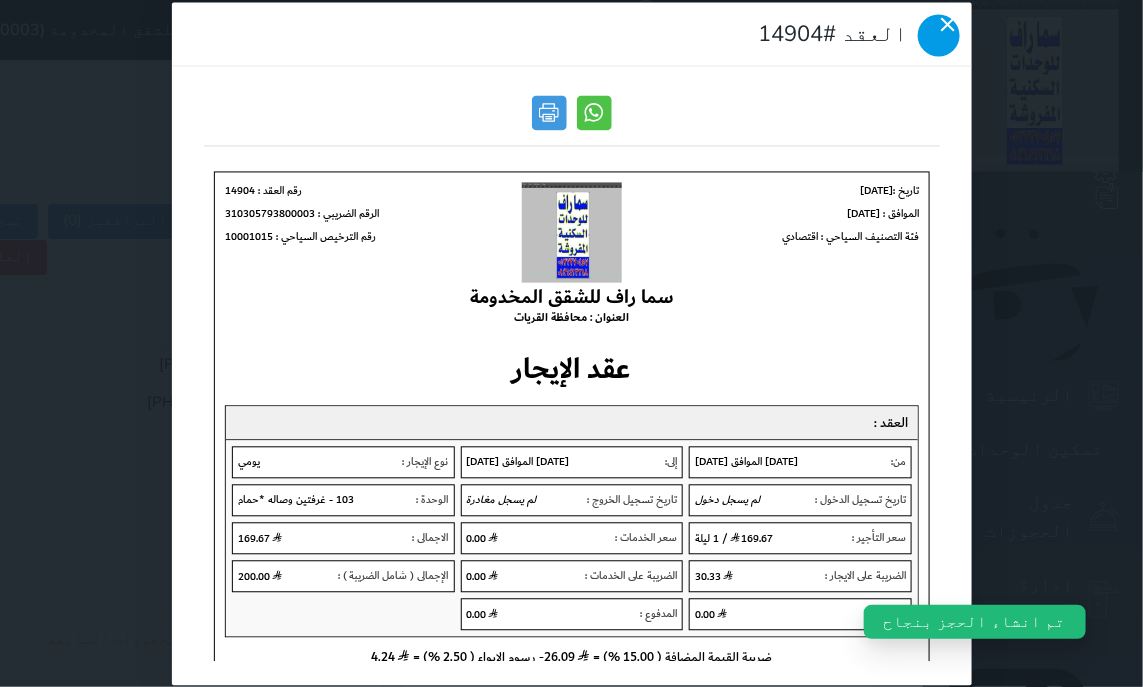 click 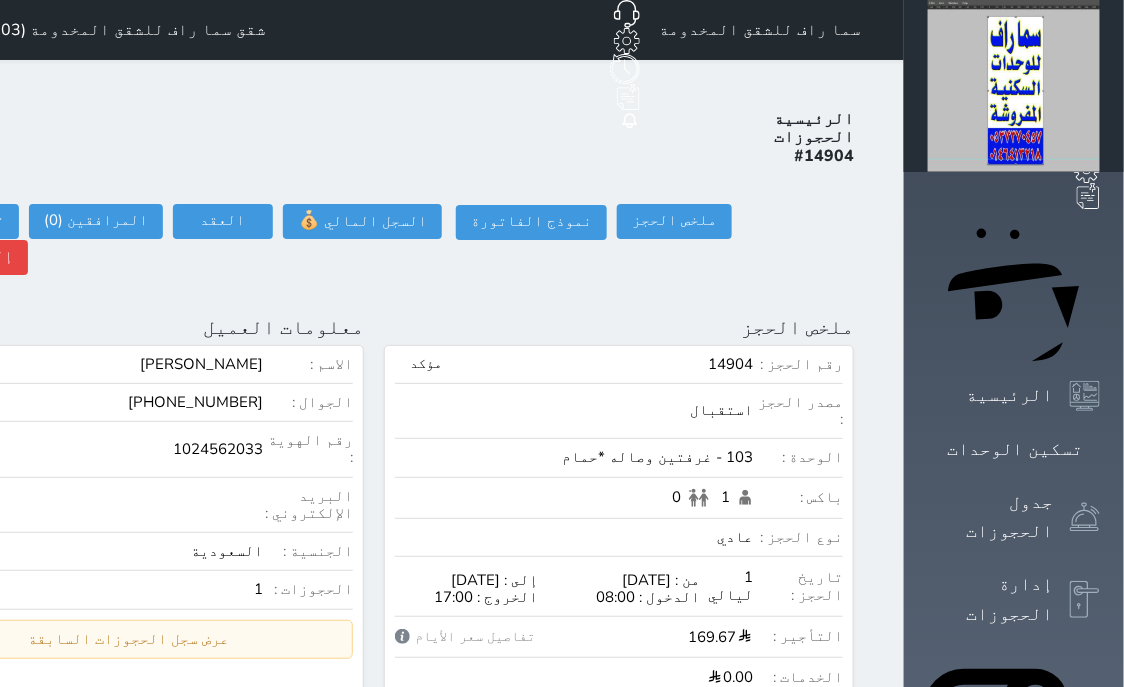click on "الرئيسية   الحجوزات   #14904         ملخص الحجز         ملخص الحجز #14904                           نموذج الفاتورة   السجل المالي   💰         العقد         العقد #14904                                   العقود الموقعه #14904
العقود الموقعه (0)
#   تاريخ التوقيع   الاجرائات       المرافقين (0)         المرافقين                 البحث عن المرافقين :        الاسم       رقم الهوية       البريد الإلكتروني       الجوال           تغيير العميل              الاسم *     الجنس    اختر الجنس   ذكر انثى   تاريخ الميلاد *         تاريخ الميلاد الهجرى         صلة القرابة
اختر صلة القرابة   [PERSON_NAME] زوجة اخ اخت اب ام زوج أخرى   نوع العميل *   [PERSON_NAME] نوع     *" at bounding box center (374, 957) 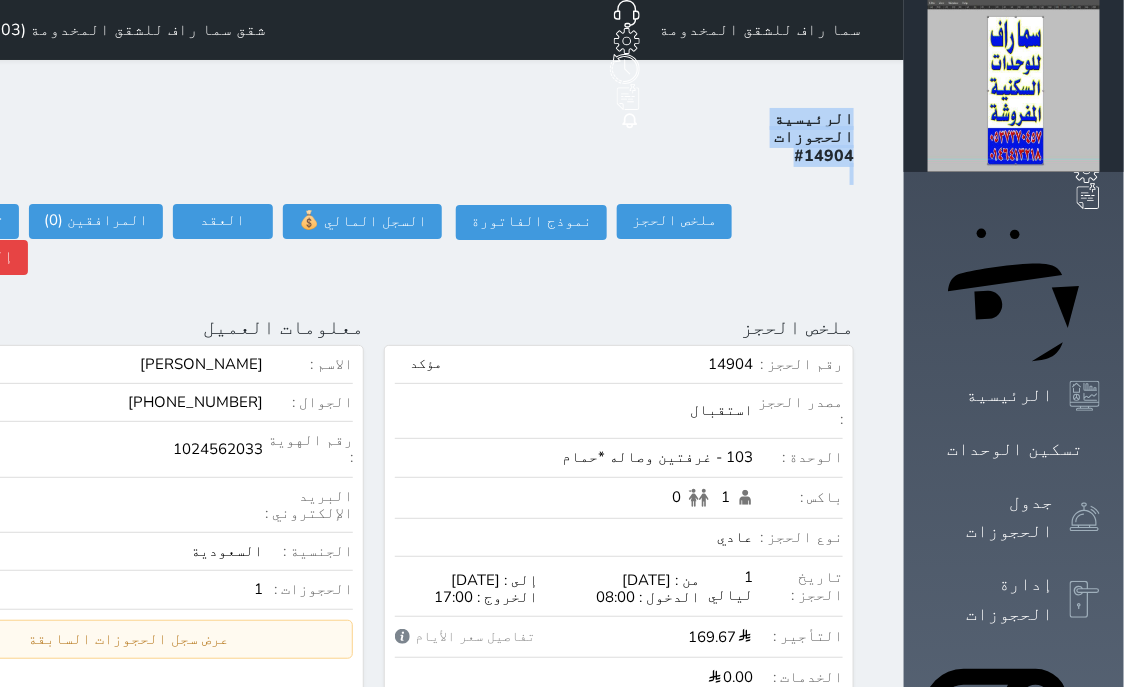 click on "الرئيسية   الحجوزات   #14904         ملخص الحجز         ملخص الحجز #14904                           نموذج الفاتورة   السجل المالي   💰         العقد         العقد #14904                                   العقود الموقعه #14904
العقود الموقعه (0)
#   تاريخ التوقيع   الاجرائات       المرافقين (0)         المرافقين                 البحث عن المرافقين :        الاسم       رقم الهوية       البريد الإلكتروني       الجوال           تغيير العميل              الاسم *     الجنس    اختر الجنس   ذكر انثى   تاريخ الميلاد *         تاريخ الميلاد الهجرى         صلة القرابة
اختر صلة القرابة   [PERSON_NAME] زوجة اخ اخت اب ام زوج أخرى   نوع العميل *   [PERSON_NAME] نوع     *" at bounding box center [374, 957] 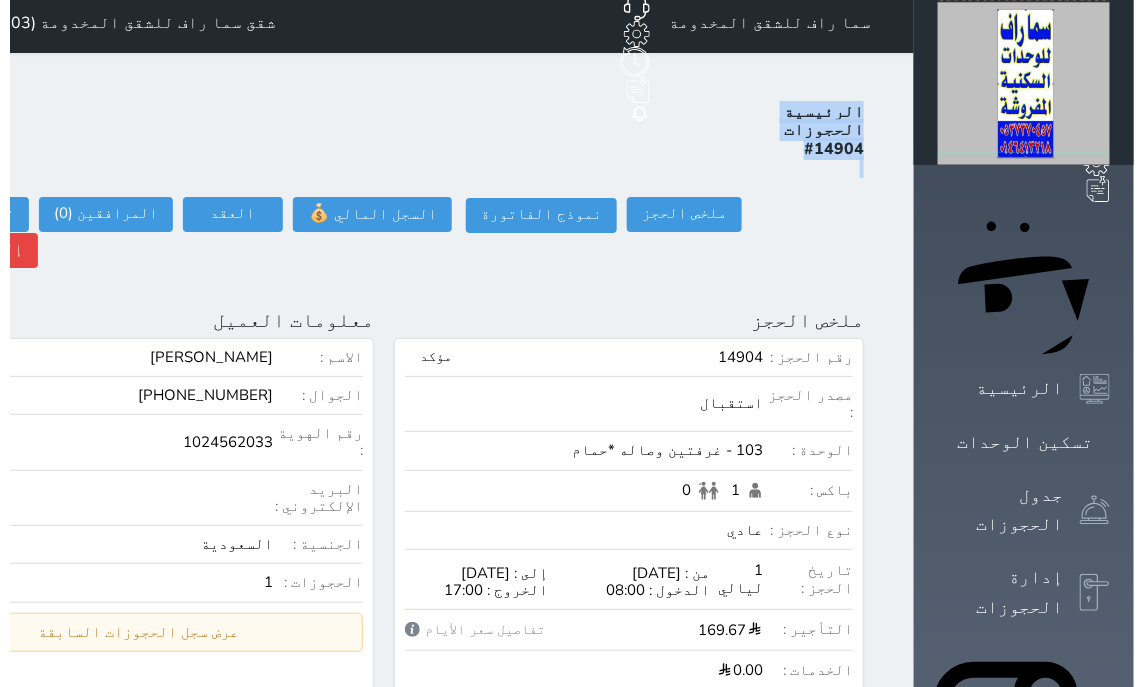 scroll, scrollTop: 0, scrollLeft: 0, axis: both 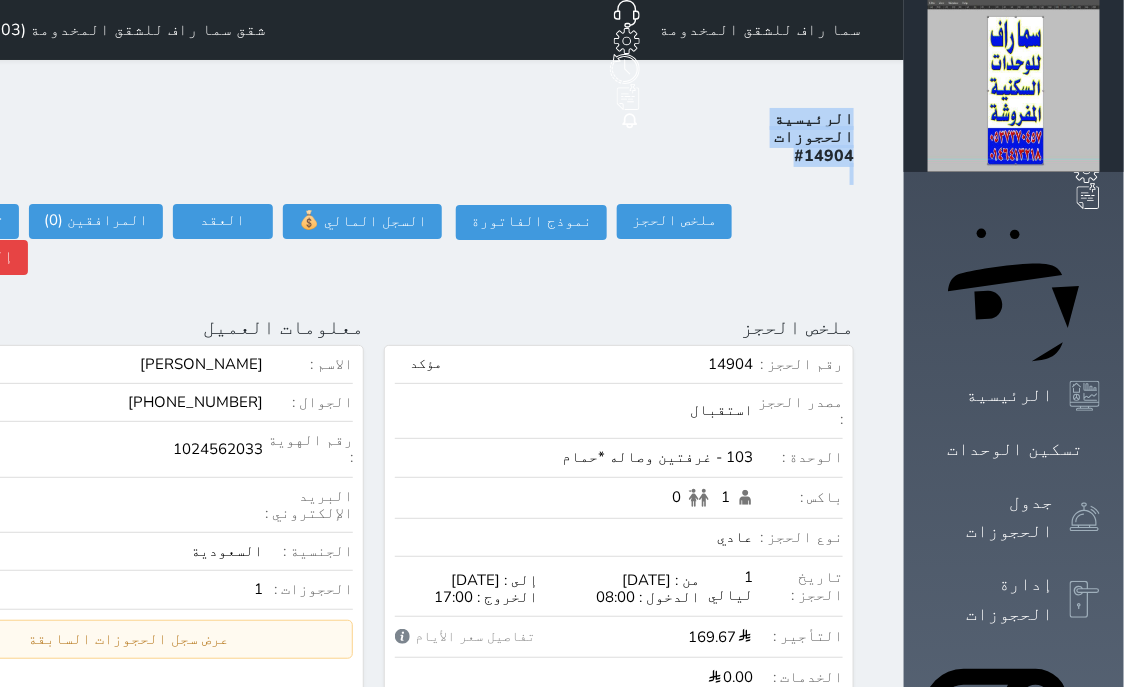 click at bounding box center (-89, 327) 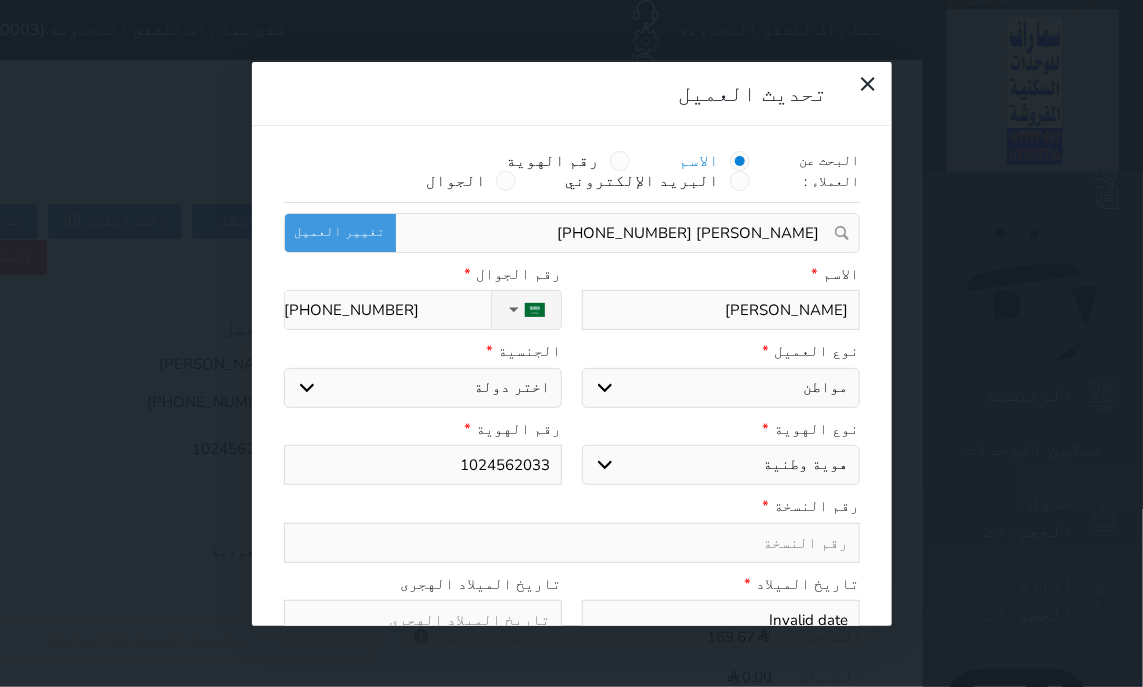 select 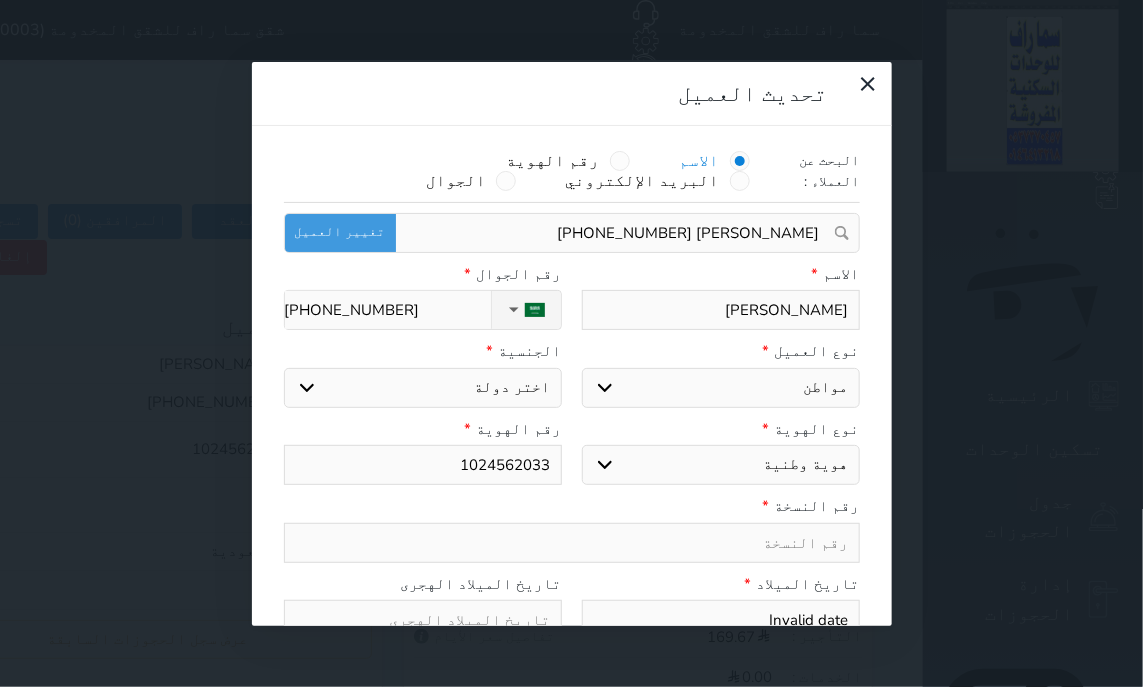 select 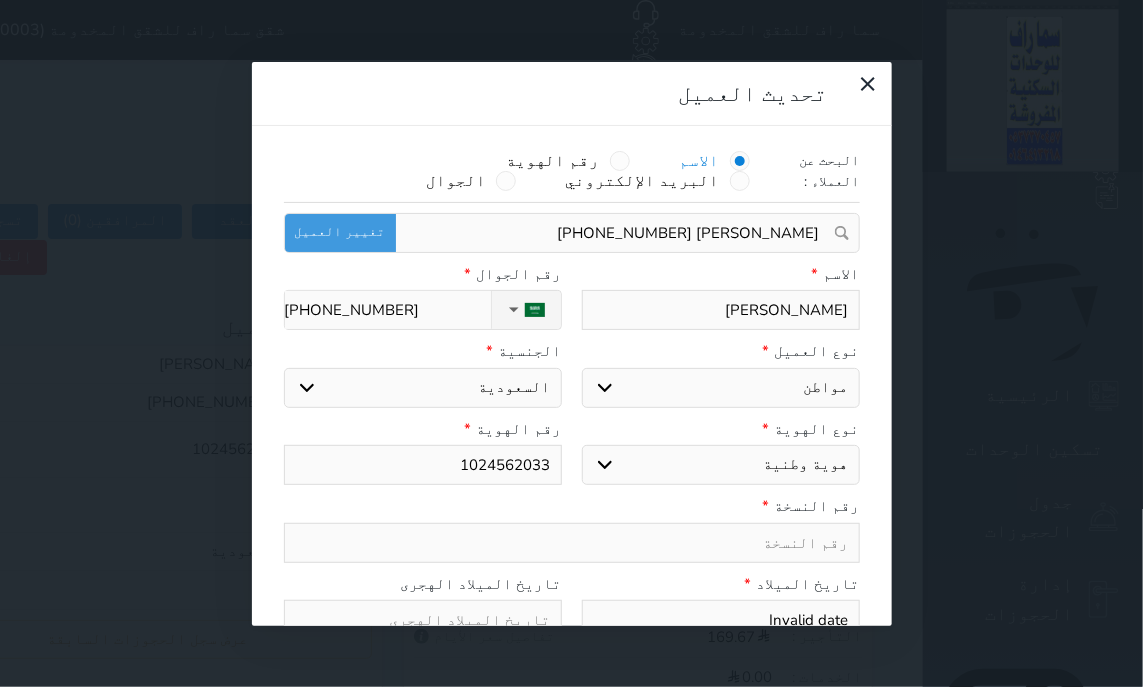 select 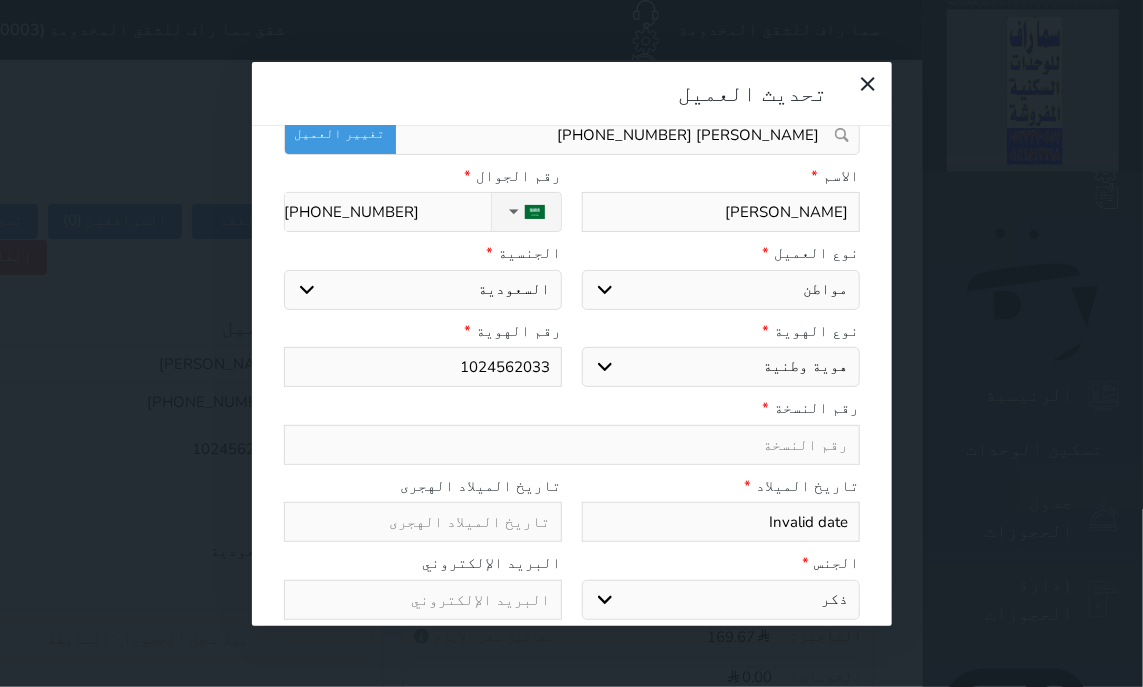 scroll, scrollTop: 199, scrollLeft: 0, axis: vertical 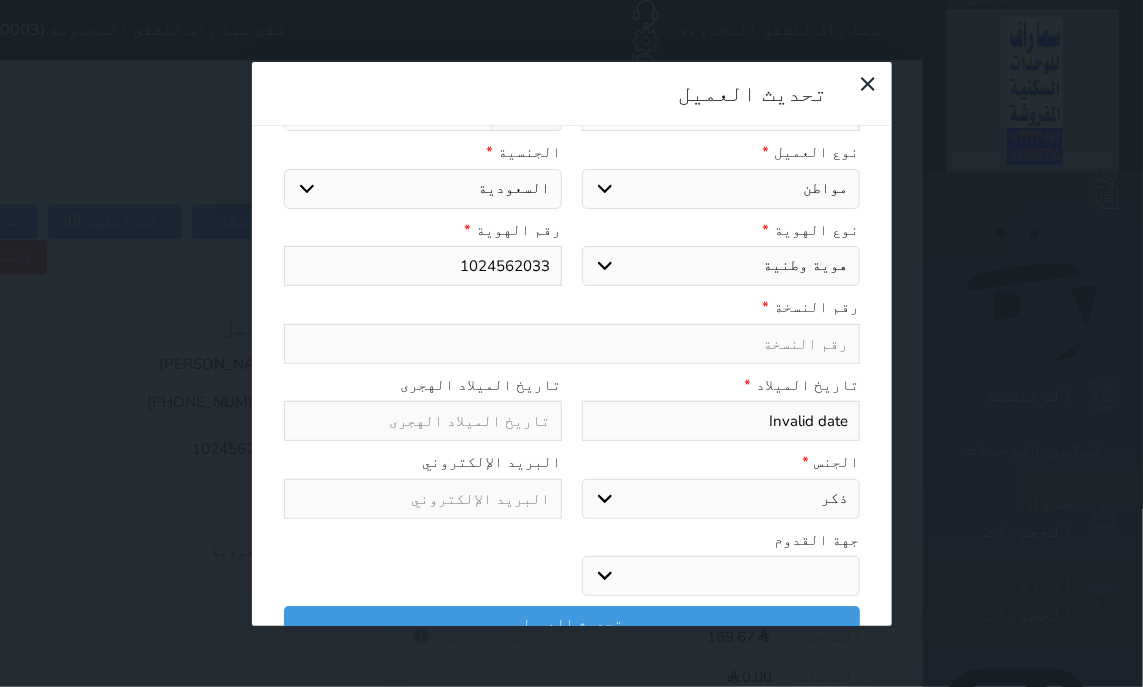 click at bounding box center (423, 421) 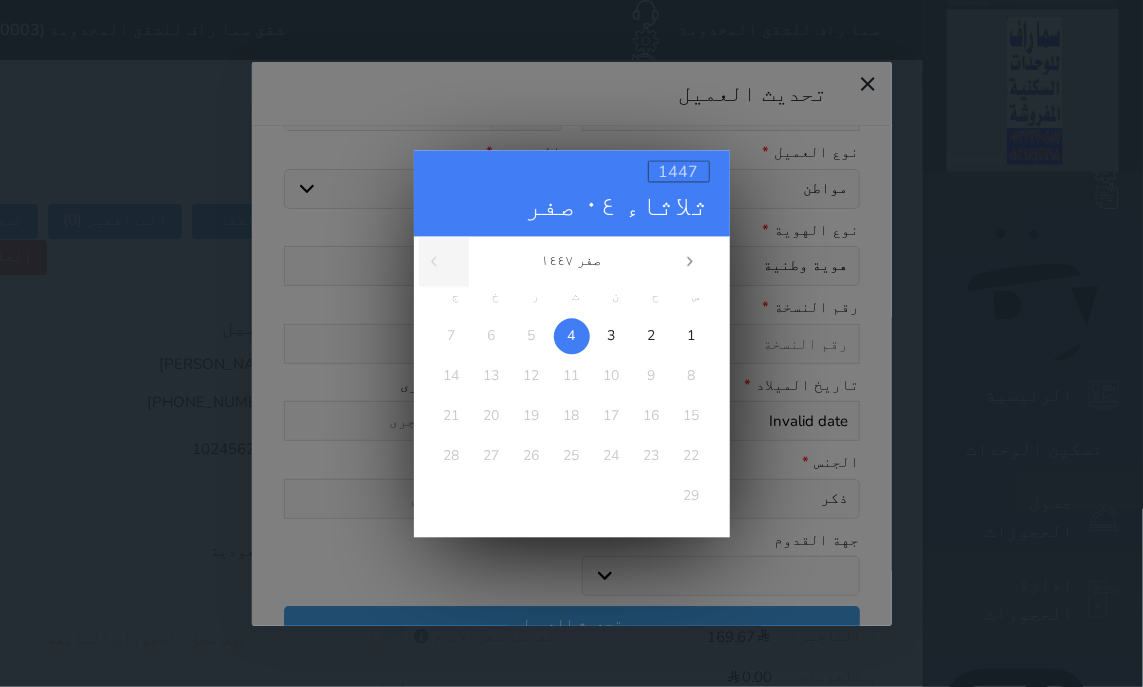 click on "1447" at bounding box center [679, 171] 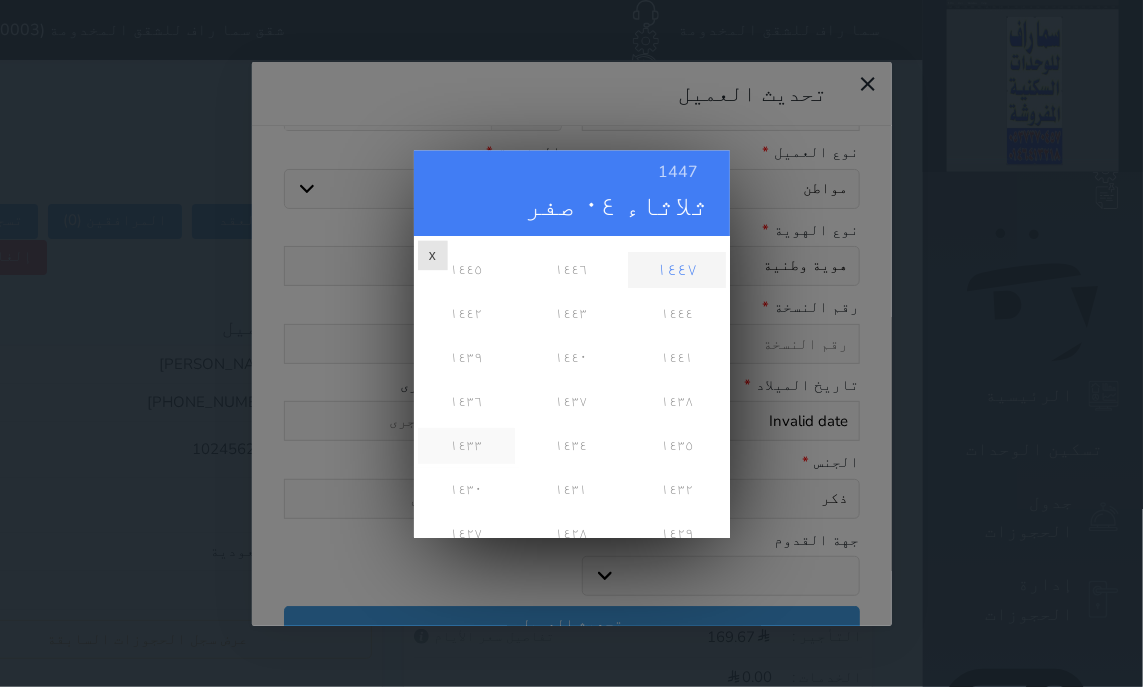 scroll, scrollTop: 0, scrollLeft: 0, axis: both 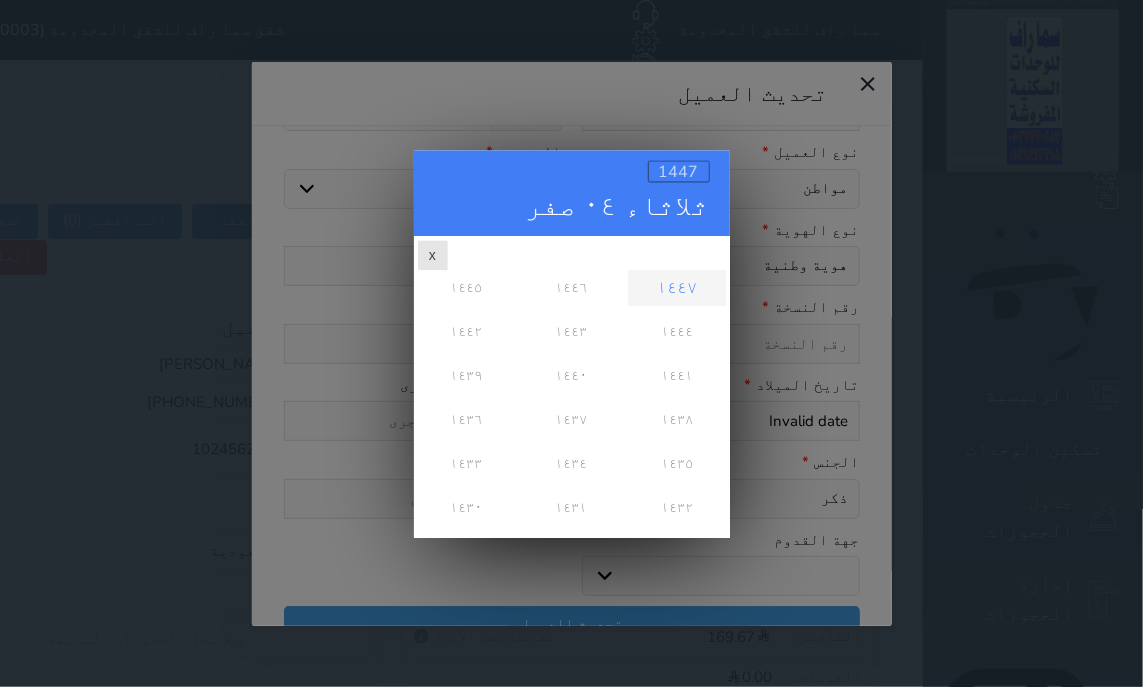 click on "1447" at bounding box center (679, 171) 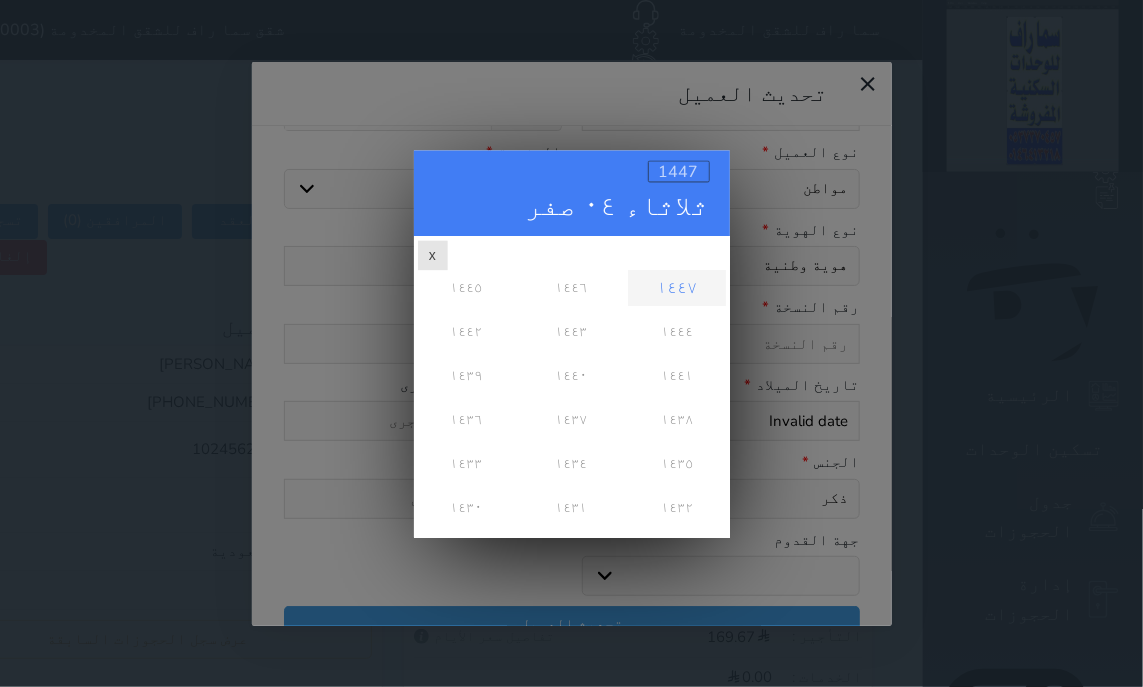 click on "1447" at bounding box center [679, 172] 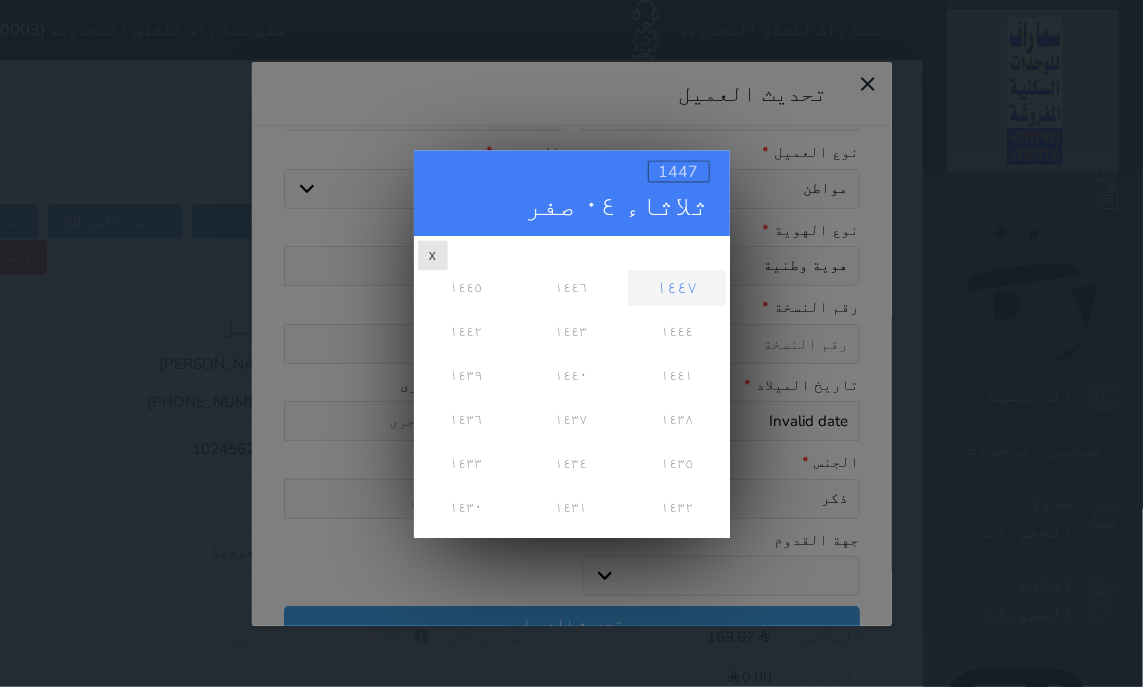 click on "1447" at bounding box center (679, 172) 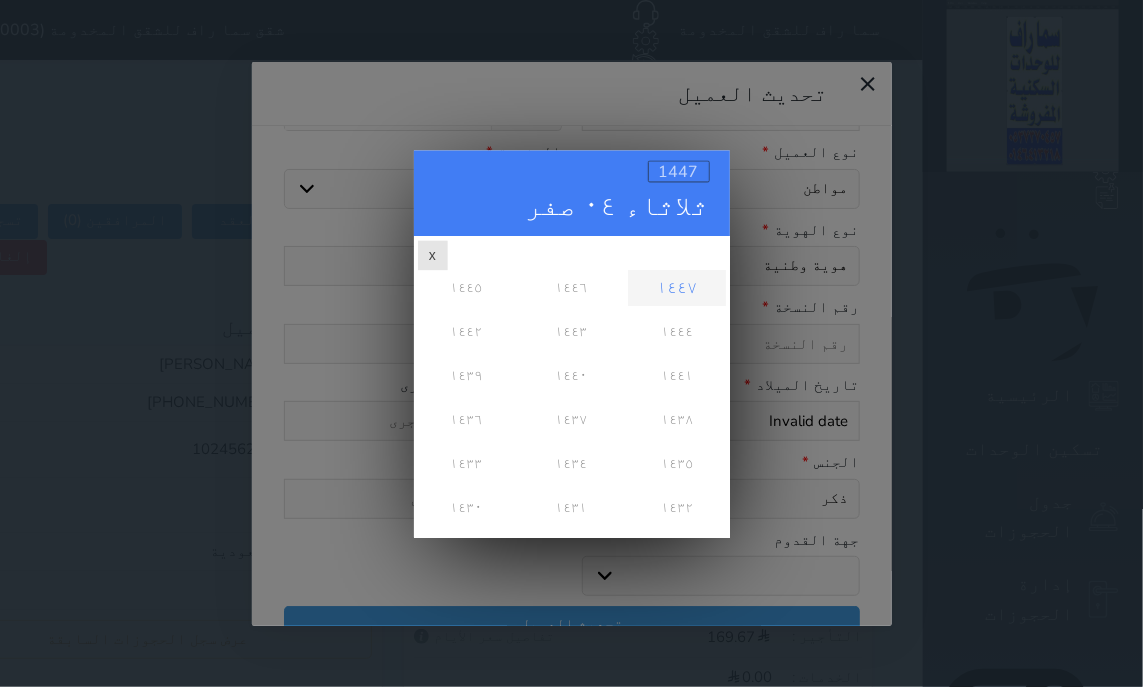 click on "1447" at bounding box center [679, 172] 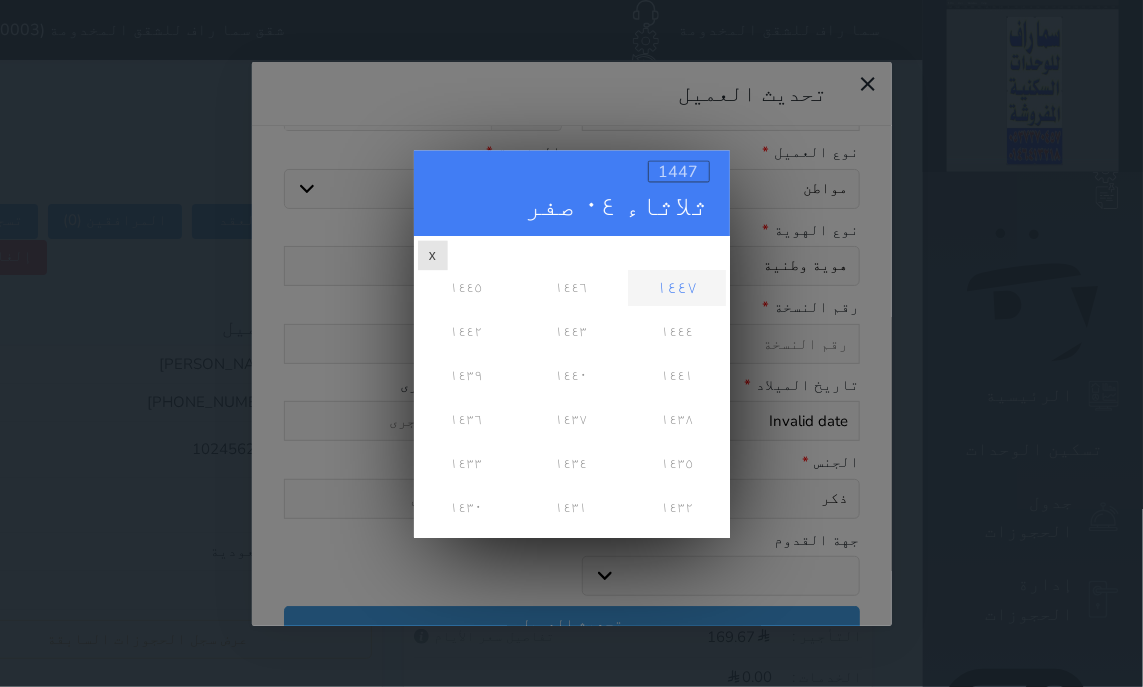click on "1447" at bounding box center [679, 172] 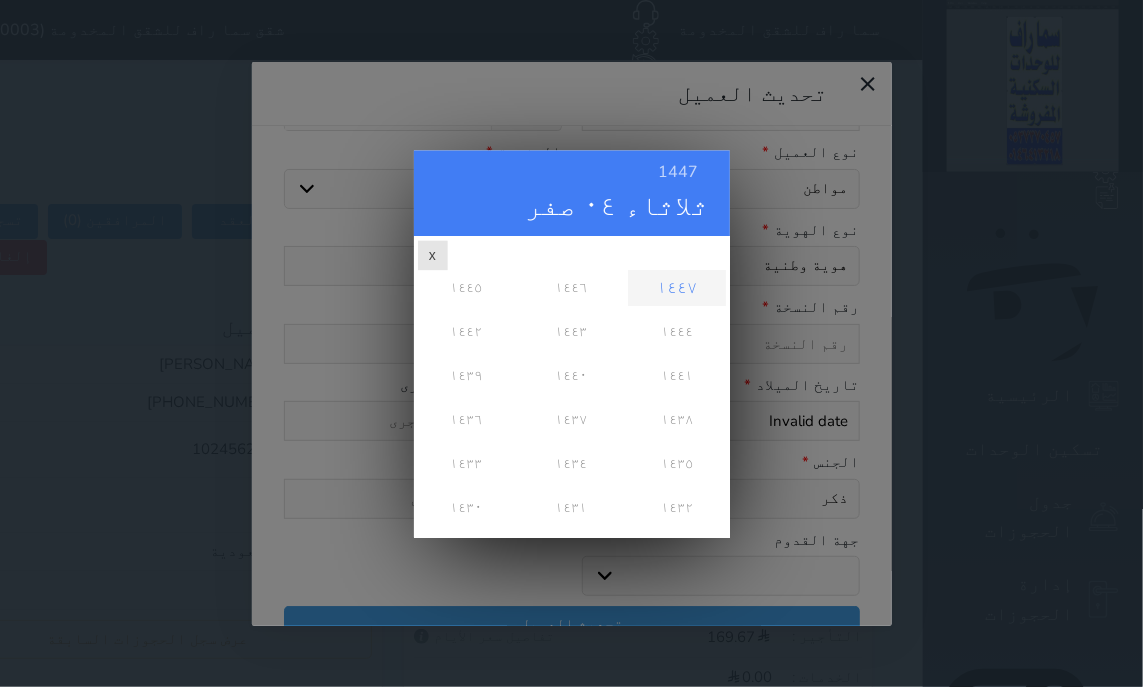 click on "1447   [DATE]" at bounding box center (572, 193) 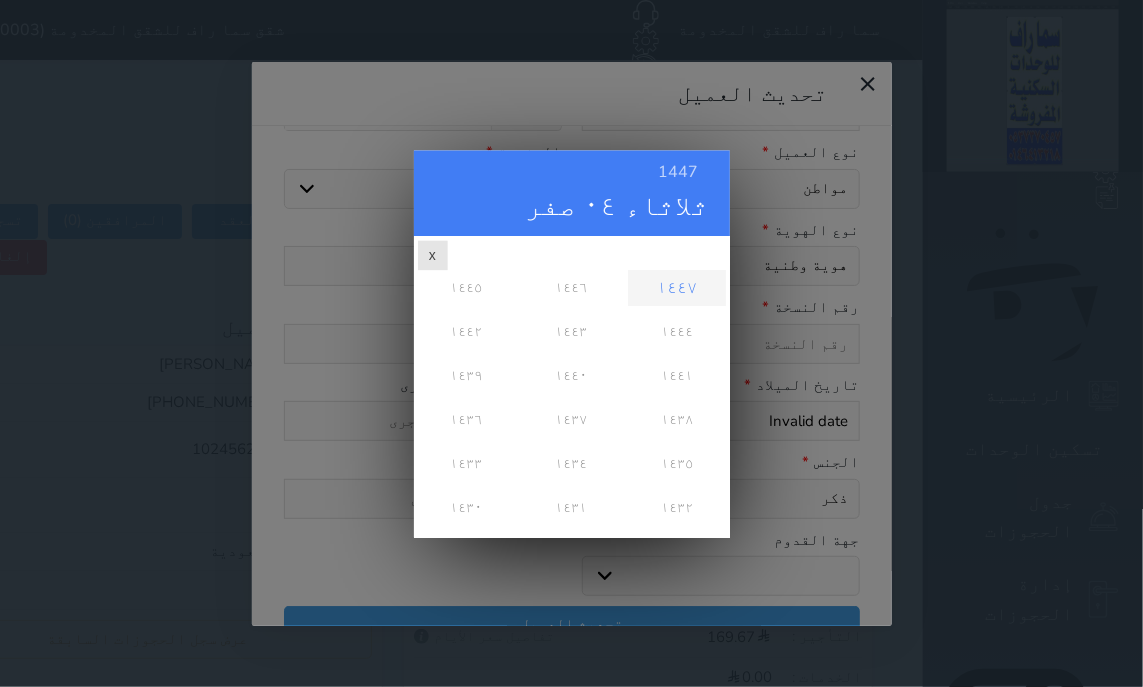 click on "1447   [DATE]         [DATE]
س
ح
ن
ث
ر
خ
ج
1   2   3   4   5   6   7   8   9   10   11   12   13   14   15   16   17   18   19   20   21   22   23   24   25   26   27   28   29
١٤٤٧
١٤٤٦
١٤٤٥
١٤٤٤
١٤٤٣
١٤٤٢
١٤٤١
١٤٤٠
١٤٣٩
١٤٣٨
x" at bounding box center [572, 344] 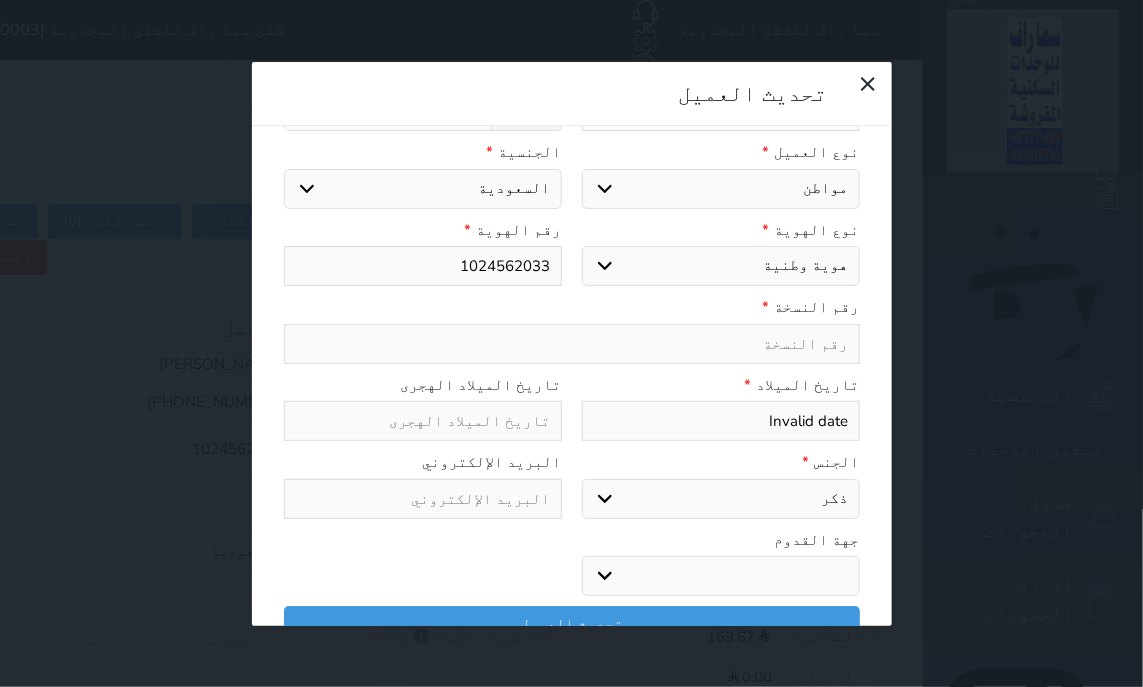 click on "1447   [DATE]         [DATE]
س
ح
ن
ث
ر
خ
ج
1   2   3   4   5   6   7   8   9   10   11   12   13   14   15   16   17   18   19   20   21   22   23   24   25   26   27   28   29
١٤٤٧
١٤٤٦
١٤٤٥
١٤٤٤
١٤٤٣
١٤٤٢
١٤٤١
١٤٤٠
١٤٣٩
١٤٣٨
x" at bounding box center [572, 344] 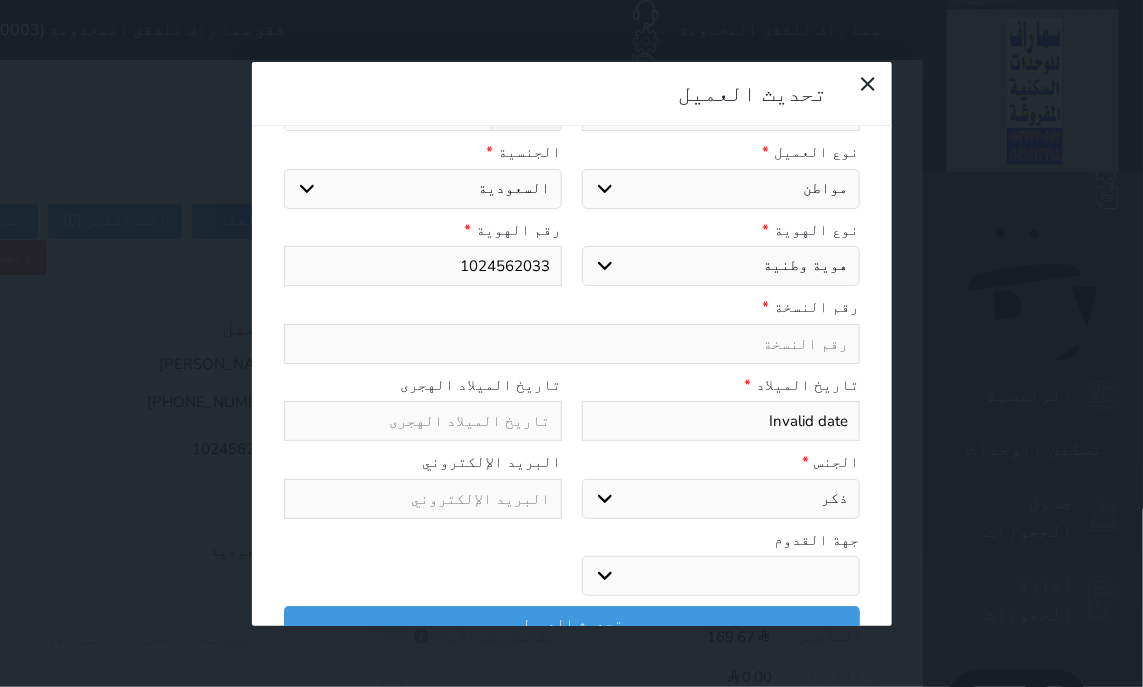 click 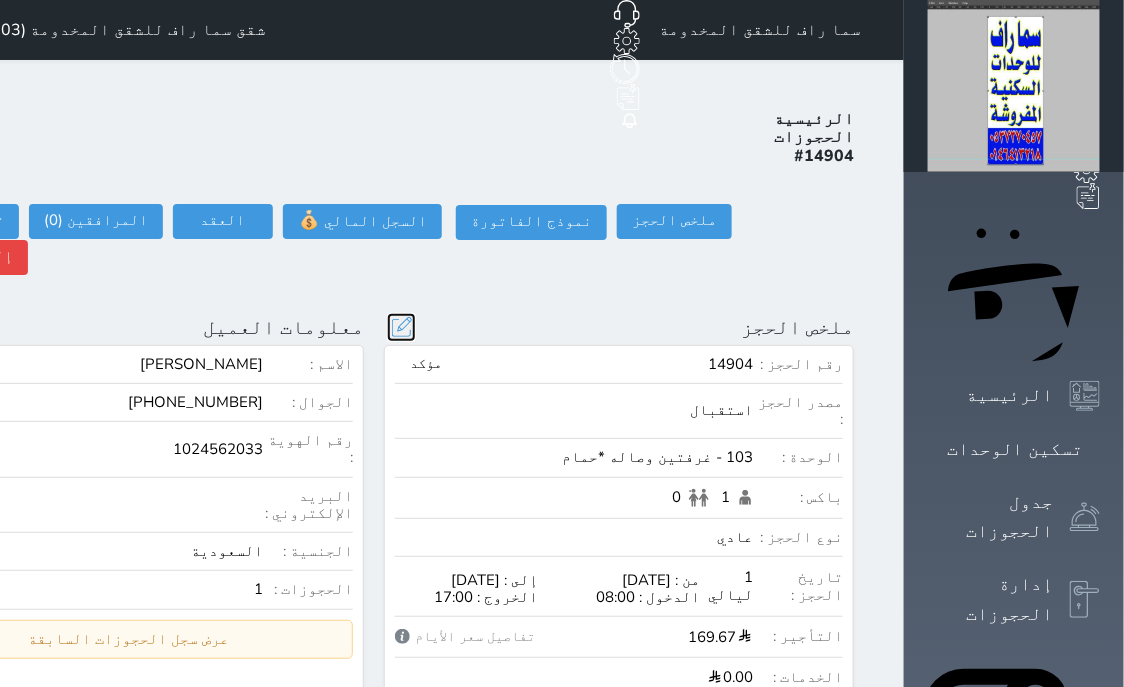 click at bounding box center [401, 327] 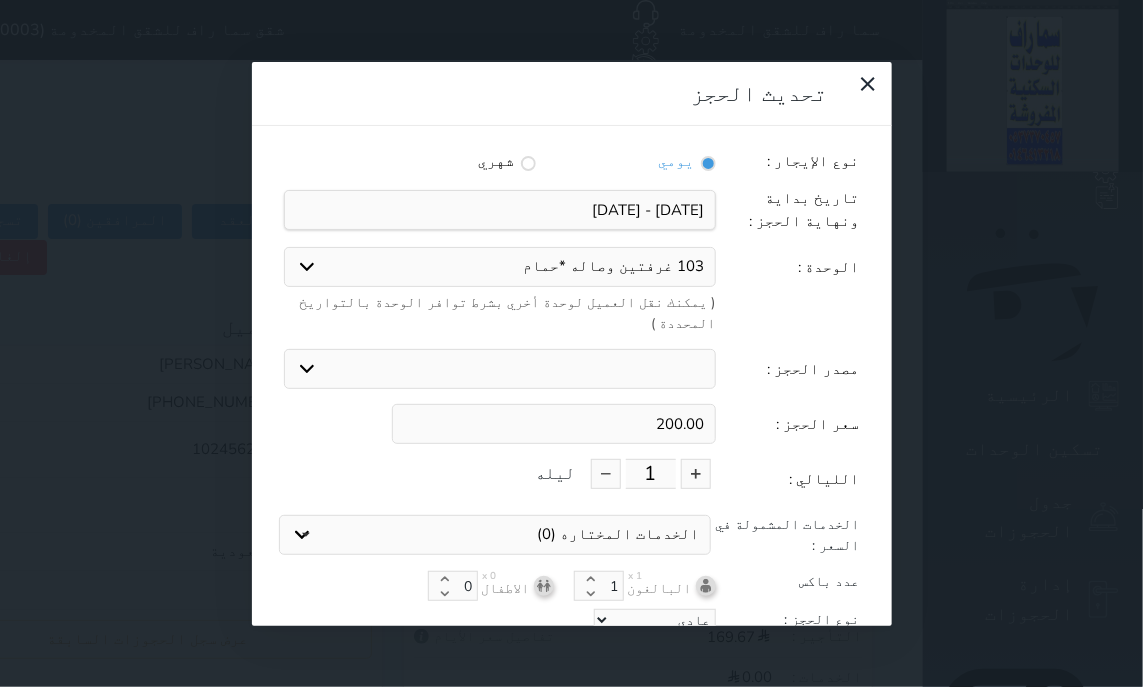 drag, startPoint x: 663, startPoint y: 347, endPoint x: 786, endPoint y: 333, distance: 123.79418 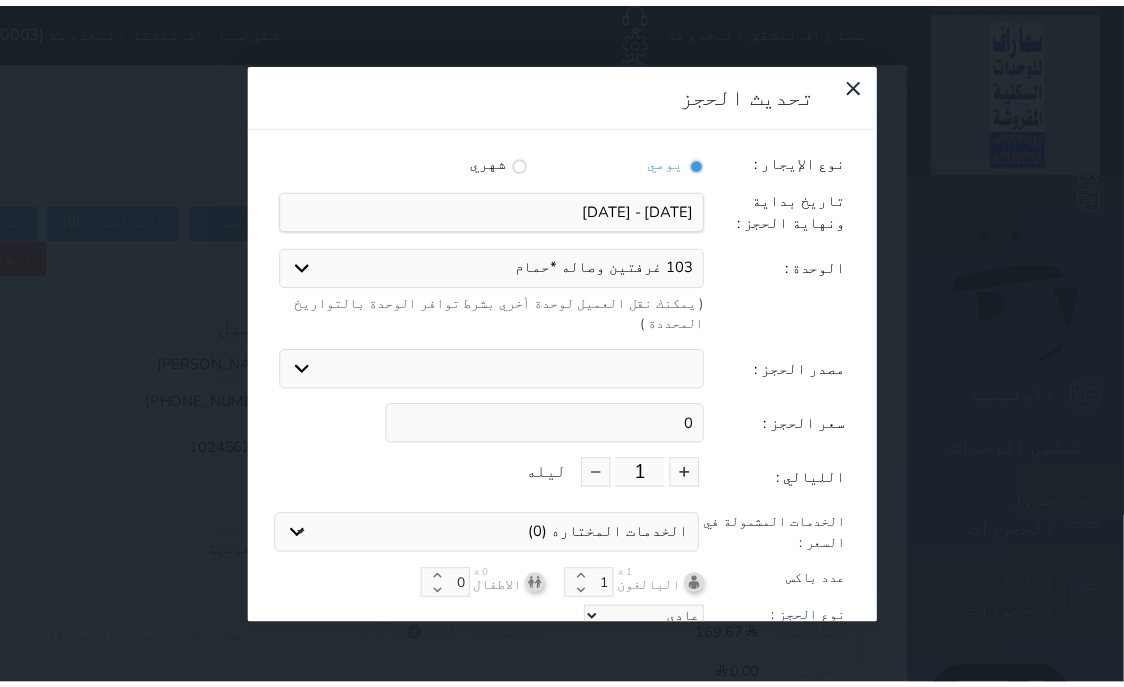 scroll, scrollTop: 44, scrollLeft: 0, axis: vertical 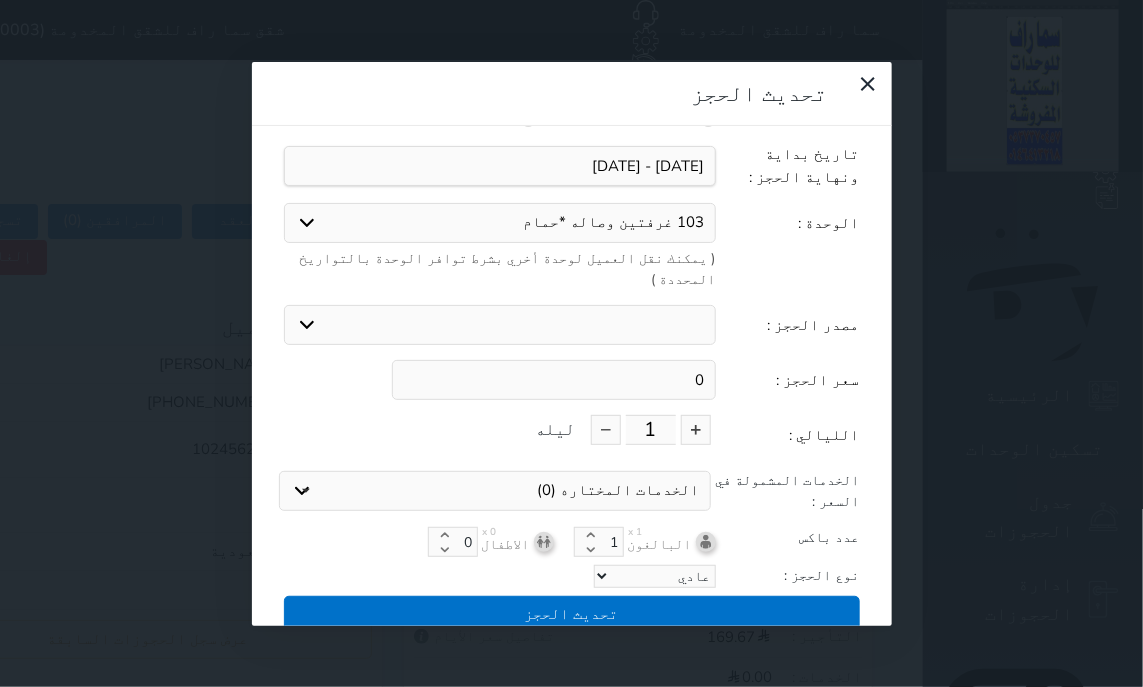 type on "0" 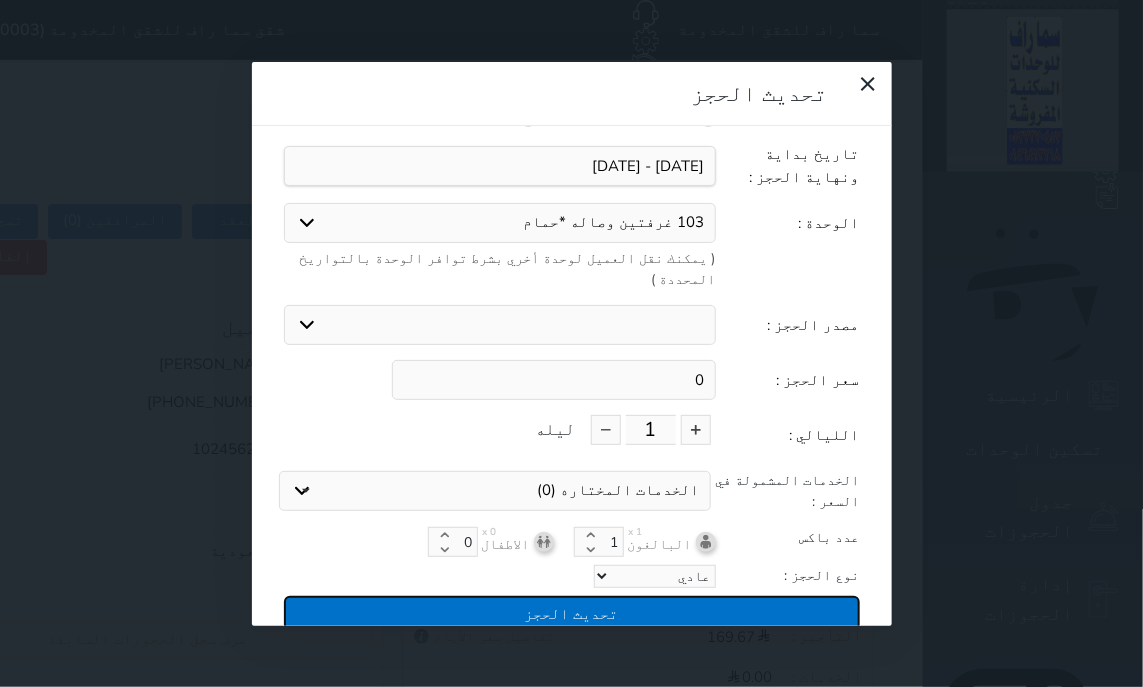 click on "تحديث الحجز" at bounding box center (572, 613) 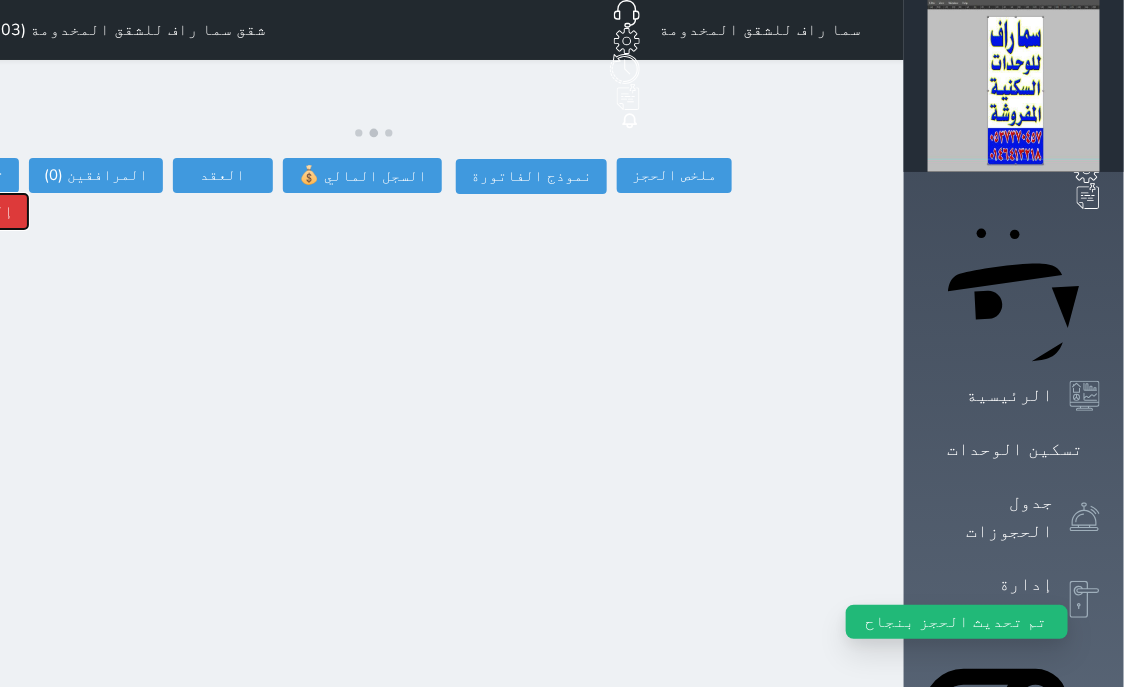 drag, startPoint x: 67, startPoint y: 136, endPoint x: 113, endPoint y: 152, distance: 48.703182 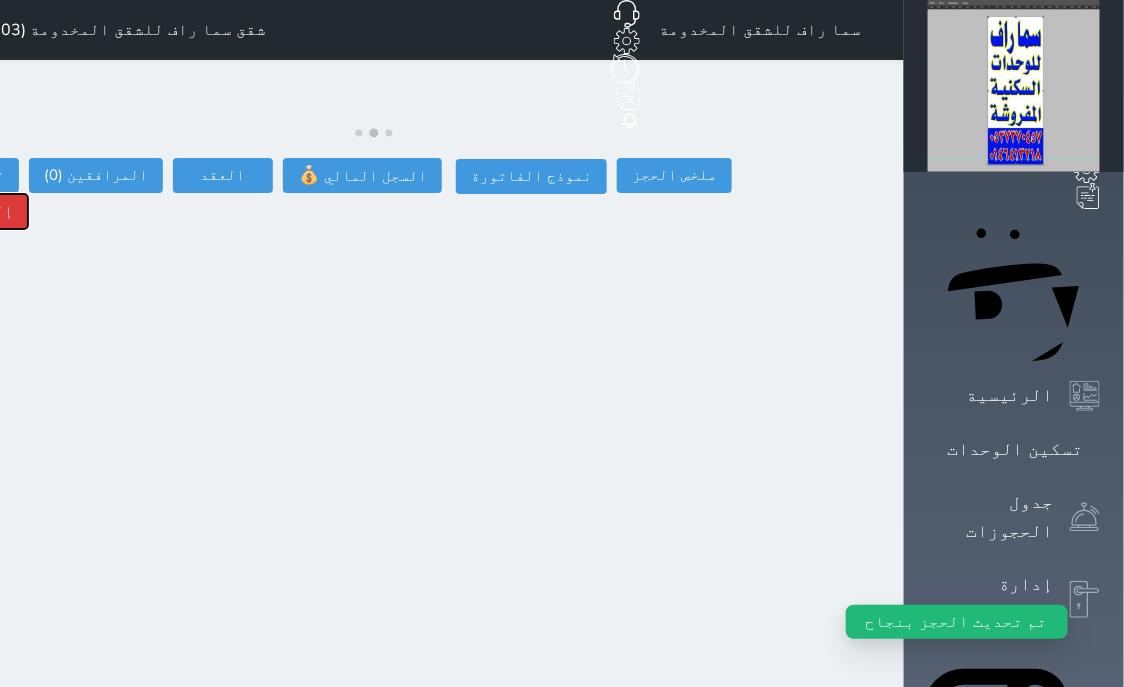 click on "إلغاء الحجز" at bounding box center [-34, 211] 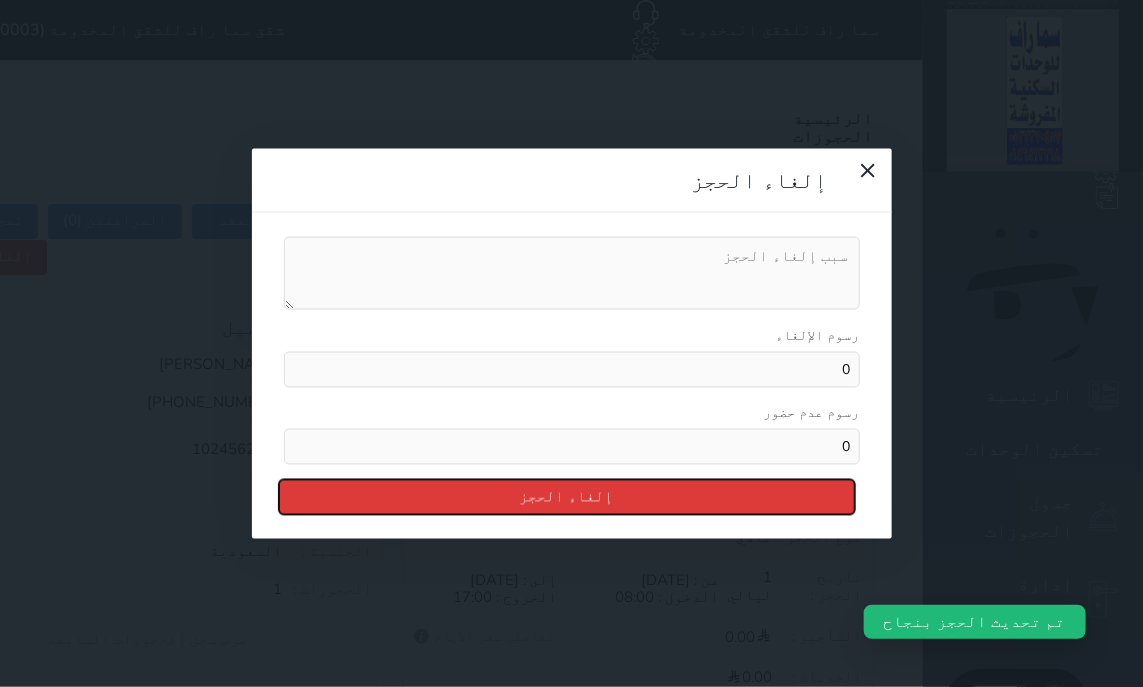 click on "إلغاء الحجز" at bounding box center [567, 497] 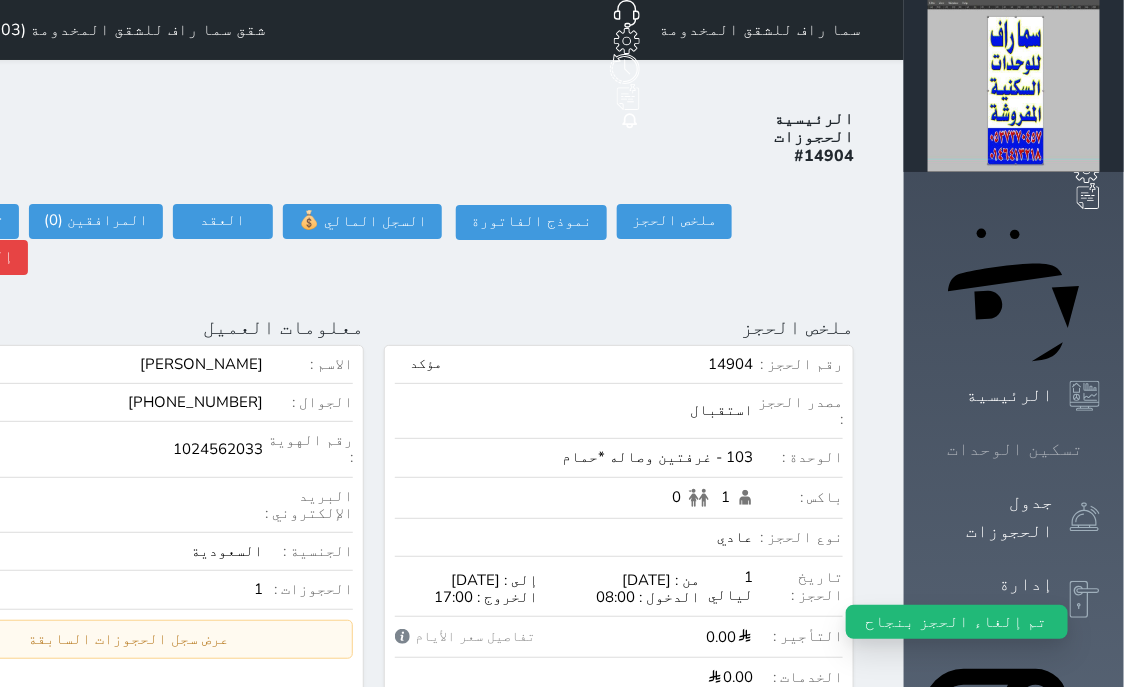 click on "تسكين الوحدات" at bounding box center (1014, 449) 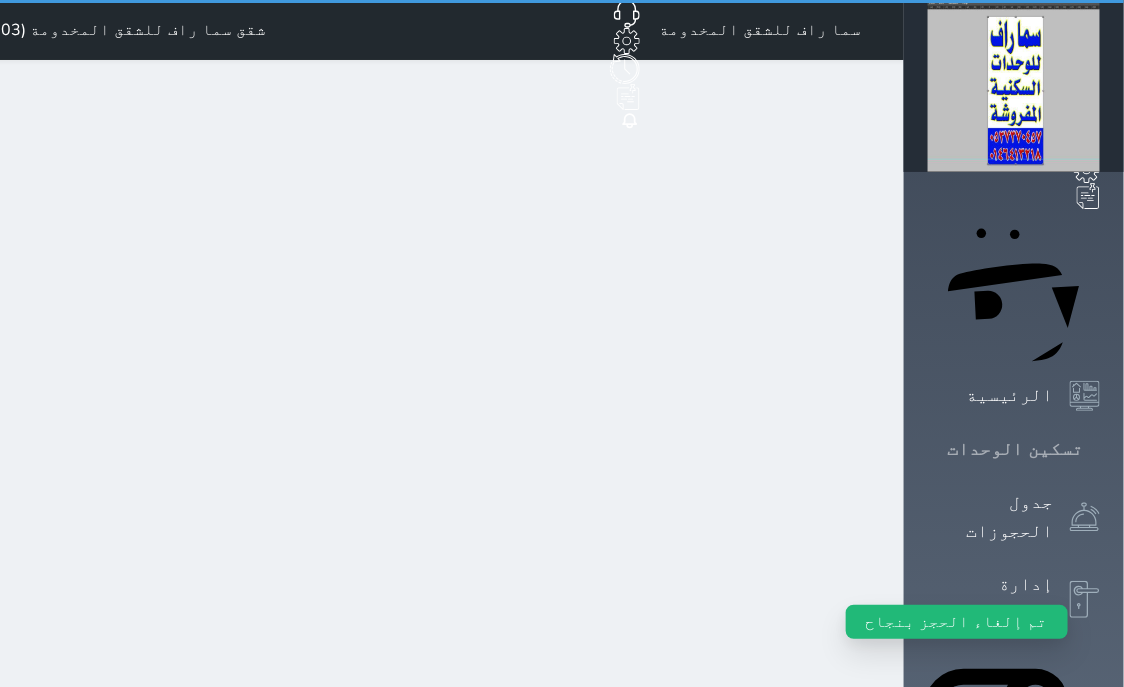 click on "تسكين الوحدات" at bounding box center [1014, 449] 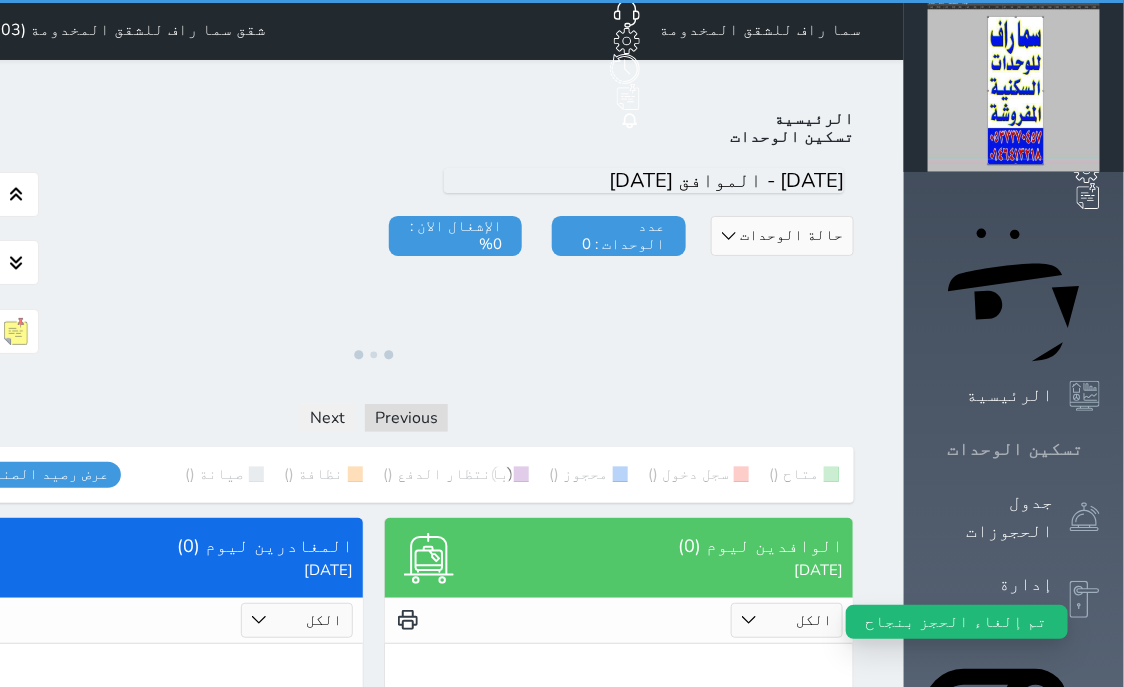click on "تسكين الوحدات" at bounding box center [1014, 449] 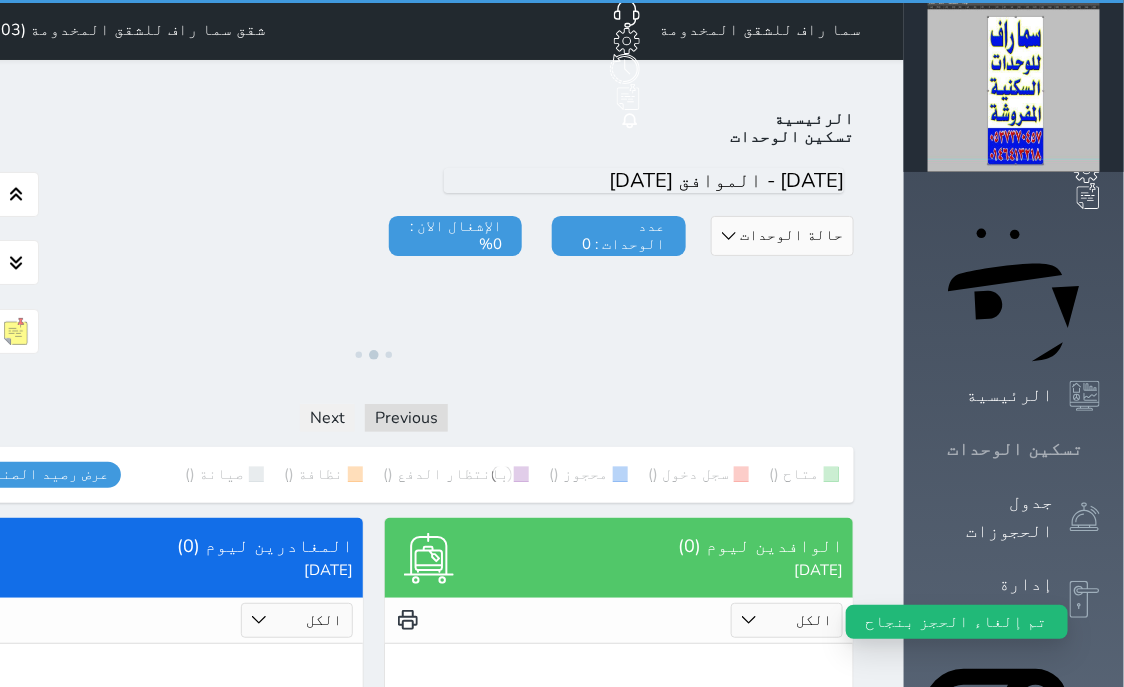 click on "تسكين الوحدات" at bounding box center [1014, 449] 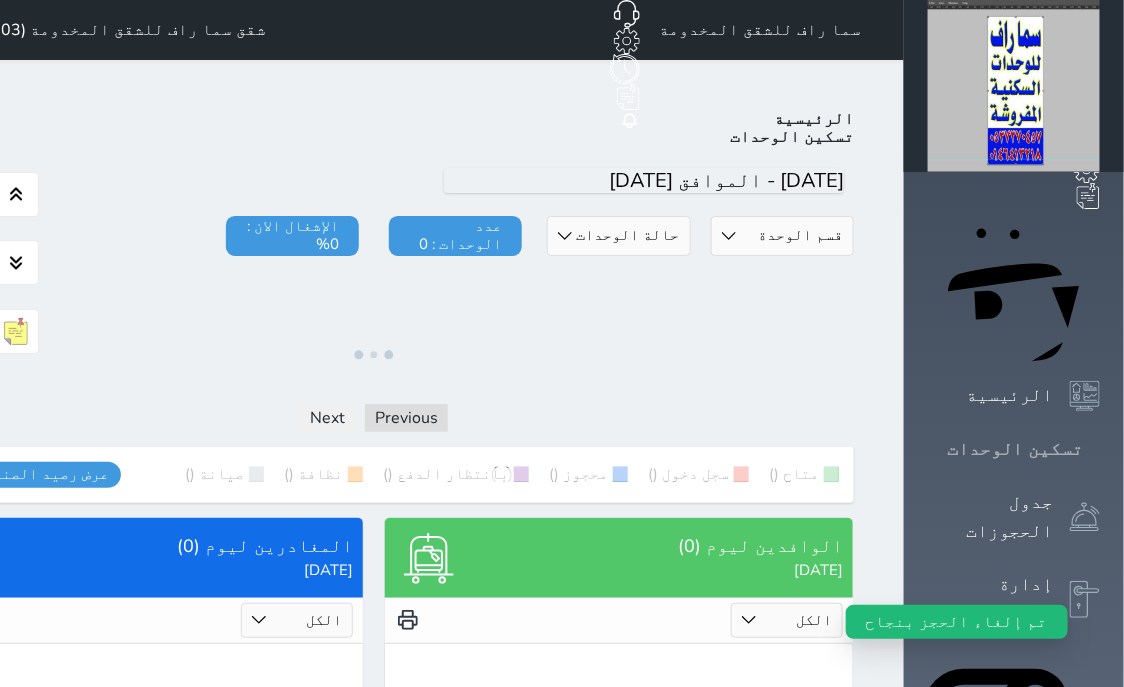 click on "تسكين الوحدات" at bounding box center (1014, 449) 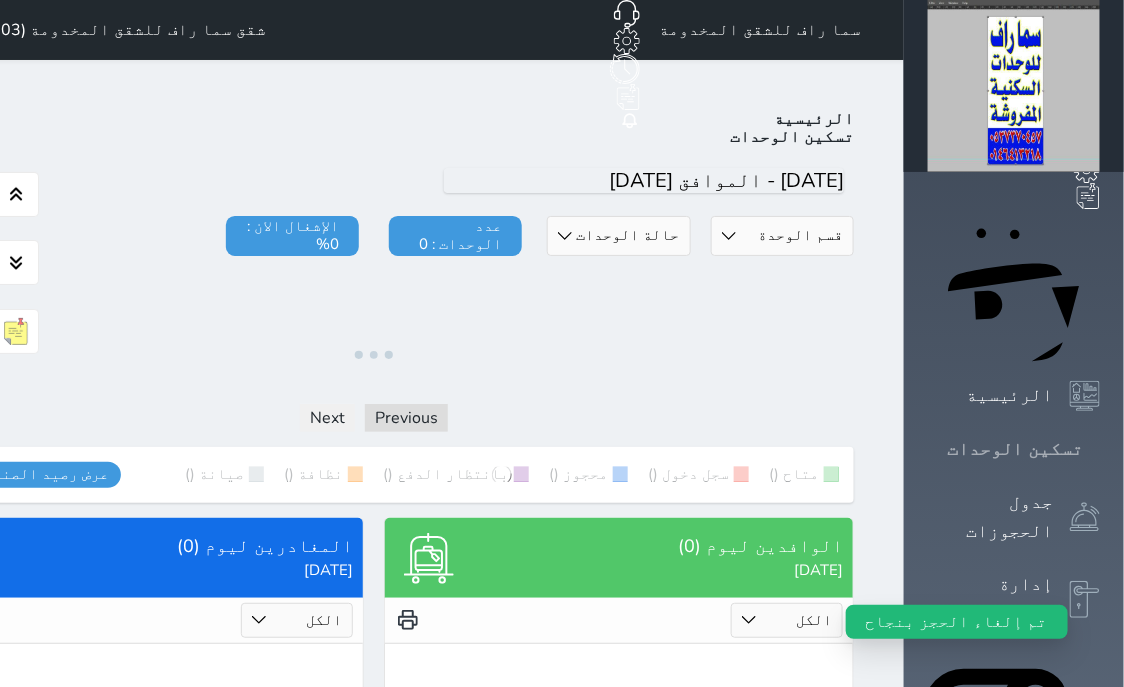 click on "تسكين الوحدات" at bounding box center [1014, 449] 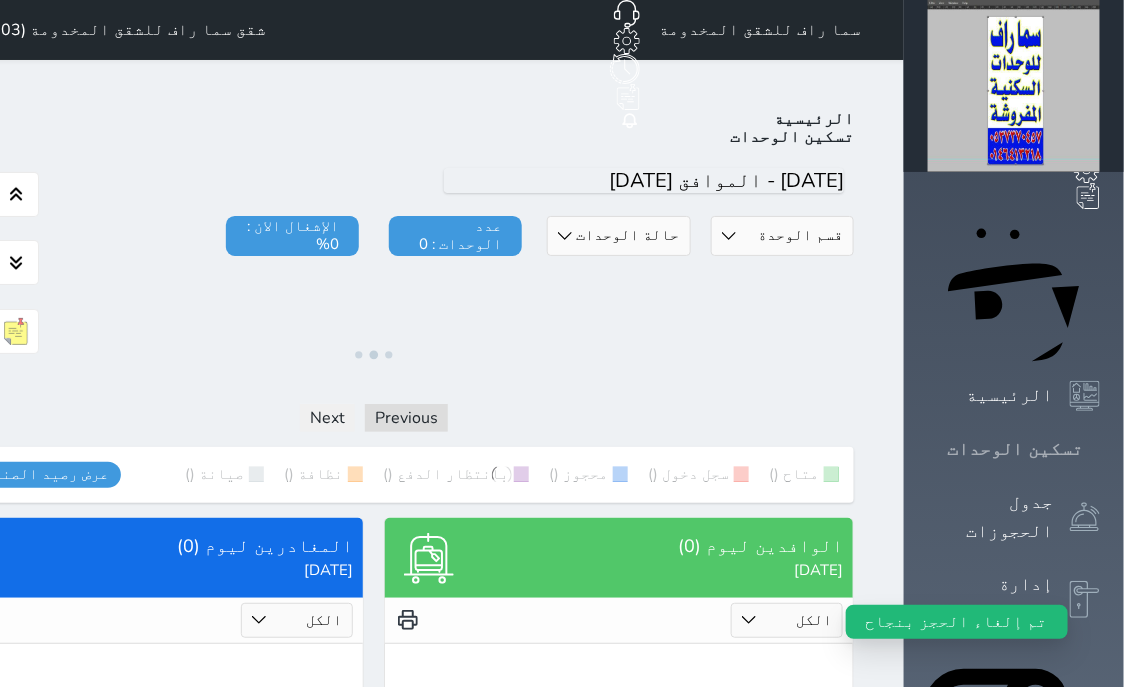 click on "تسكين الوحدات" at bounding box center [1014, 449] 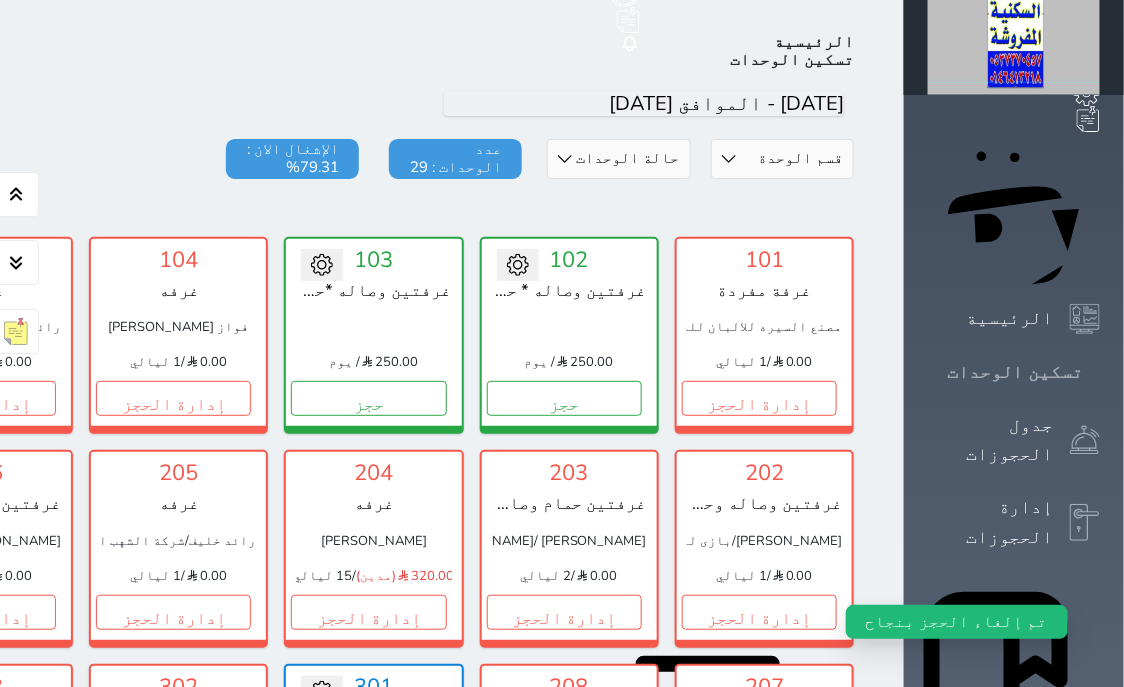 scroll, scrollTop: 78, scrollLeft: 0, axis: vertical 